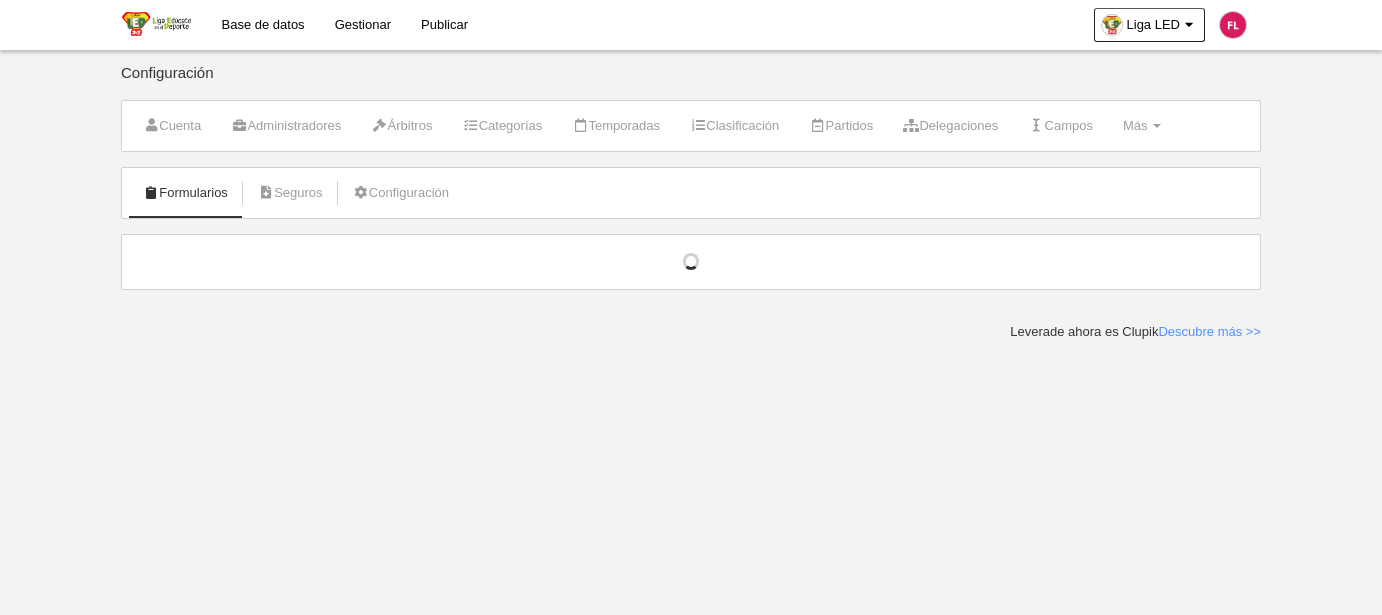 scroll, scrollTop: 0, scrollLeft: 0, axis: both 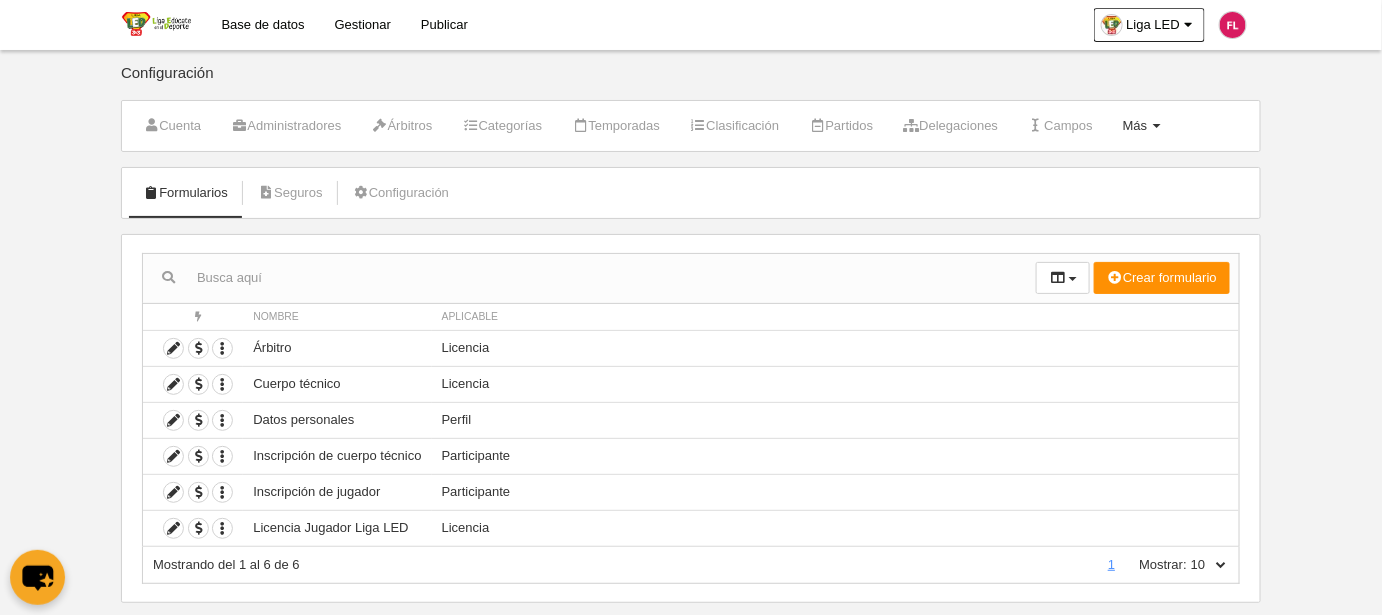 click on "Más" at bounding box center [1135, 125] 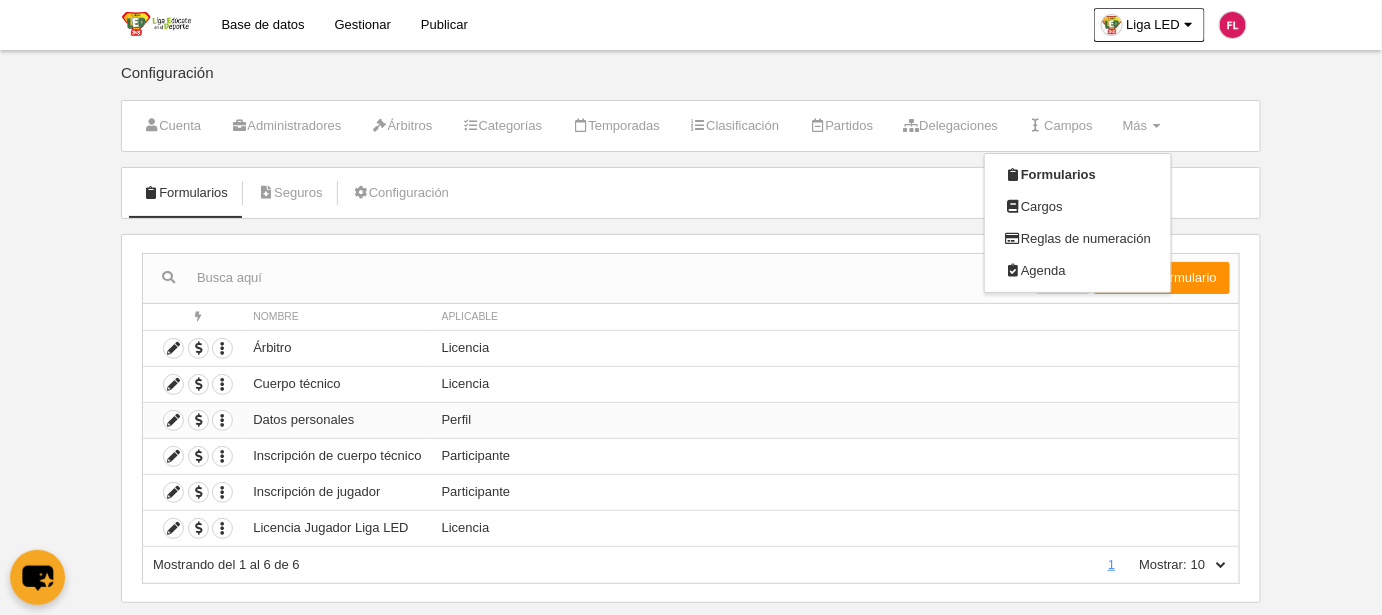 click on "Perfil" at bounding box center (835, 420) 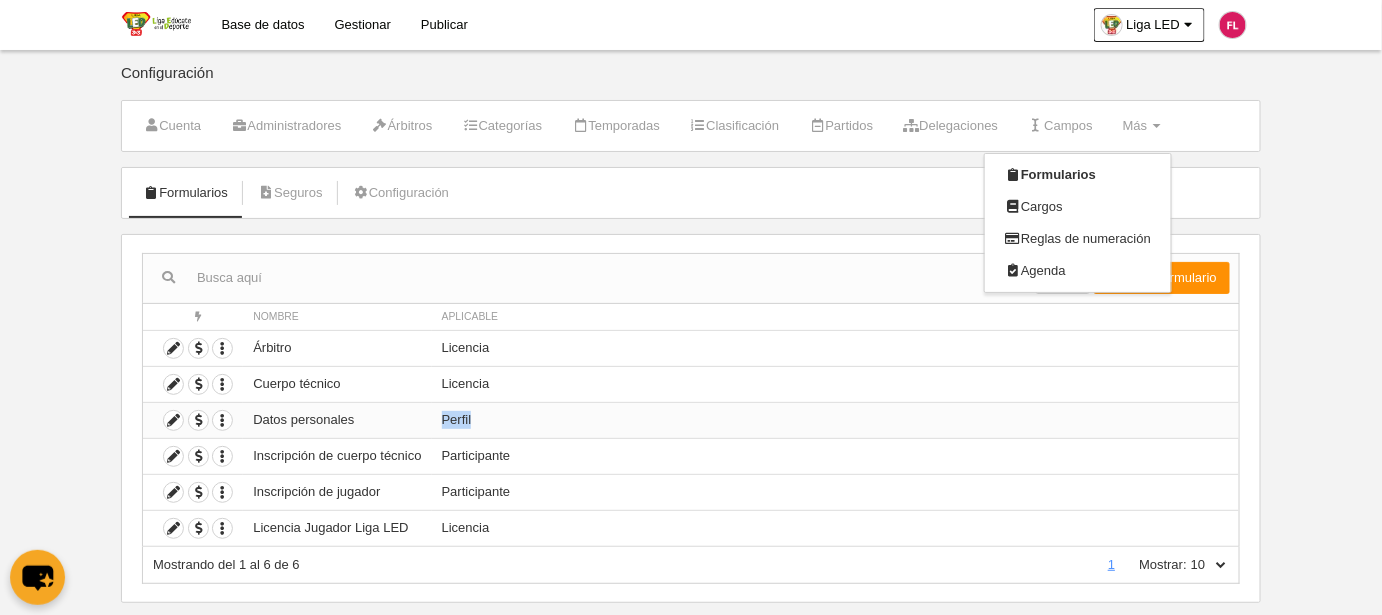 click on "Perfil" at bounding box center (835, 420) 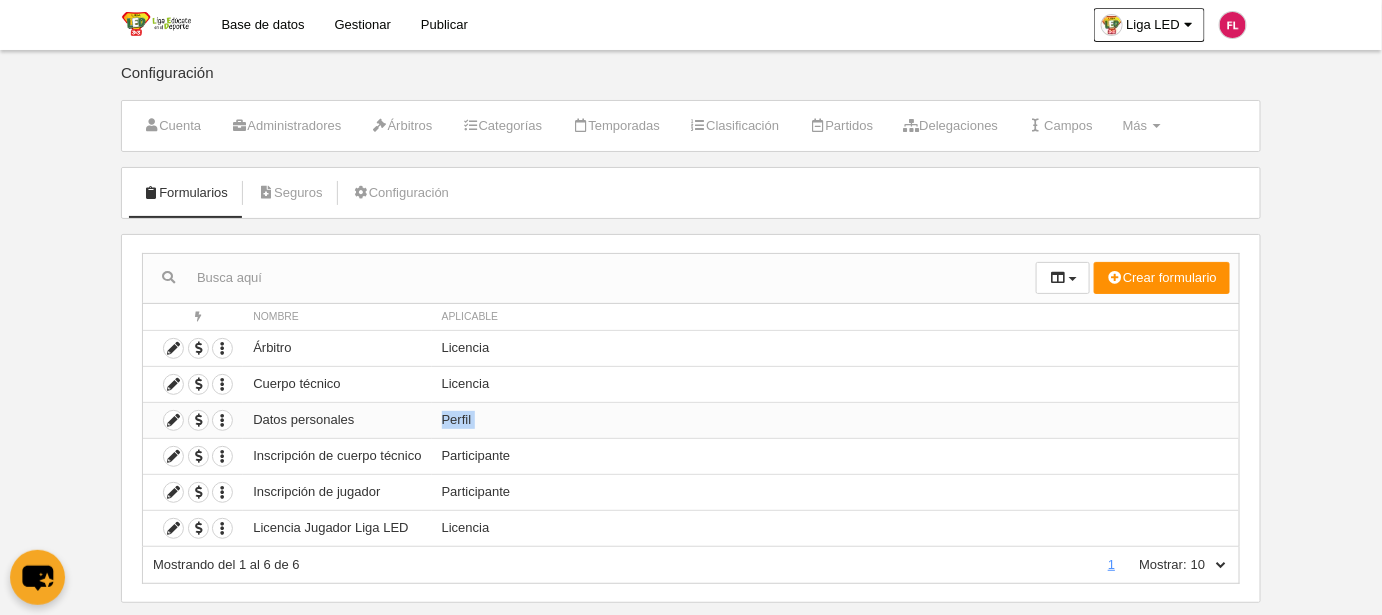 click on "Perfil" at bounding box center [835, 420] 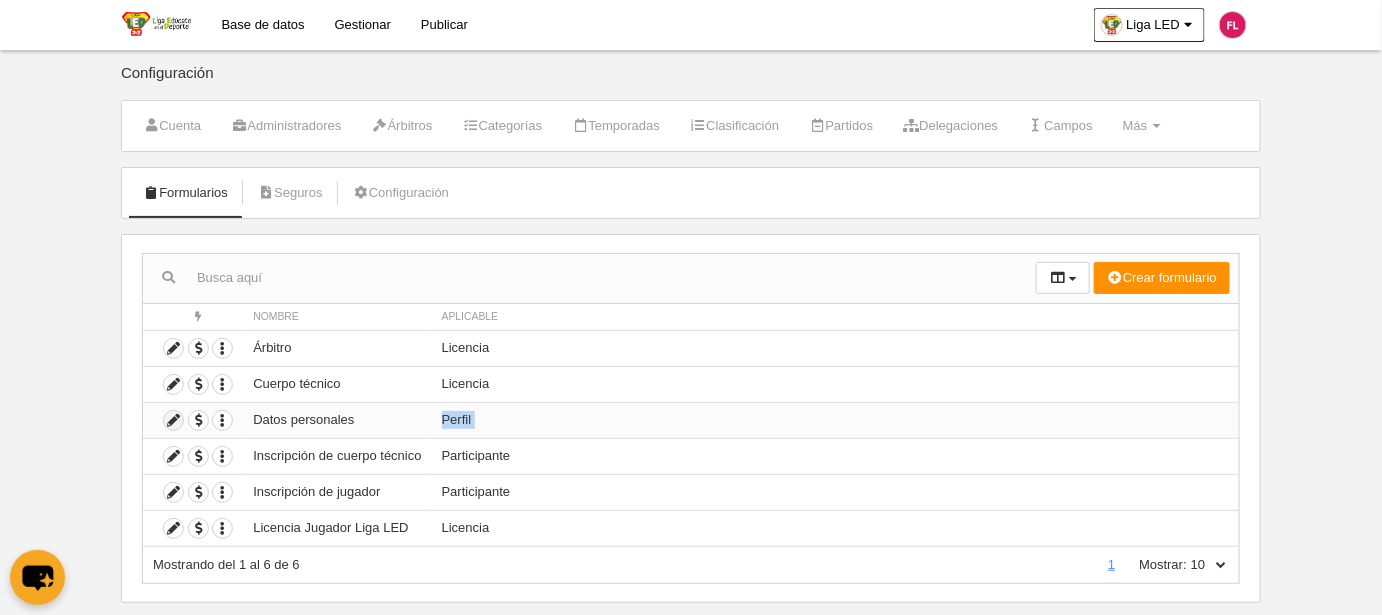 click at bounding box center [173, 420] 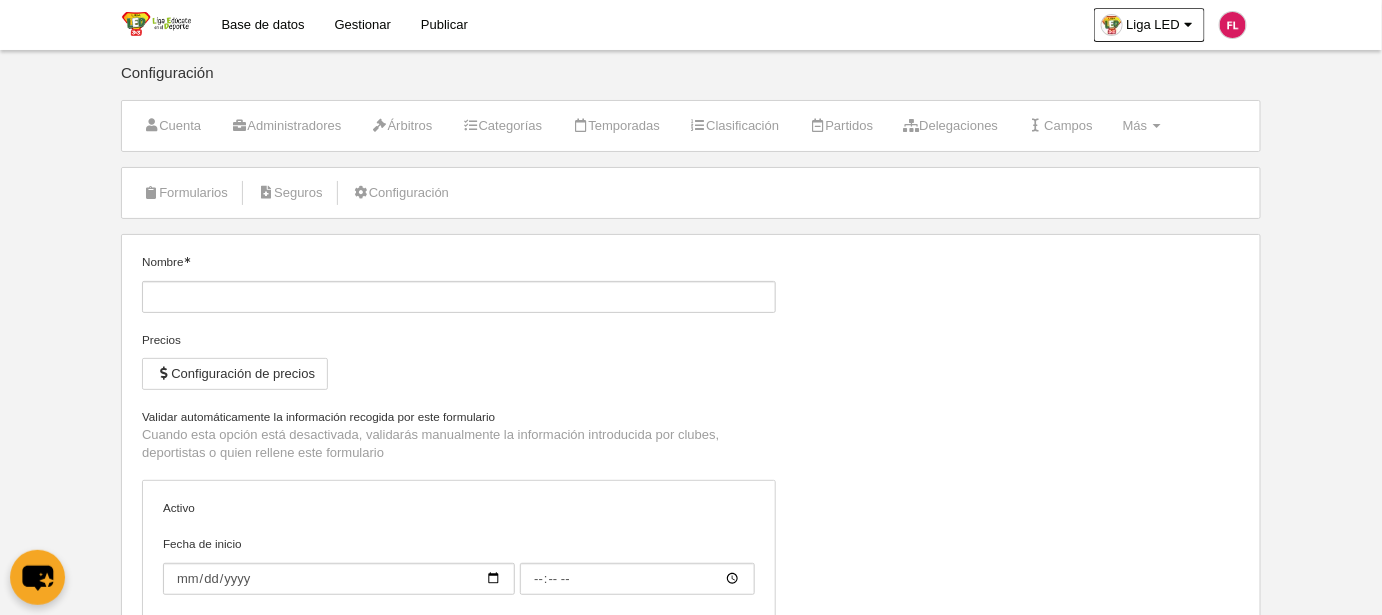 type on "Datos personales" 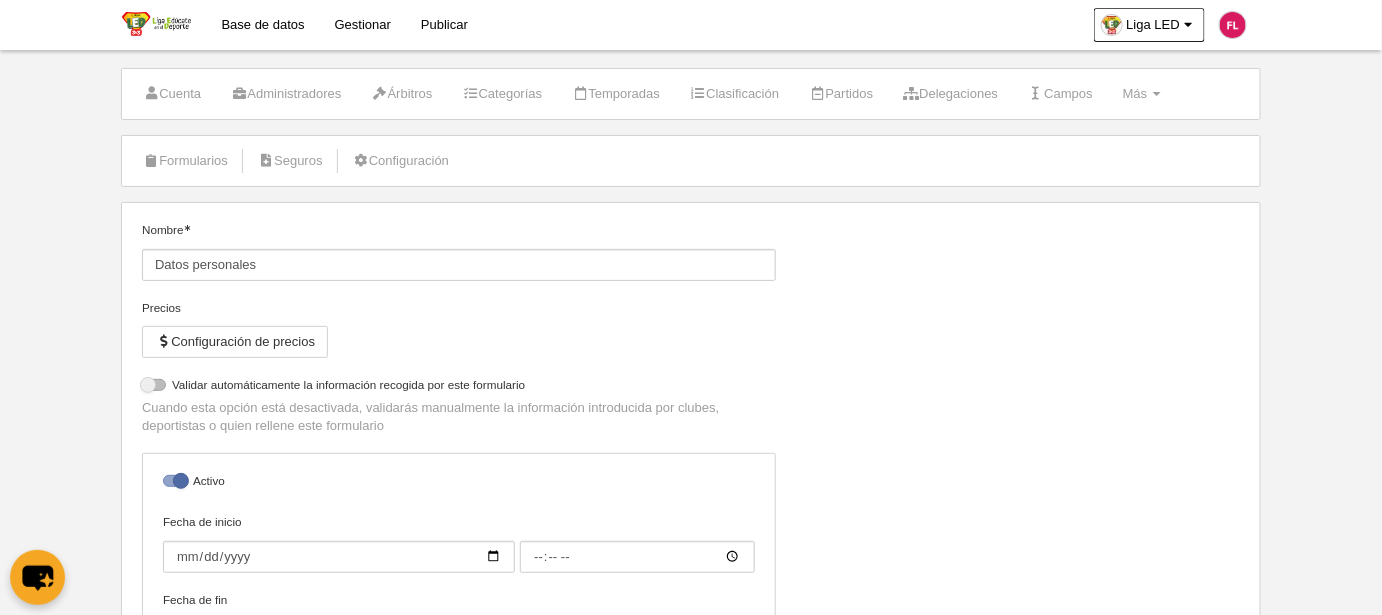 scroll, scrollTop: 0, scrollLeft: 0, axis: both 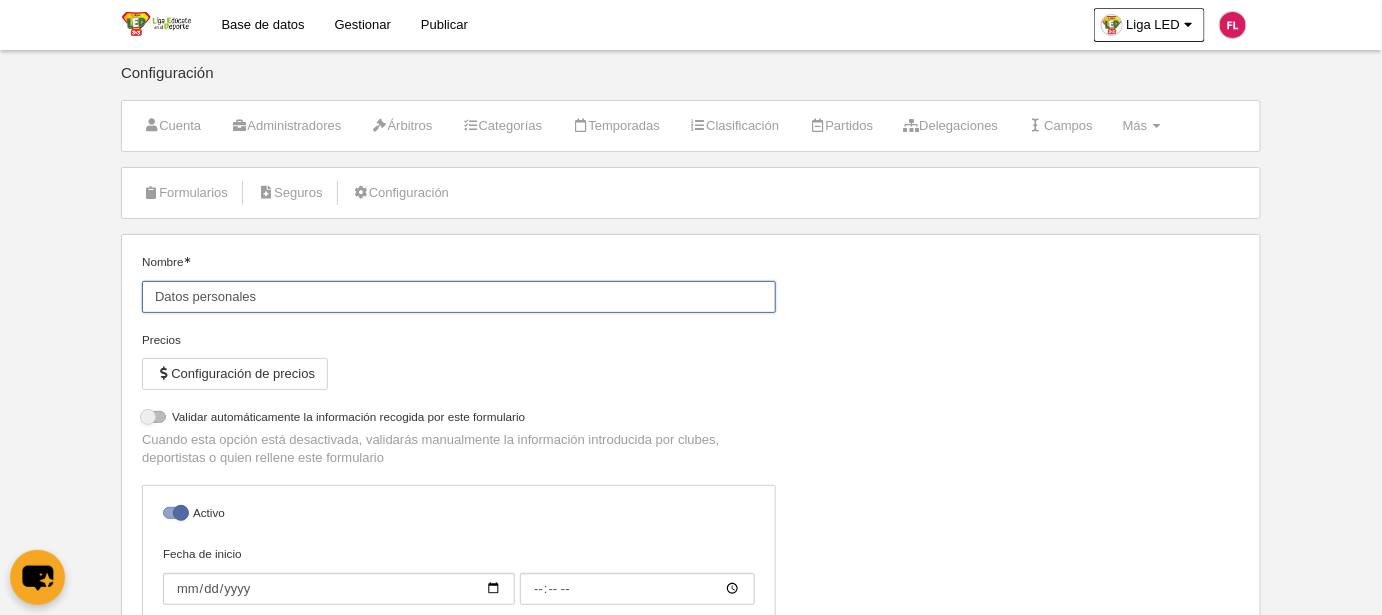 click on "Datos personales" at bounding box center [459, 297] 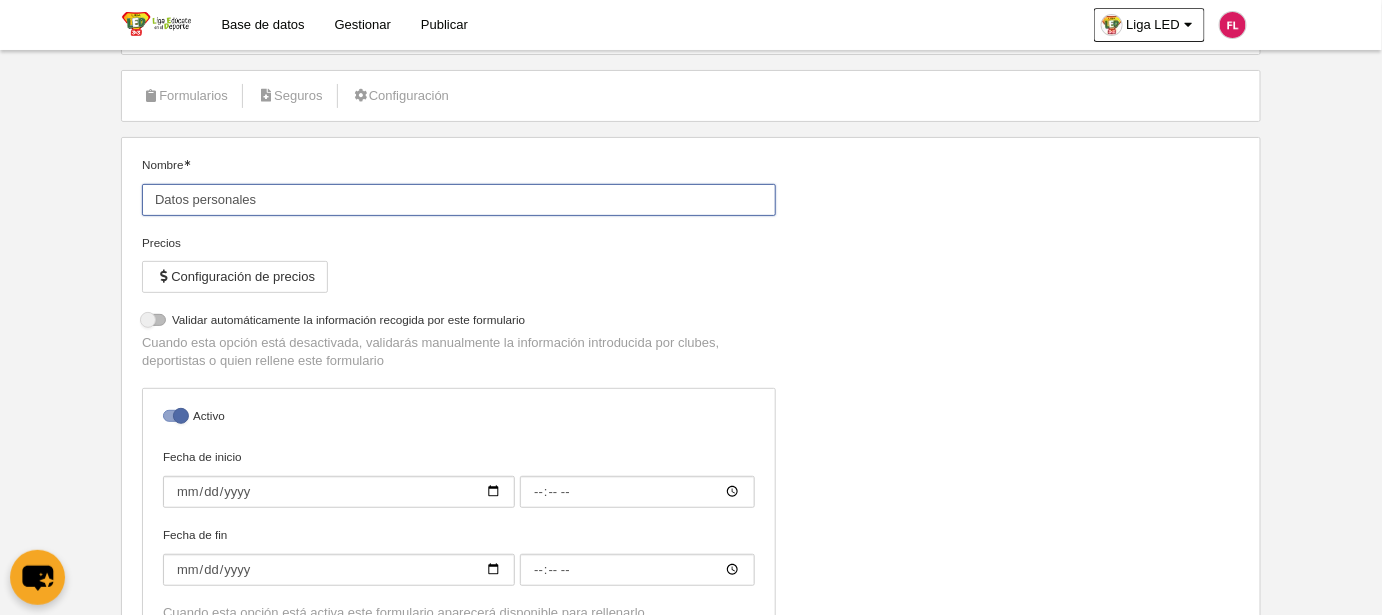 scroll, scrollTop: 0, scrollLeft: 0, axis: both 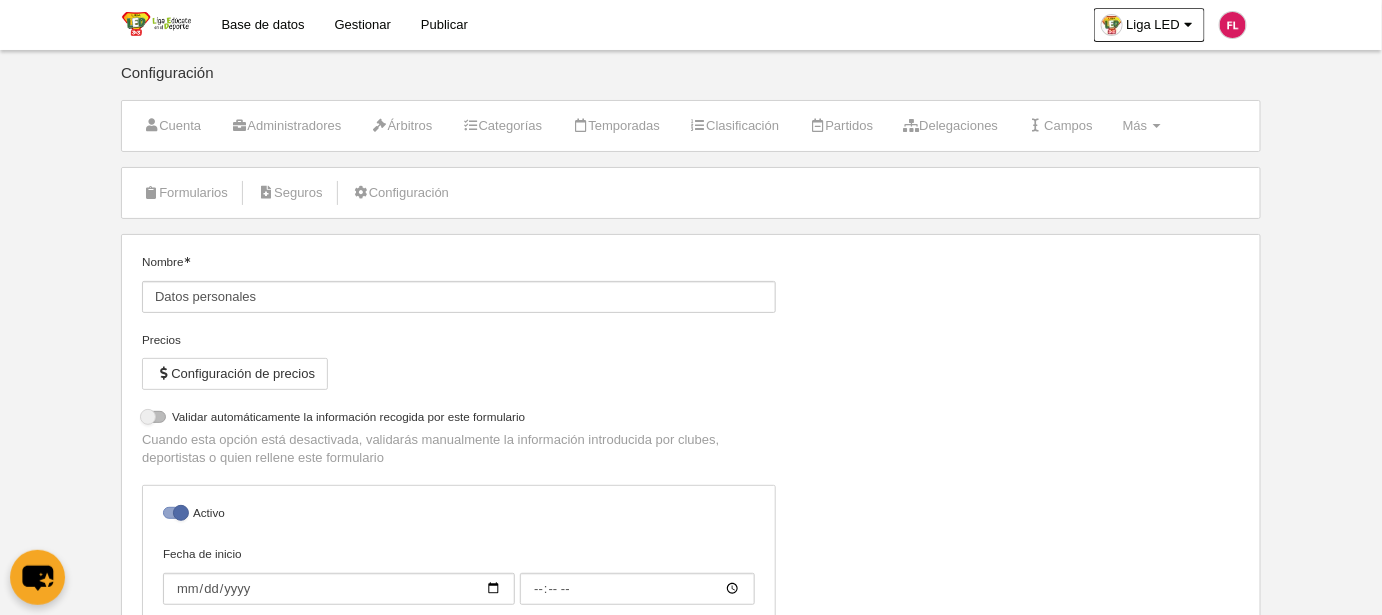 click on "Precios" at bounding box center [459, 340] 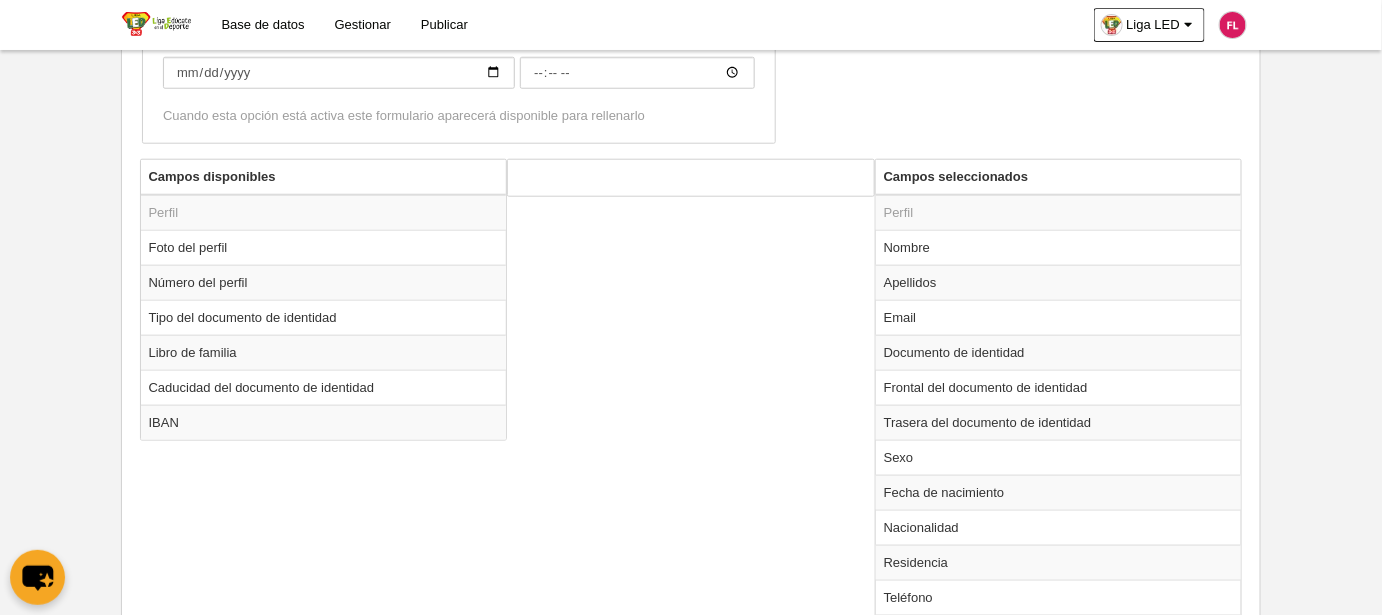 scroll, scrollTop: 636, scrollLeft: 0, axis: vertical 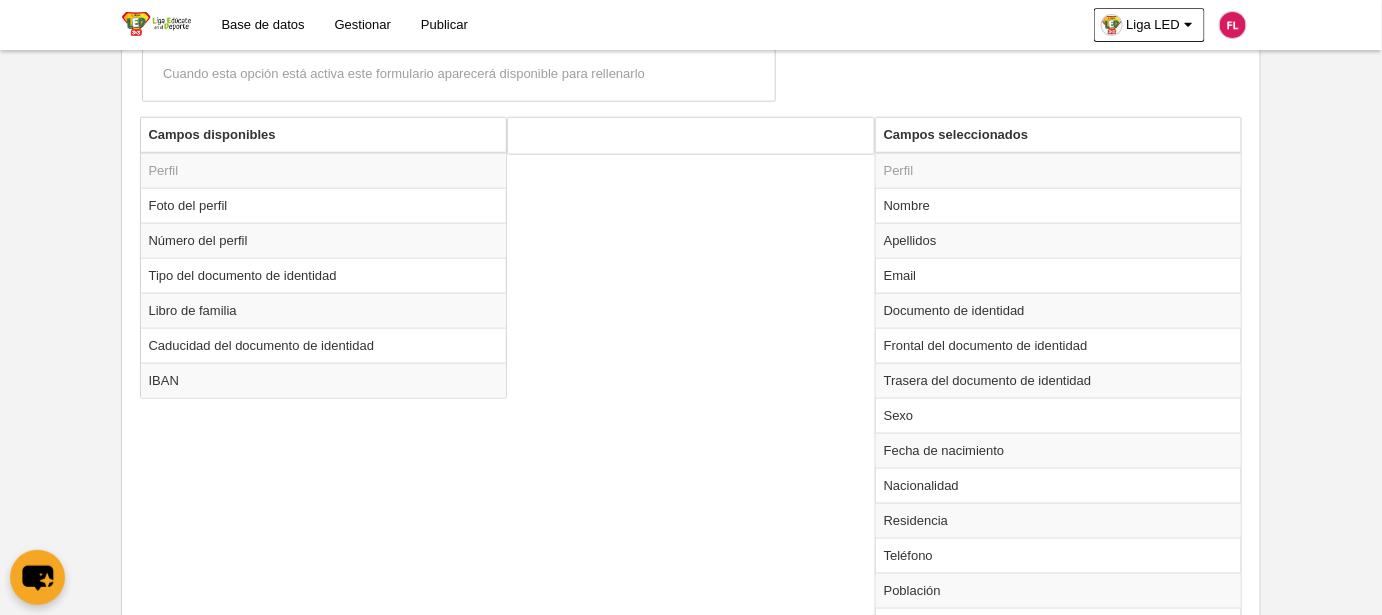 drag, startPoint x: 910, startPoint y: 271, endPoint x: 856, endPoint y: 278, distance: 54.451813 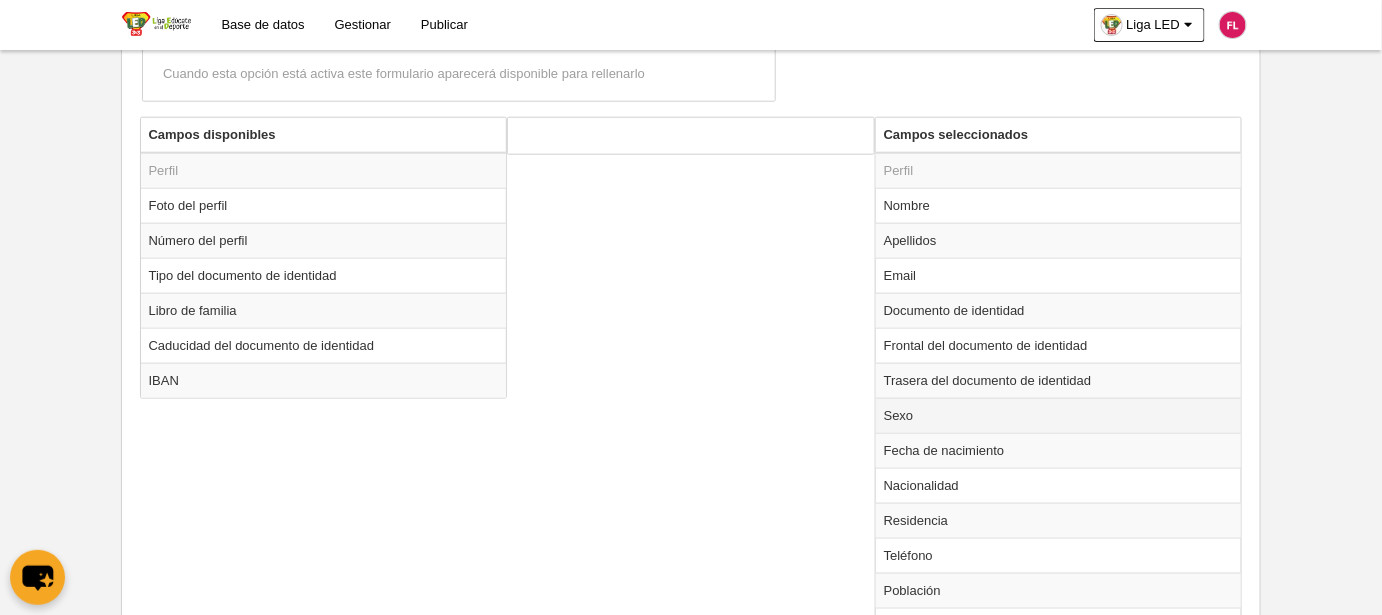 click on "Sexo" at bounding box center (1059, 415) 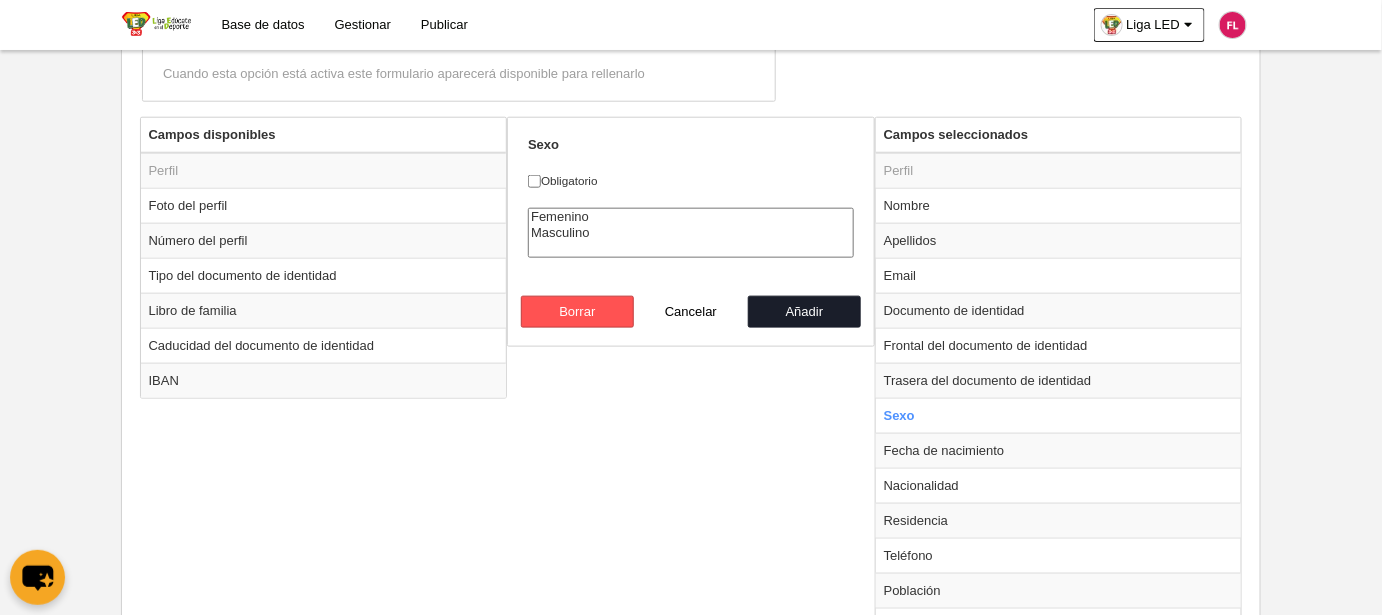 click on "Obligatorio" at bounding box center [691, 181] 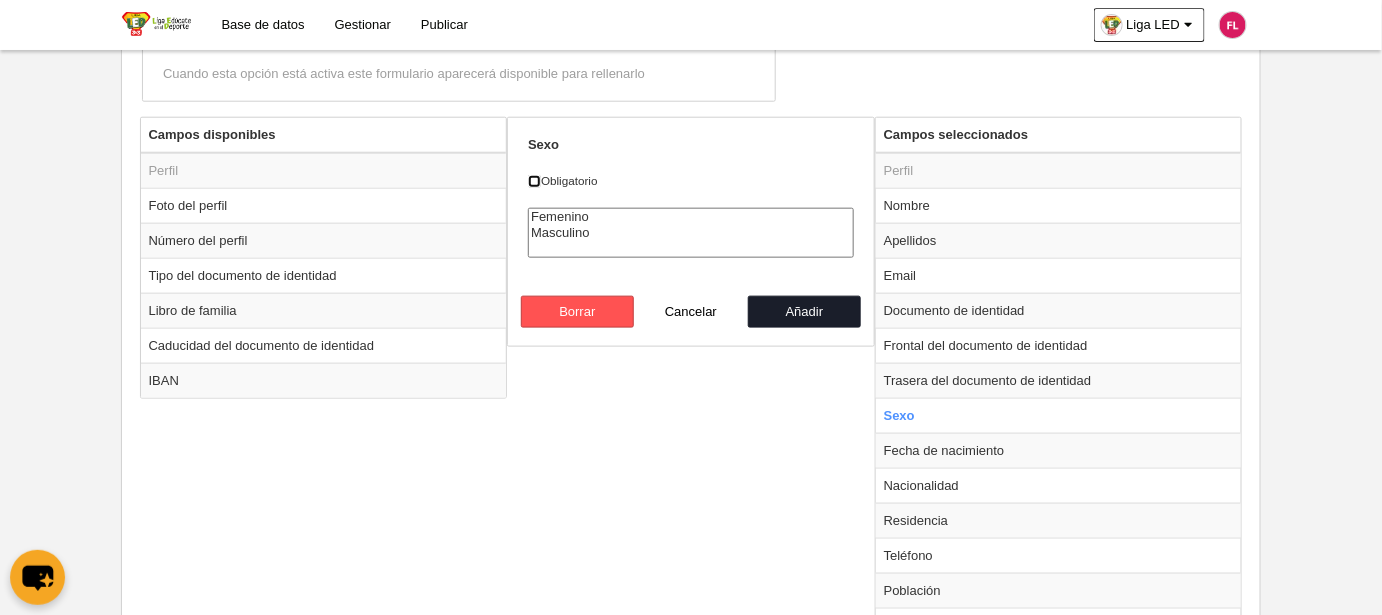 click on "Obligatorio" at bounding box center [534, 181] 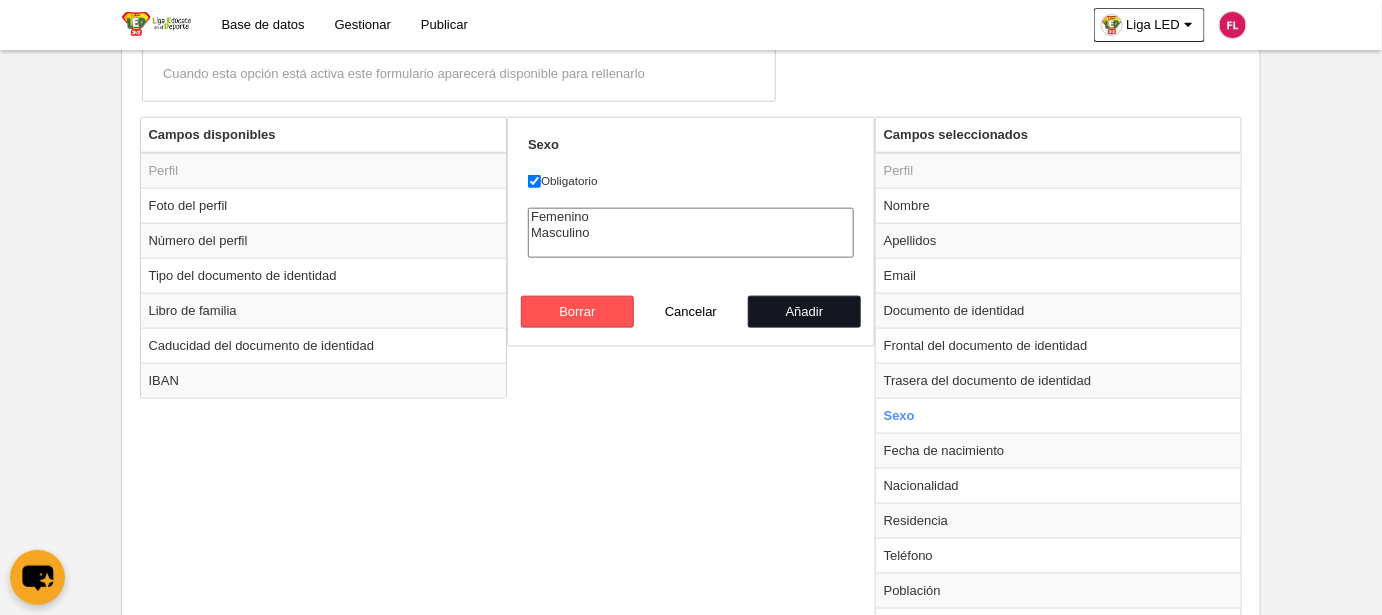 click on "Añadir" at bounding box center [805, 312] 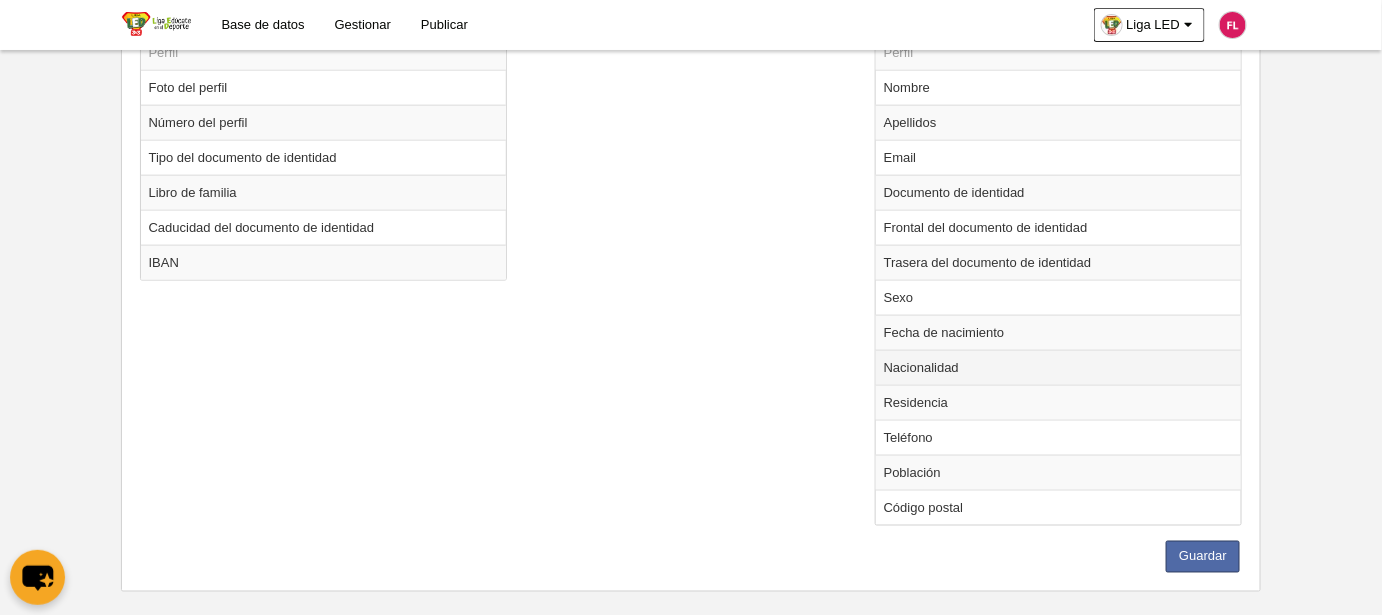 scroll, scrollTop: 773, scrollLeft: 0, axis: vertical 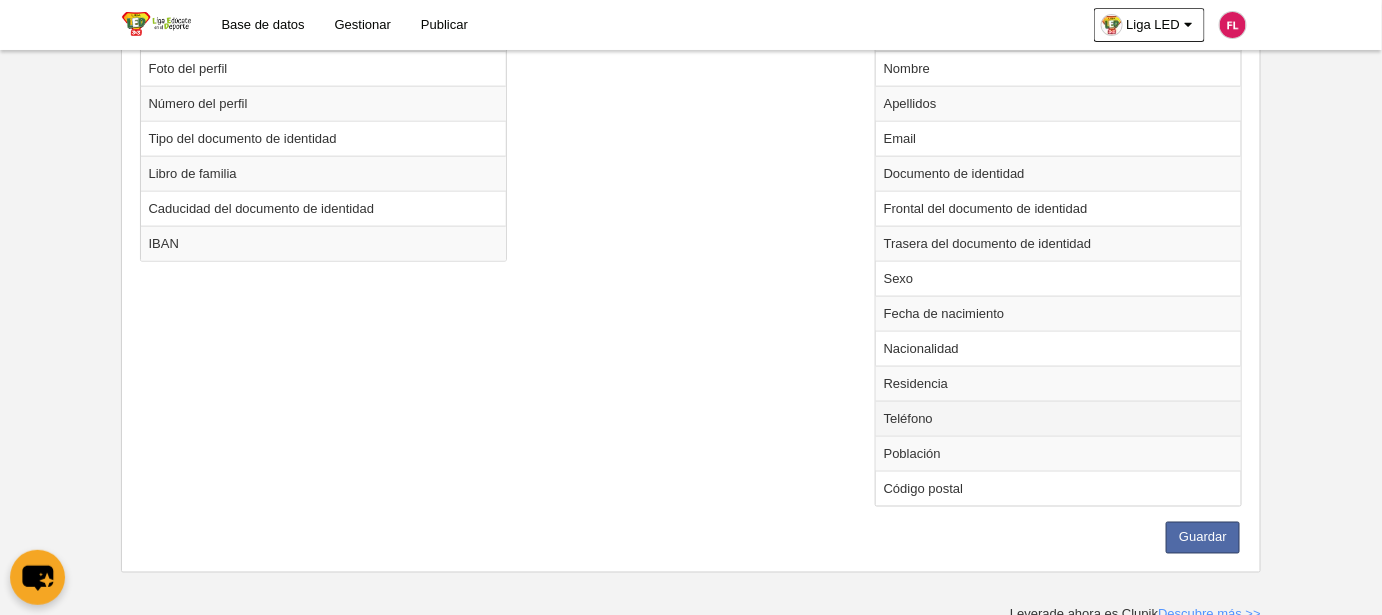 drag, startPoint x: 941, startPoint y: 416, endPoint x: 946, endPoint y: 429, distance: 13.928389 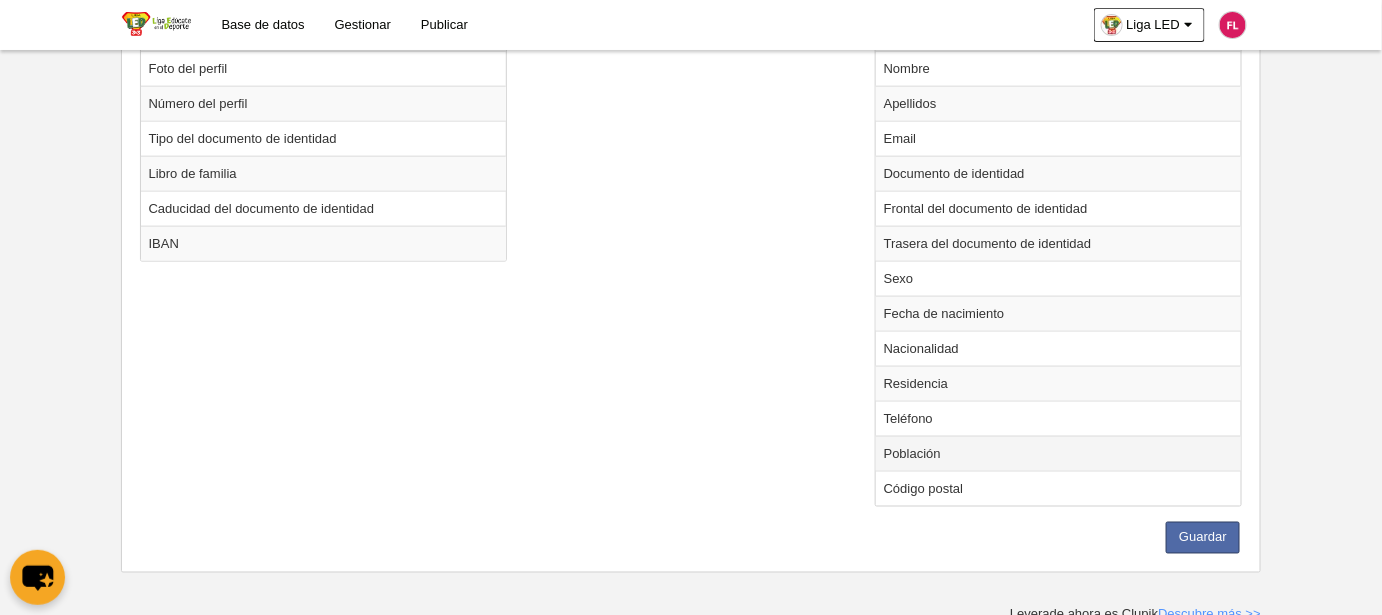click on "Teléfono" at bounding box center [1059, 418] 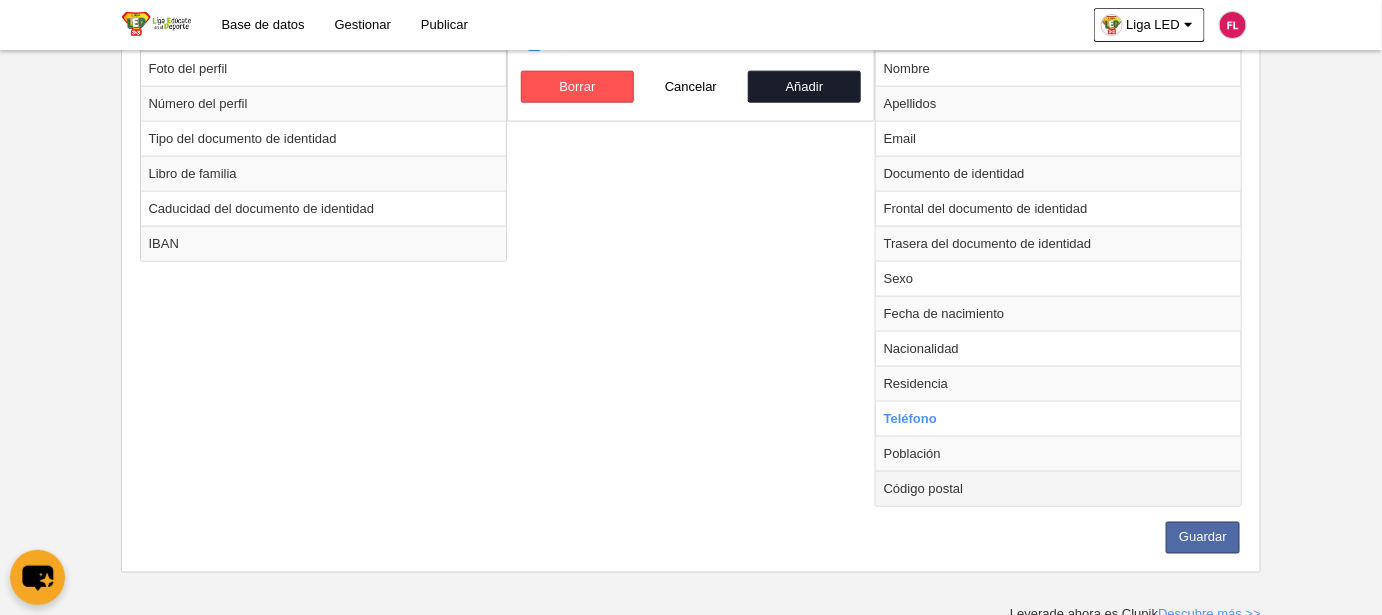 click on "Código postal" at bounding box center [1059, 488] 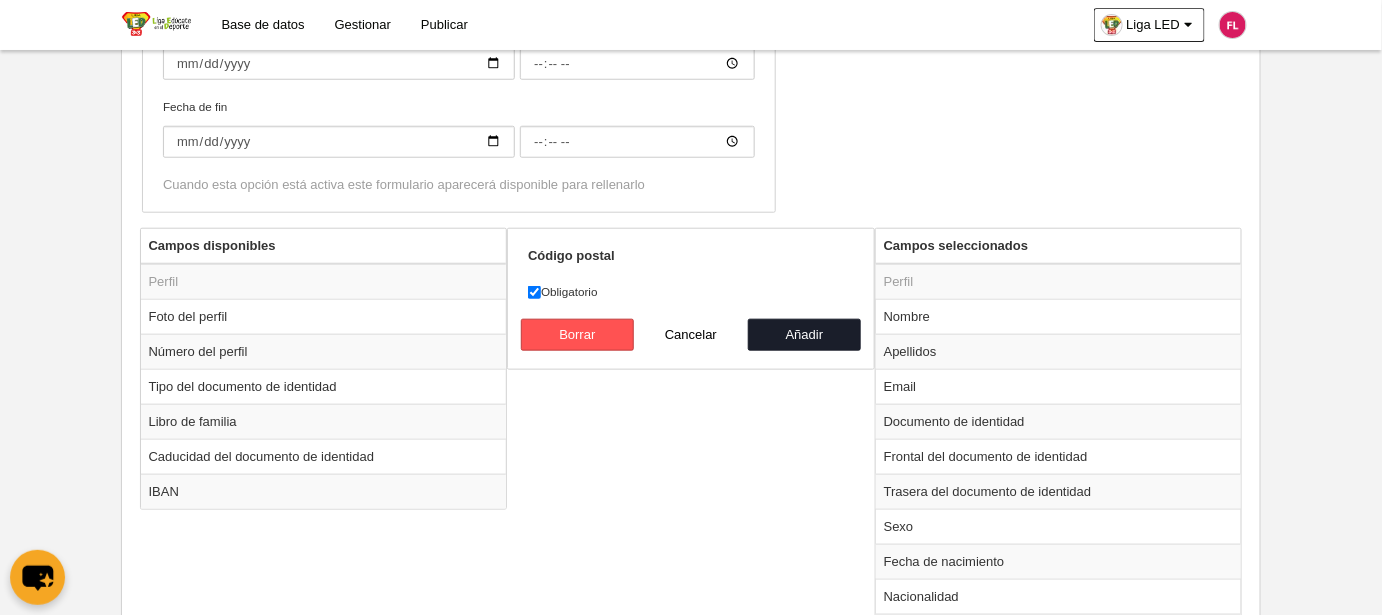 scroll, scrollTop: 500, scrollLeft: 0, axis: vertical 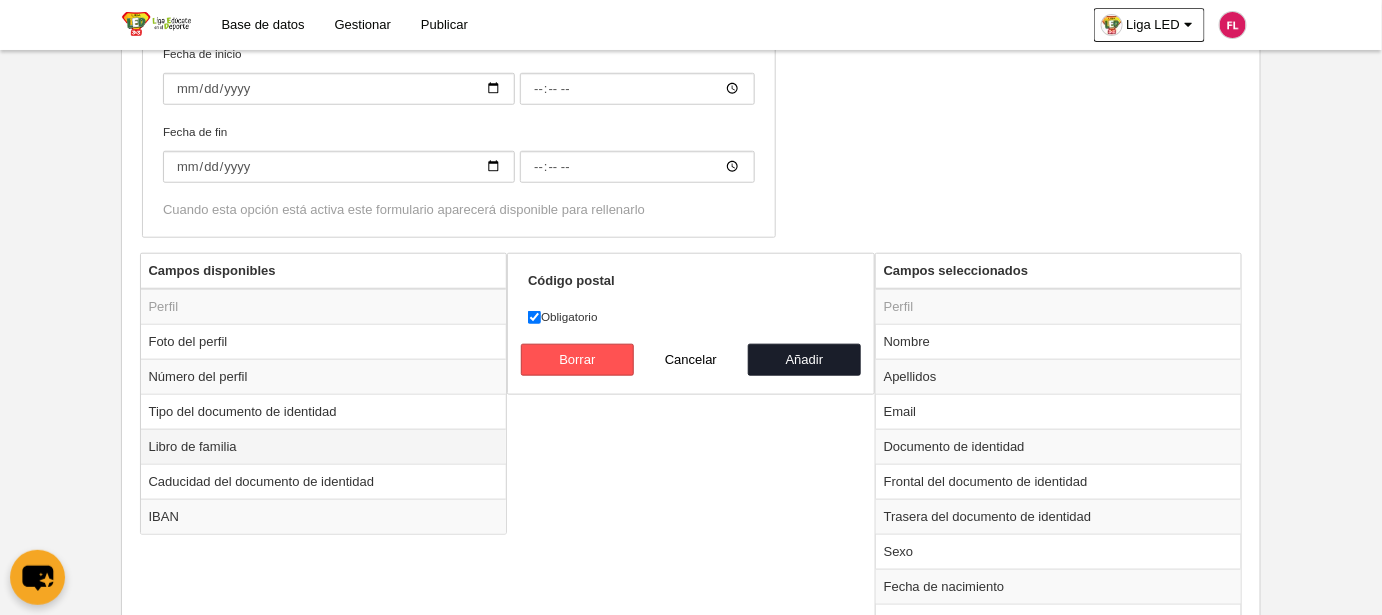 click on "Libro de familia" at bounding box center [324, 446] 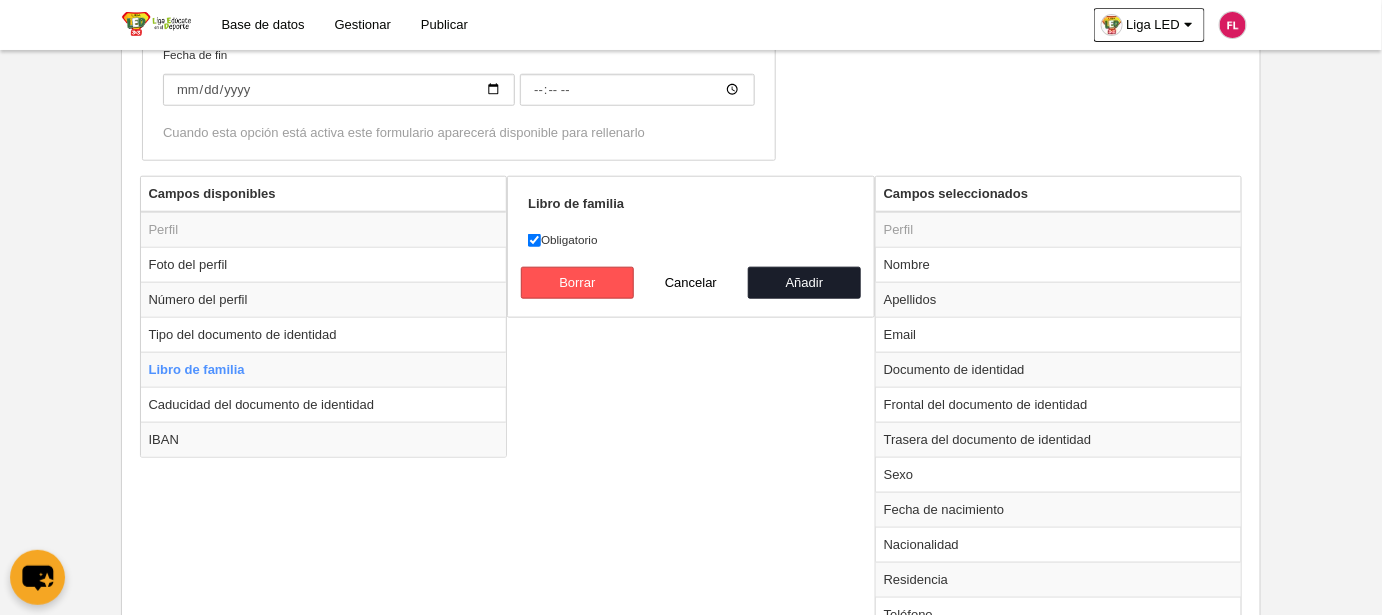 scroll, scrollTop: 682, scrollLeft: 0, axis: vertical 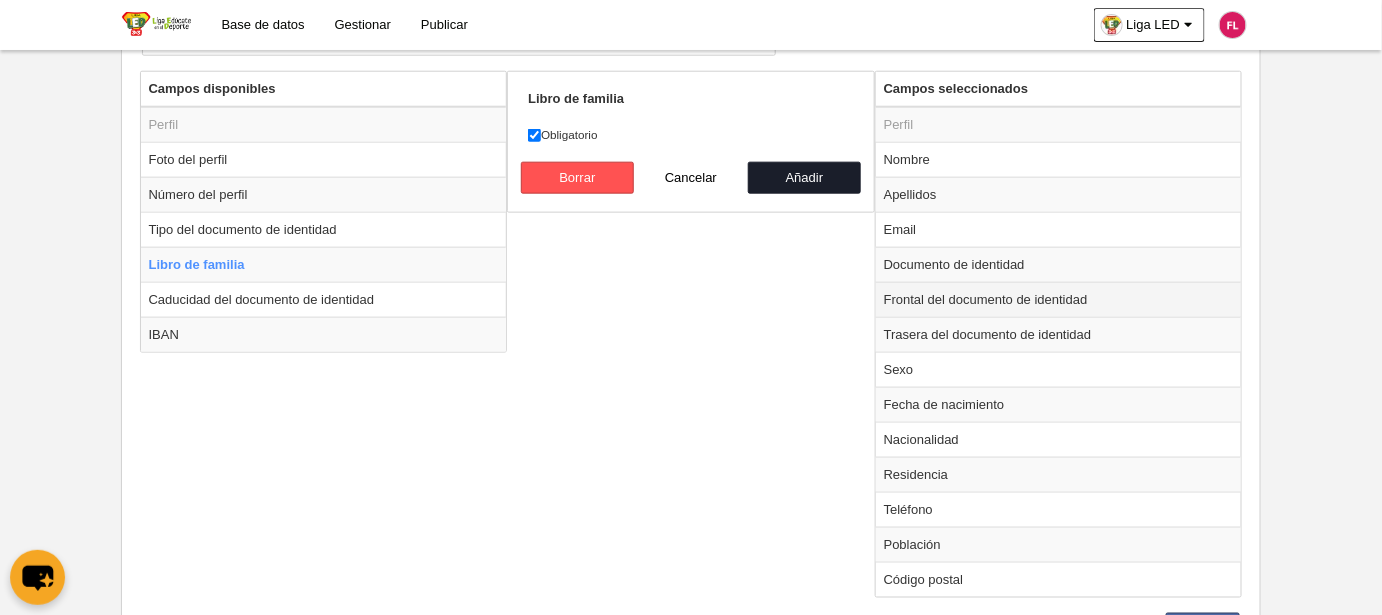 click on "Frontal del documento de identidad" at bounding box center (1059, 299) 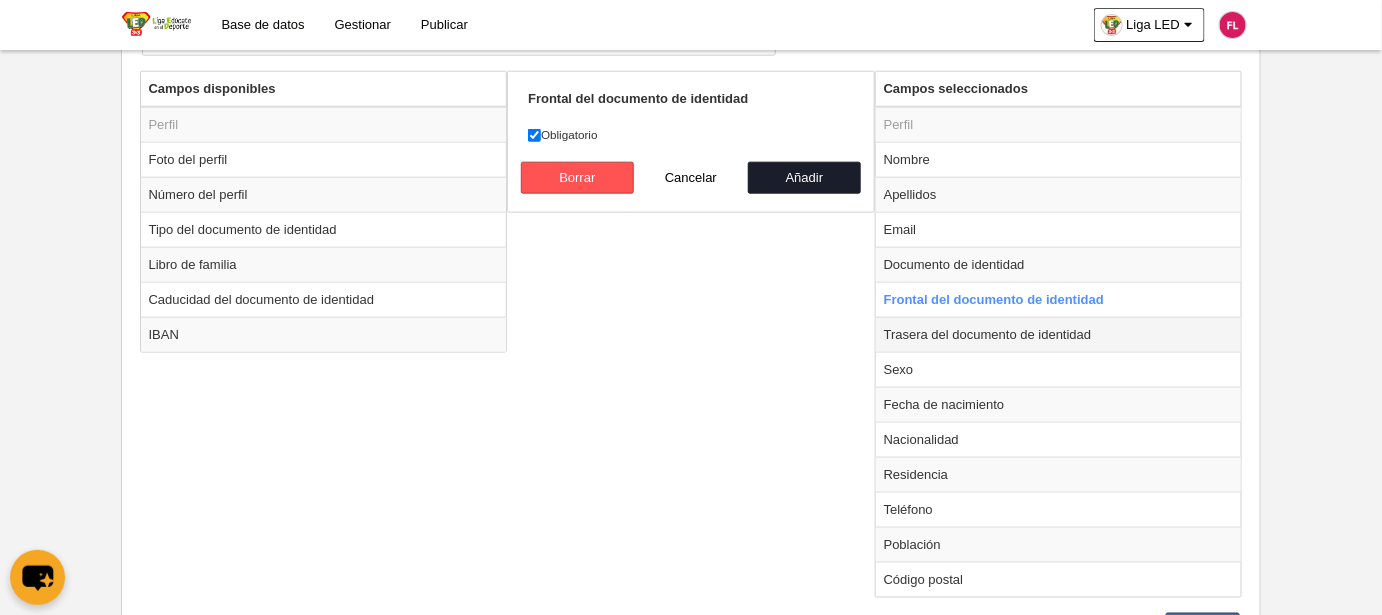 click on "Trasera del documento de identidad" at bounding box center (1059, 334) 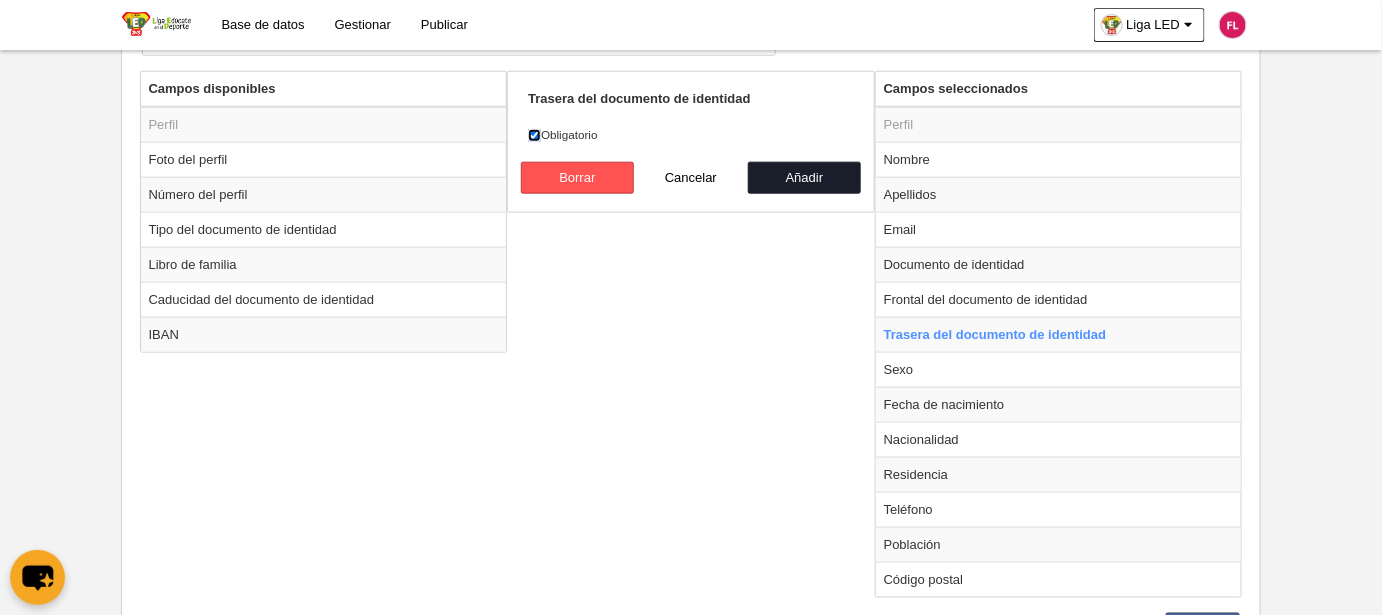 click on "Obligatorio" at bounding box center [534, 135] 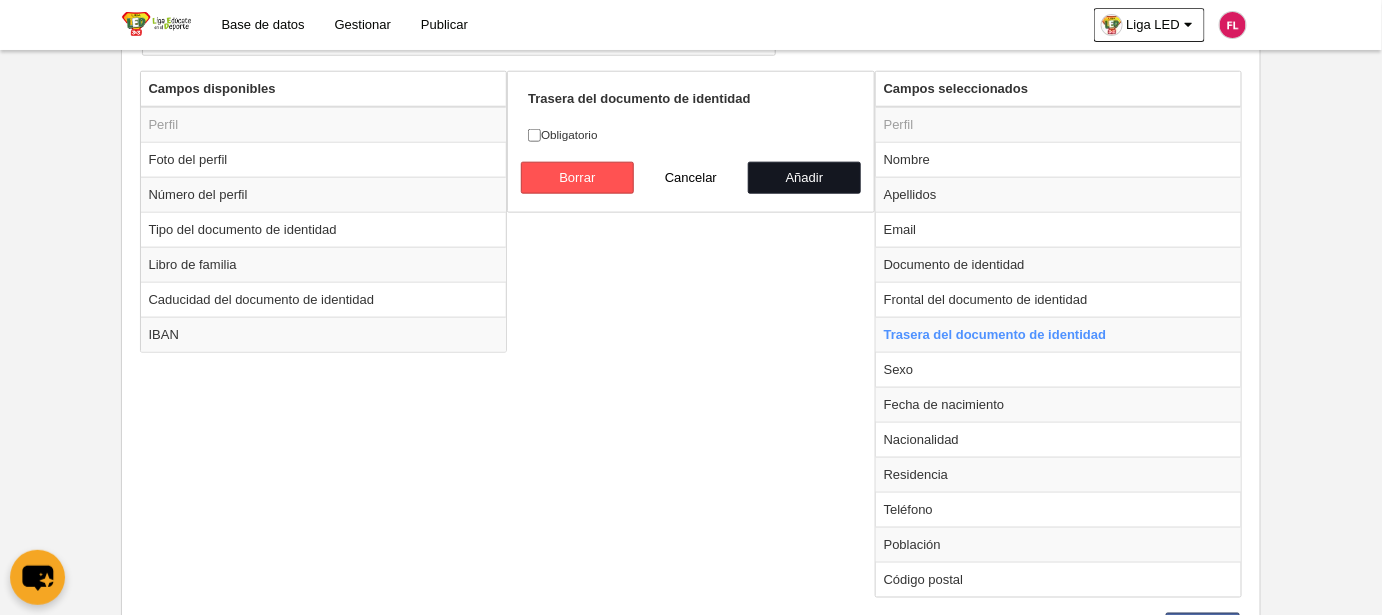click on "Añadir" at bounding box center (805, 178) 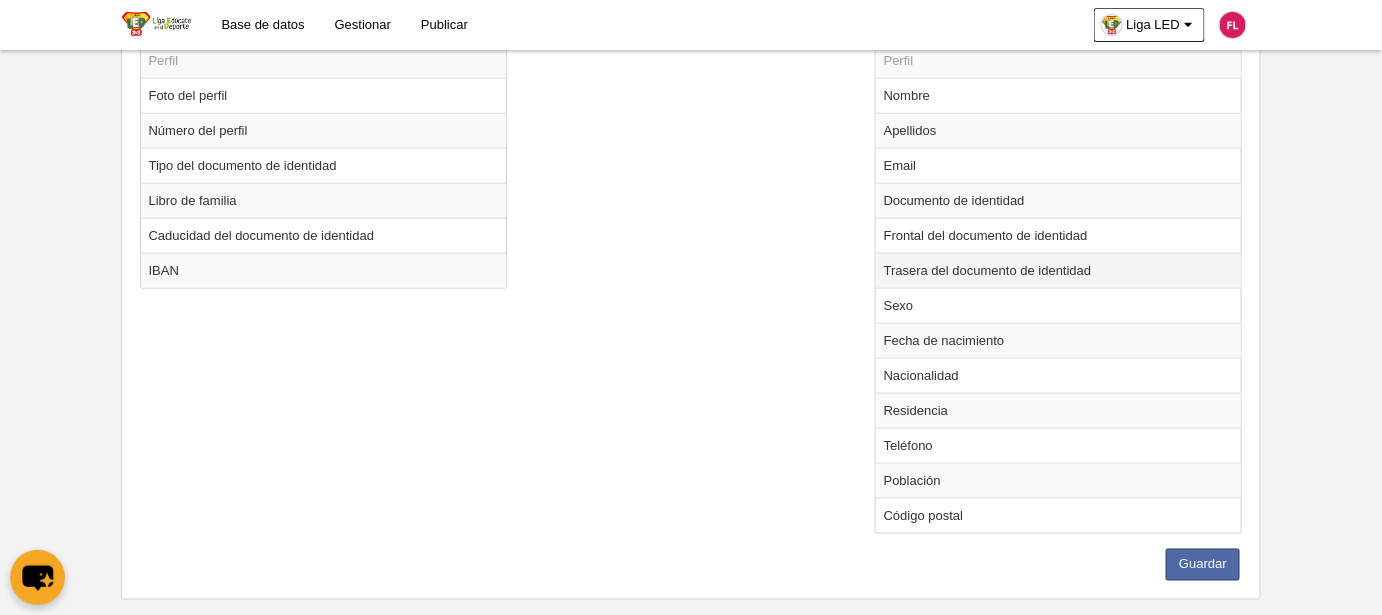 scroll, scrollTop: 773, scrollLeft: 0, axis: vertical 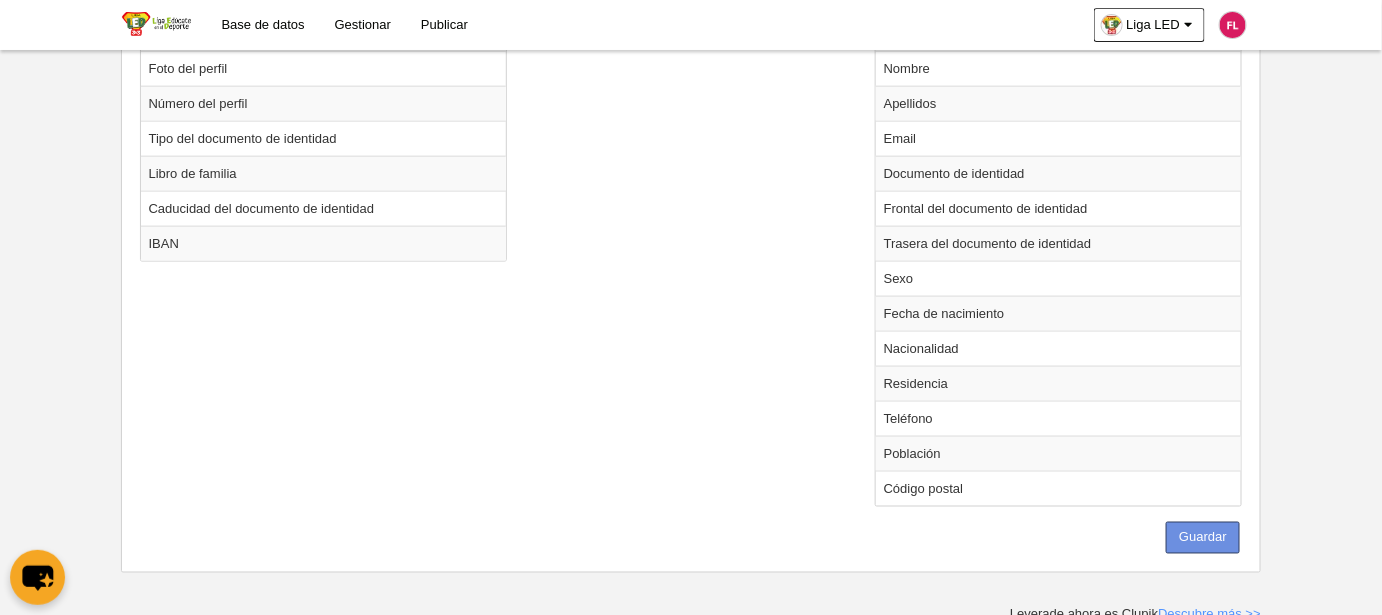 click on "Guardar" at bounding box center (1203, 538) 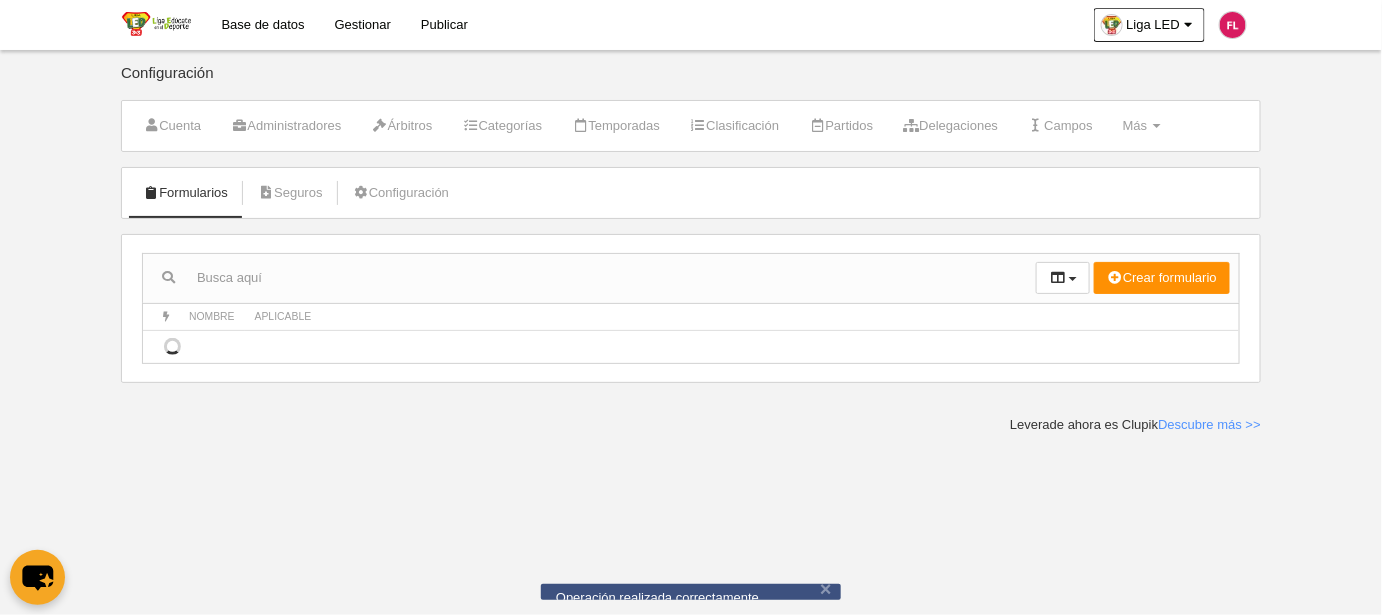 scroll, scrollTop: 0, scrollLeft: 0, axis: both 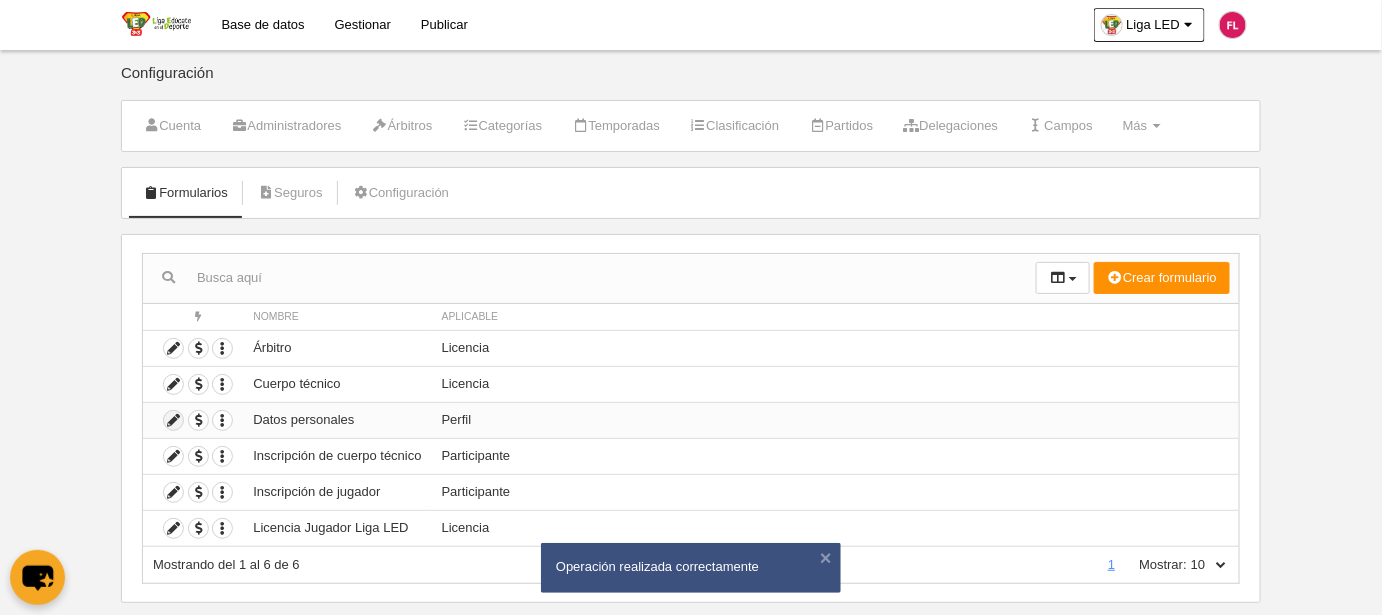 click at bounding box center [173, 420] 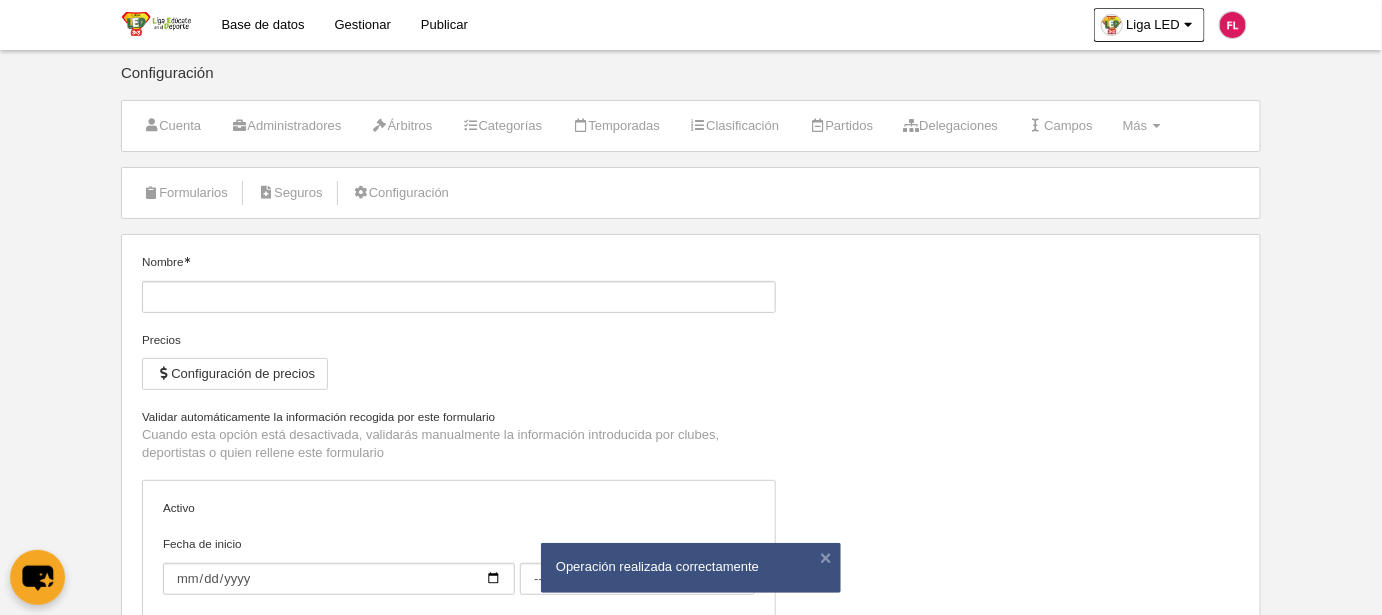 type on "Datos personales" 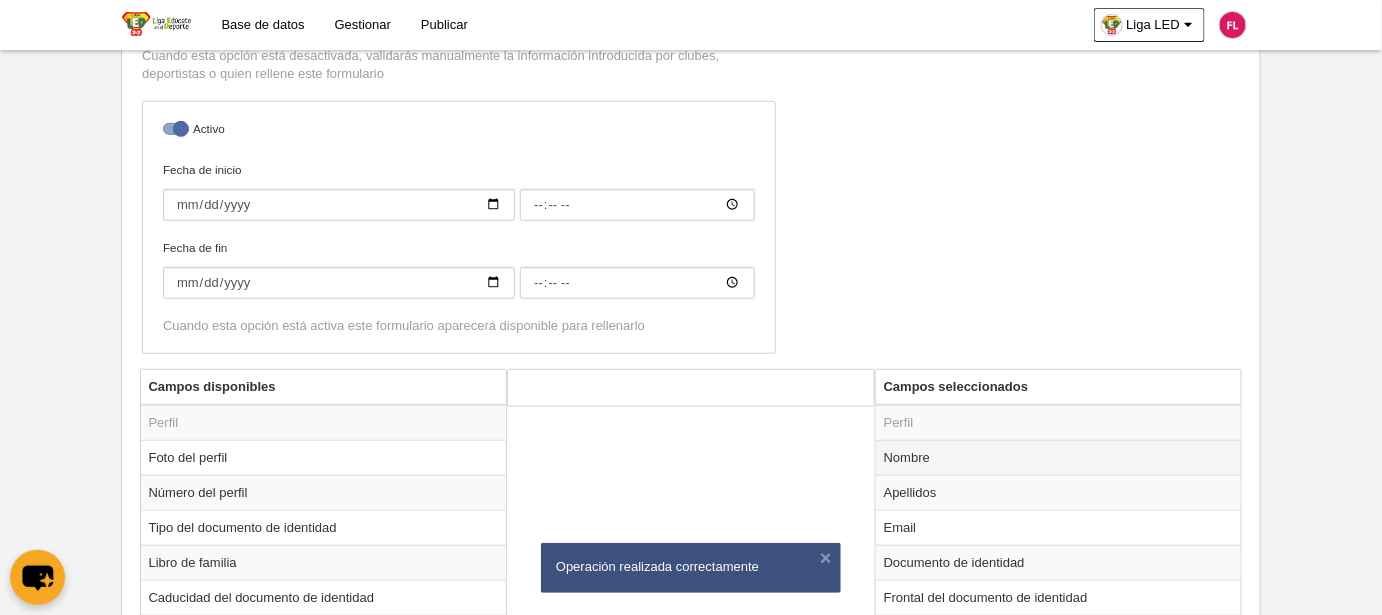 scroll, scrollTop: 454, scrollLeft: 0, axis: vertical 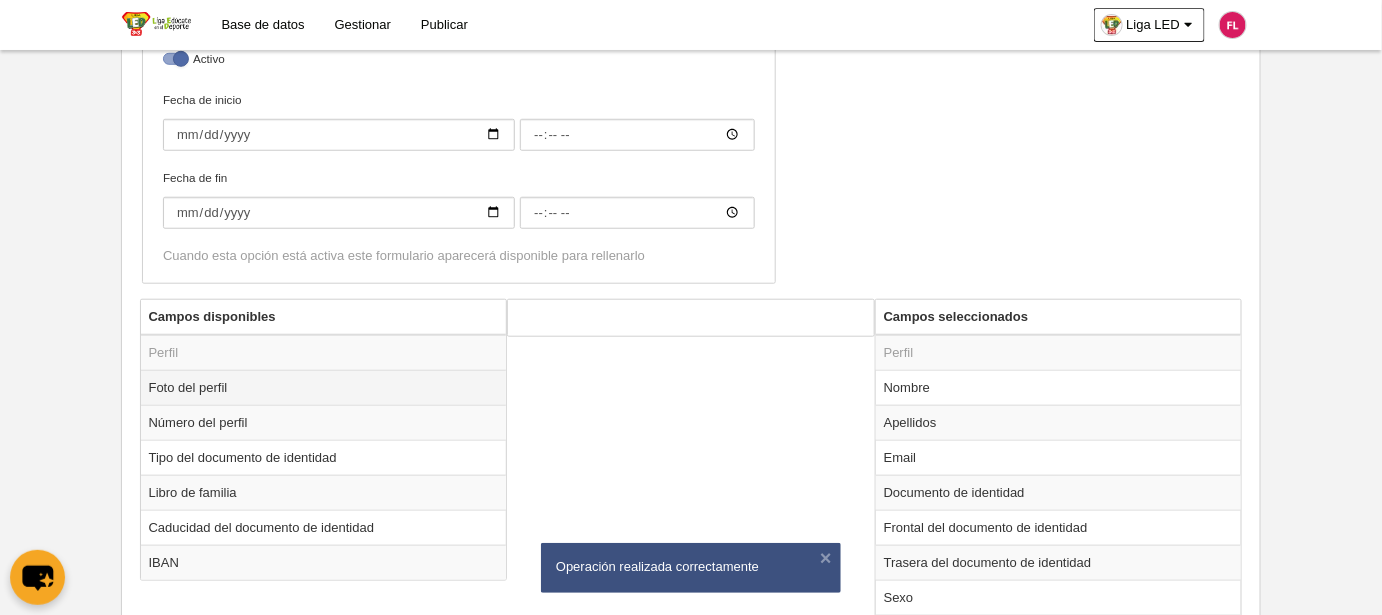 click on "Foto del perfil" at bounding box center (324, 387) 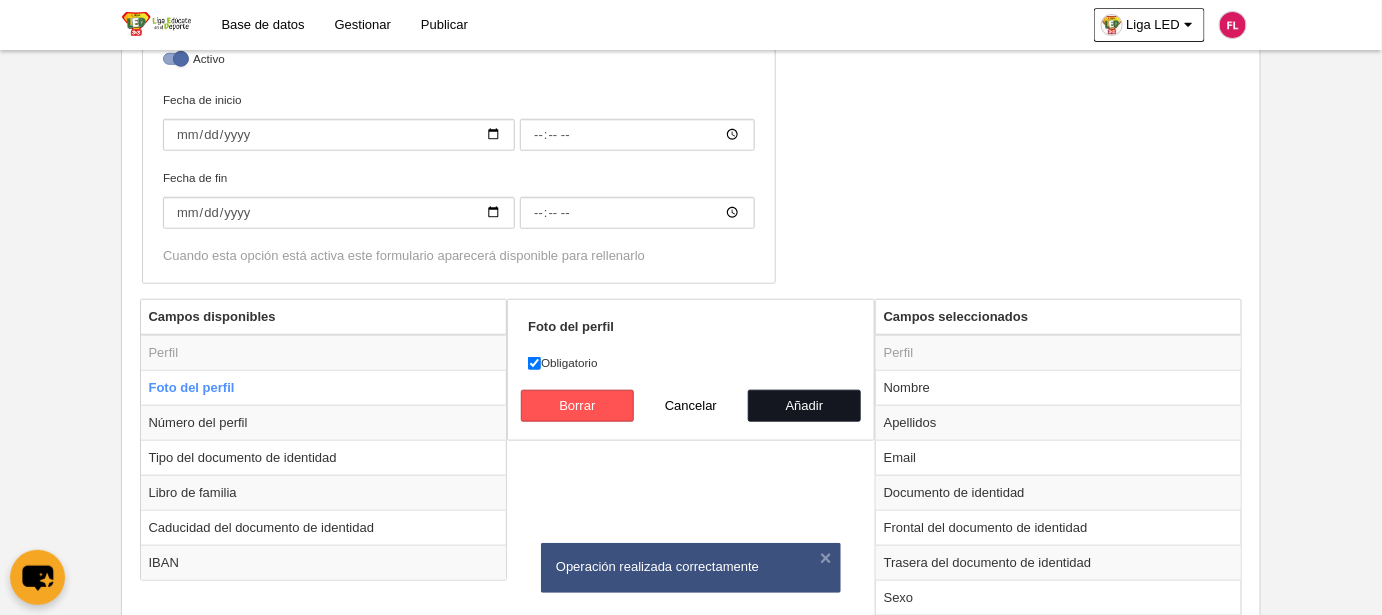 click on "Añadir" at bounding box center [805, 406] 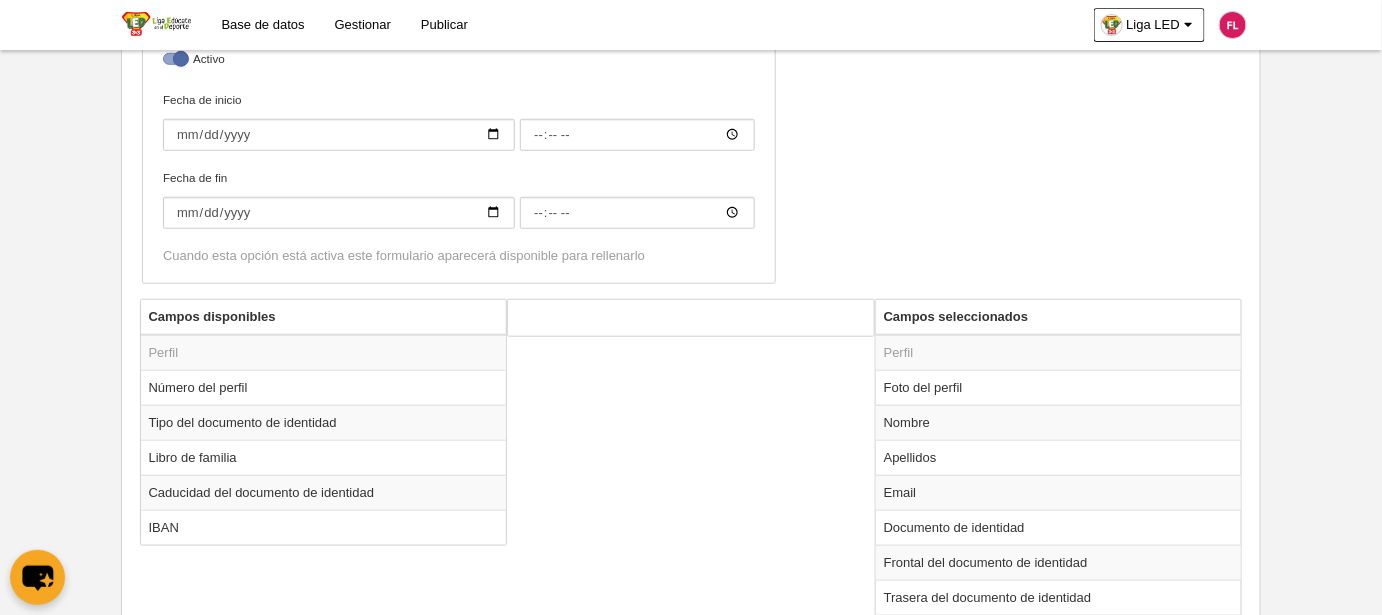 drag, startPoint x: 975, startPoint y: 379, endPoint x: 854, endPoint y: 387, distance: 121.264175 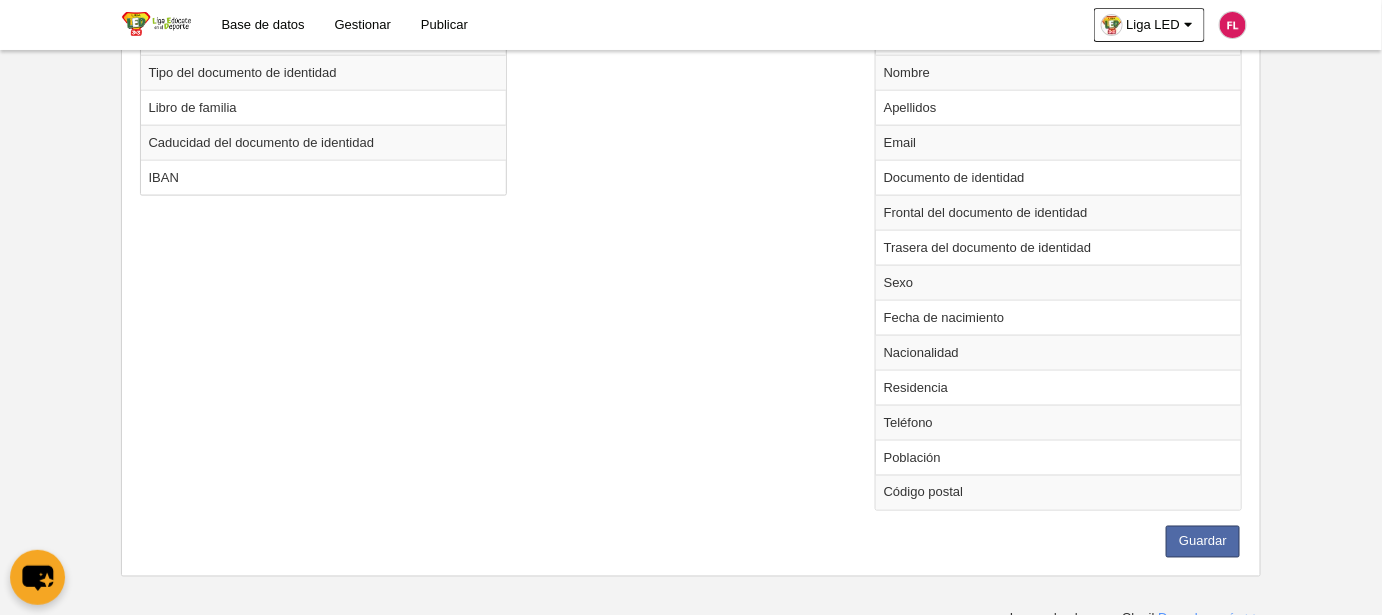 scroll, scrollTop: 808, scrollLeft: 0, axis: vertical 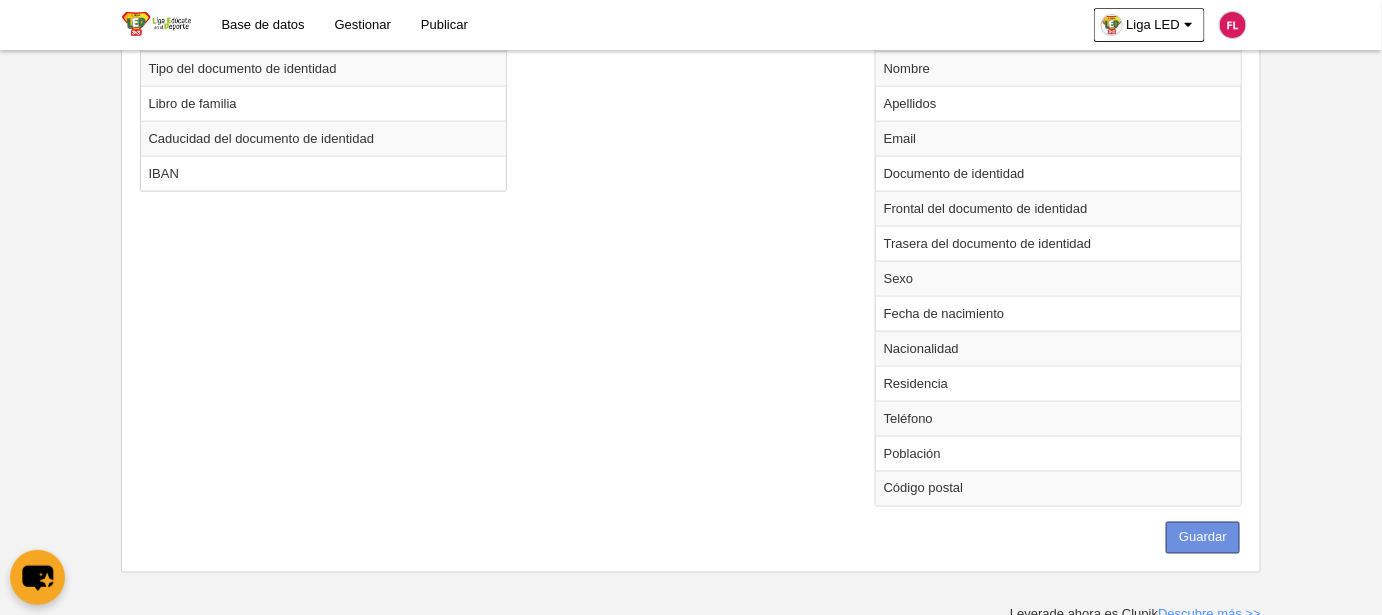 click on "Guardar" at bounding box center (1203, 538) 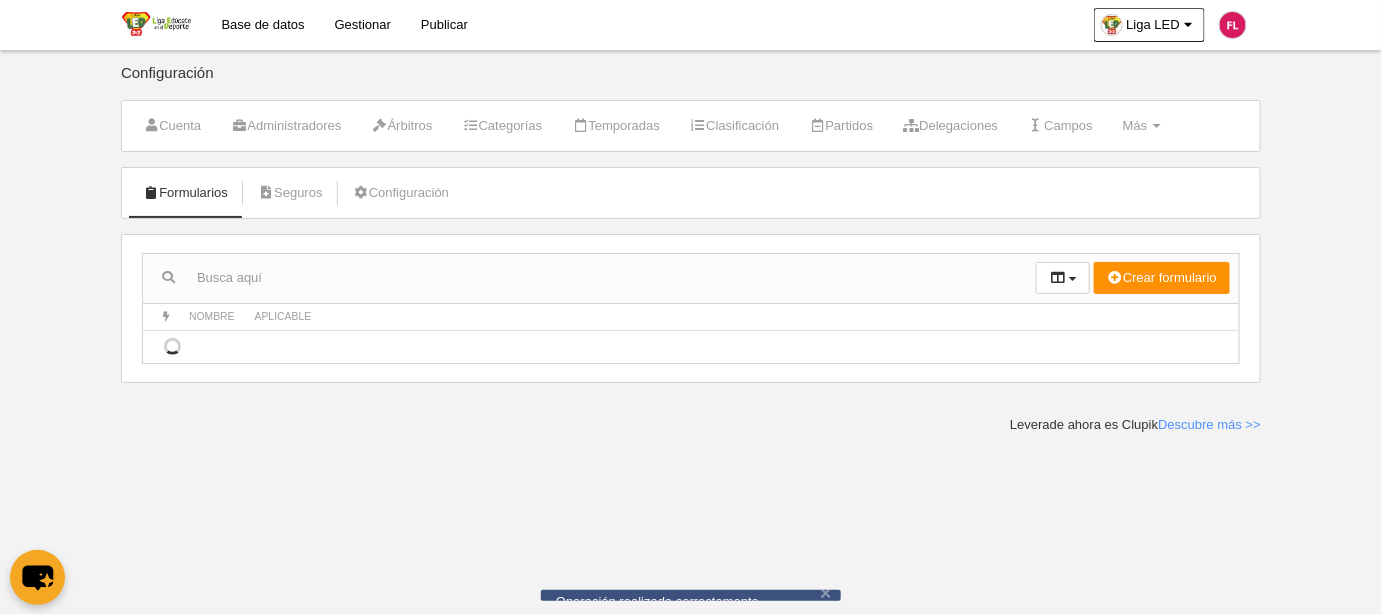 scroll, scrollTop: 0, scrollLeft: 0, axis: both 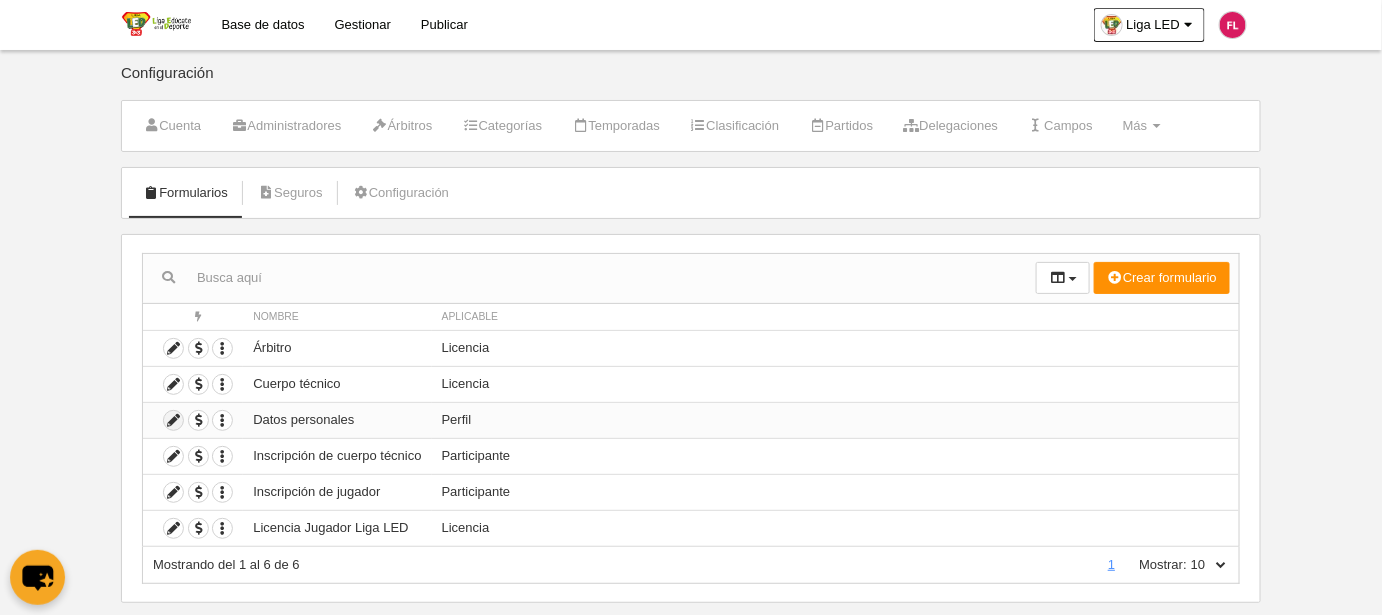 click at bounding box center (173, 420) 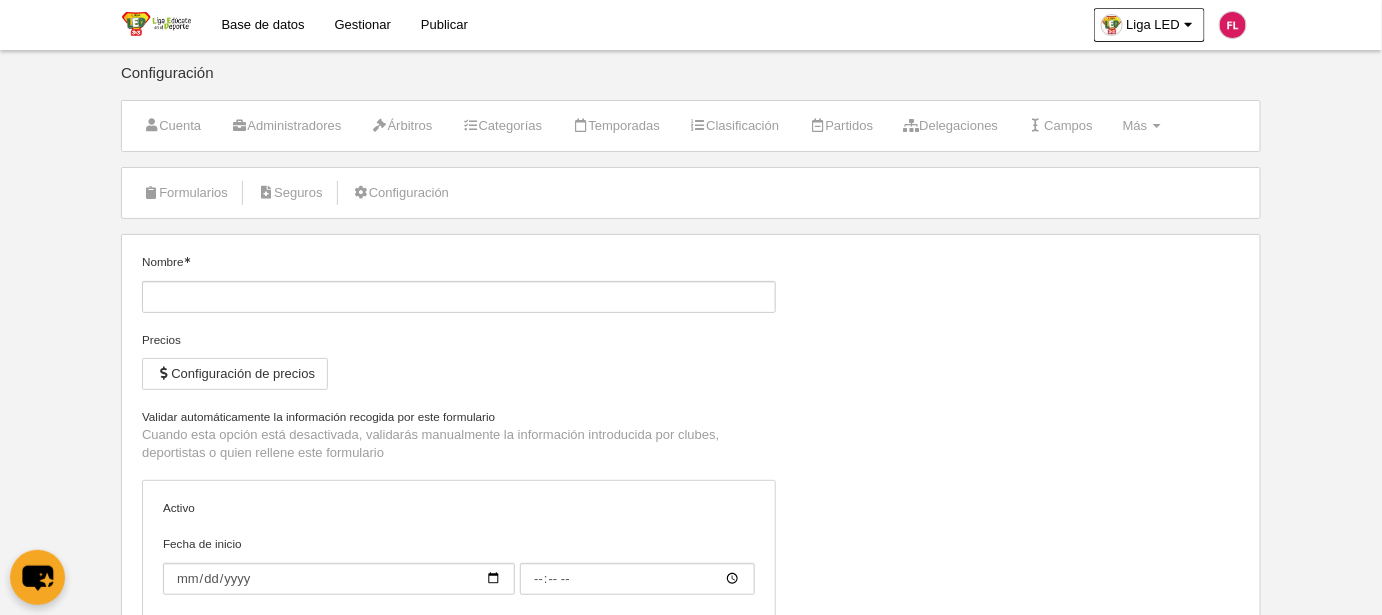 type on "Datos personales" 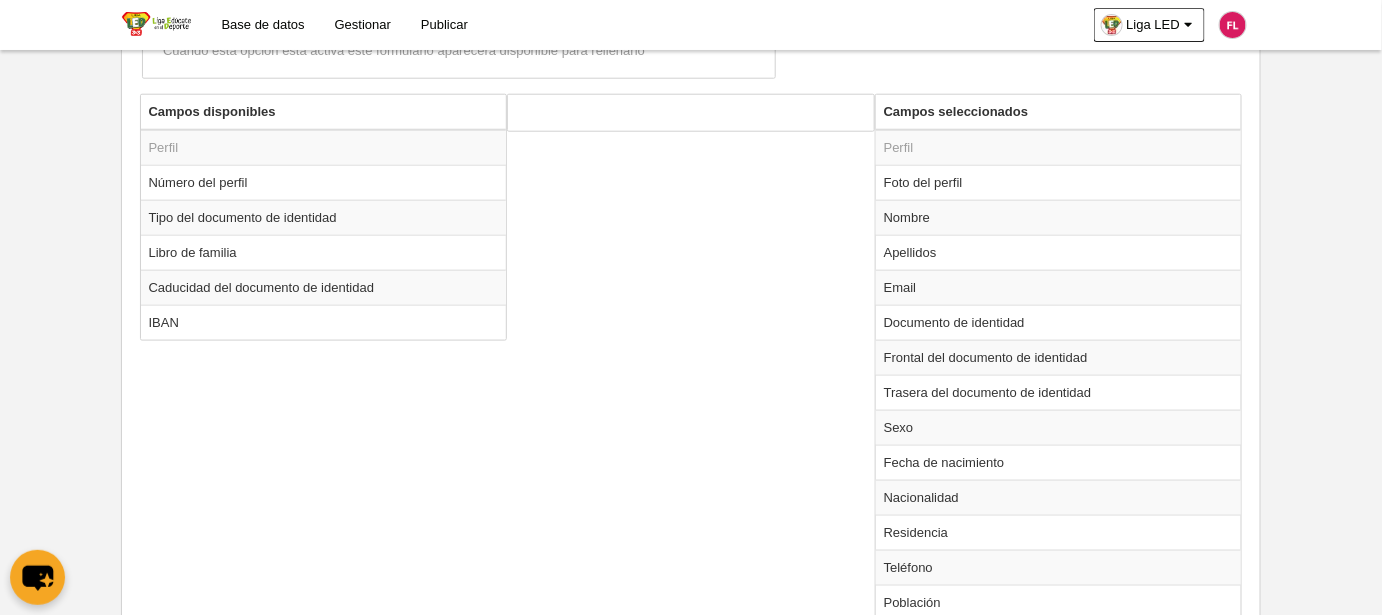 scroll, scrollTop: 636, scrollLeft: 0, axis: vertical 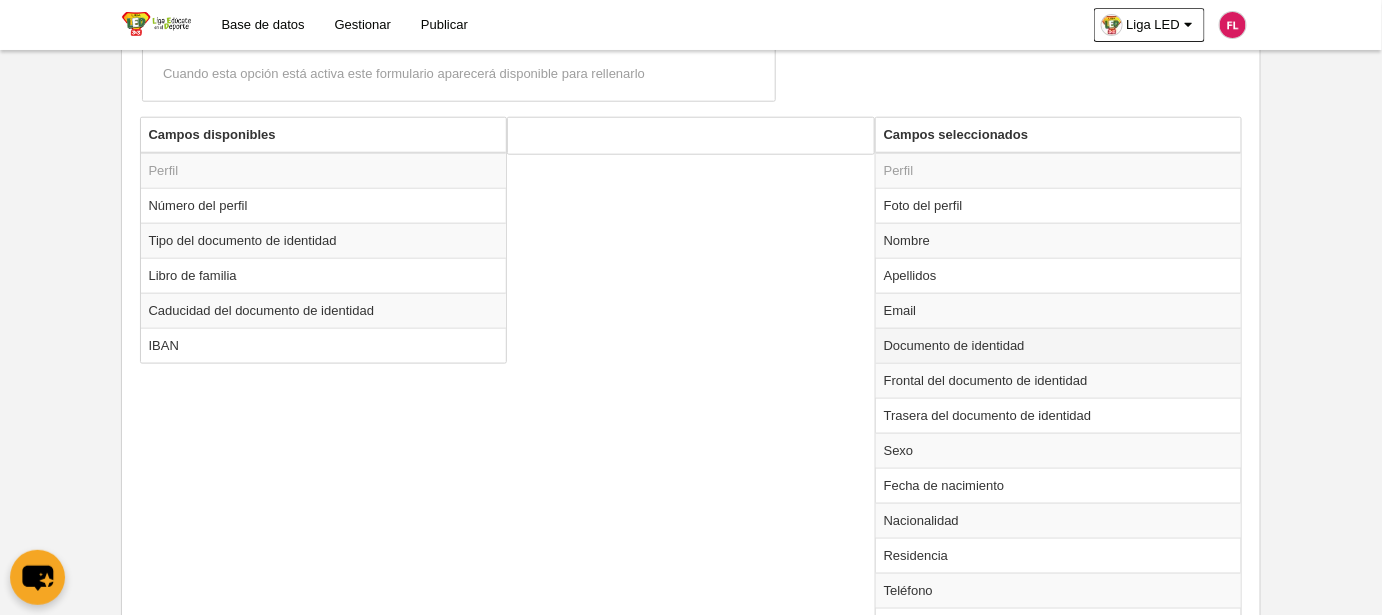 click on "Documento de identidad" at bounding box center (1059, 345) 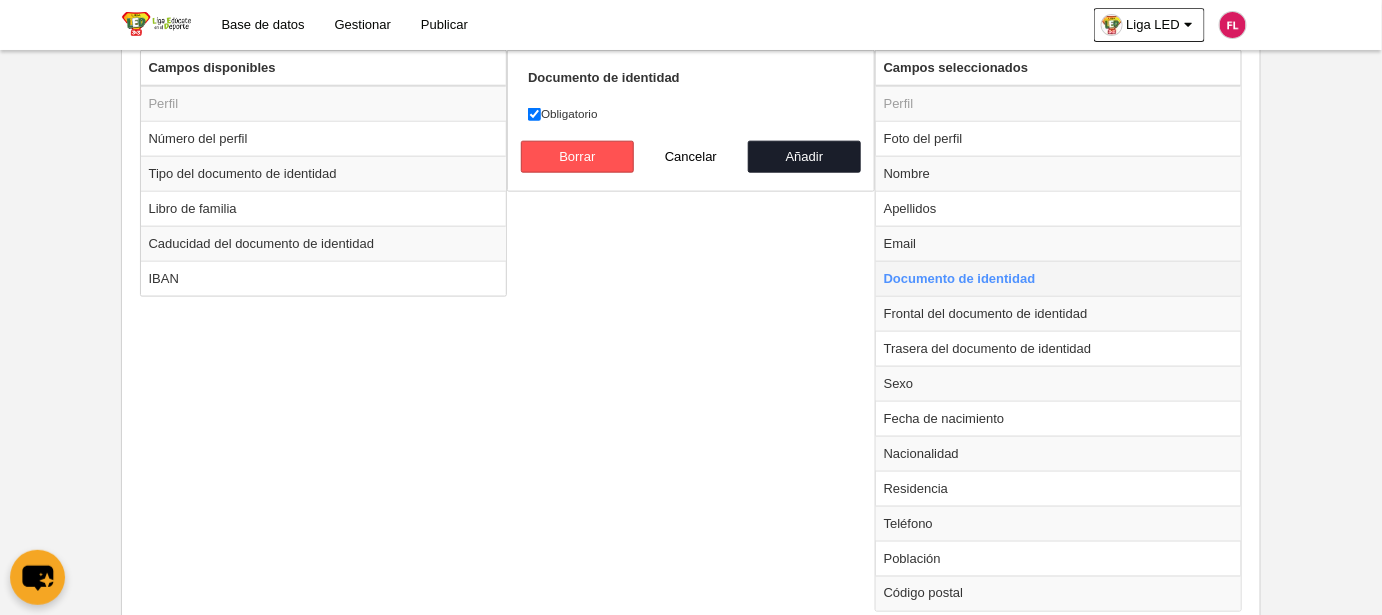 scroll, scrollTop: 727, scrollLeft: 0, axis: vertical 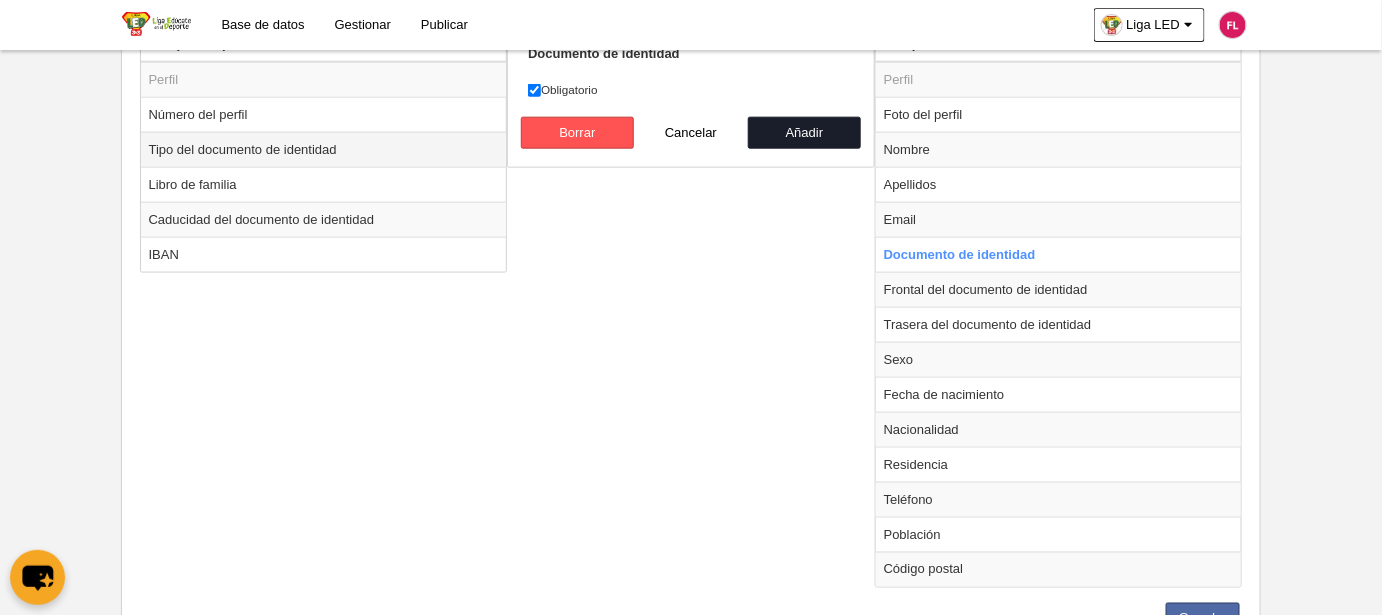 click on "Tipo del documento de identidad" at bounding box center [324, 149] 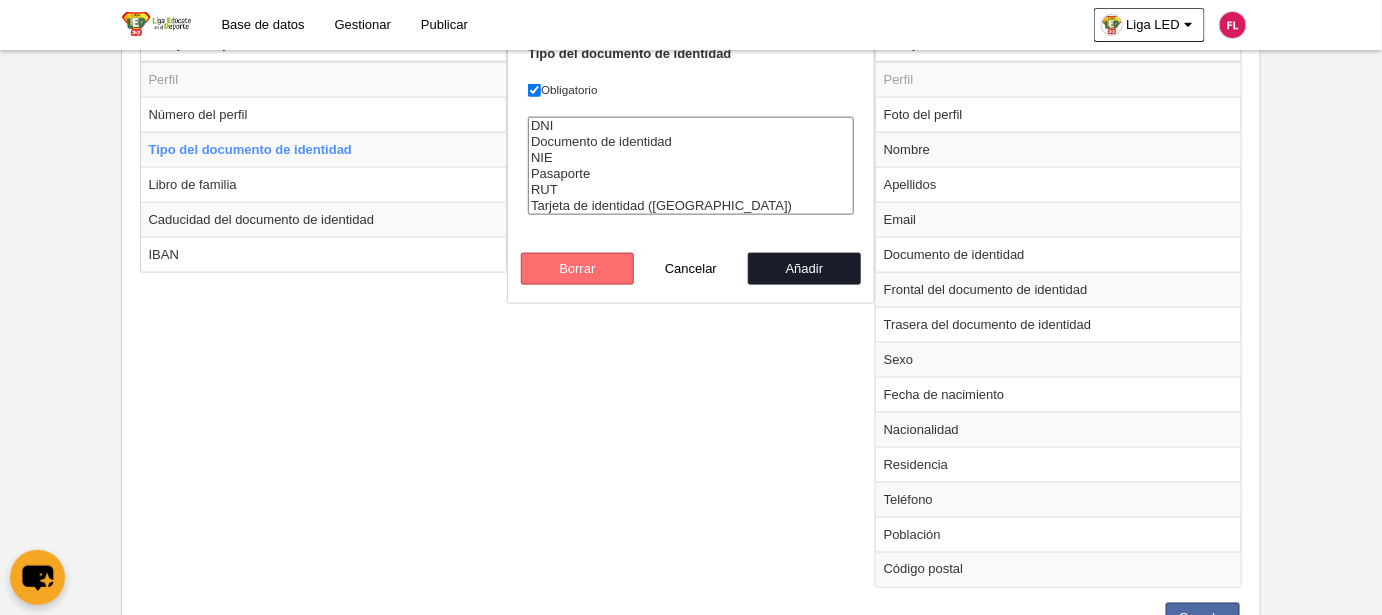 click on "Borrar" at bounding box center (578, 269) 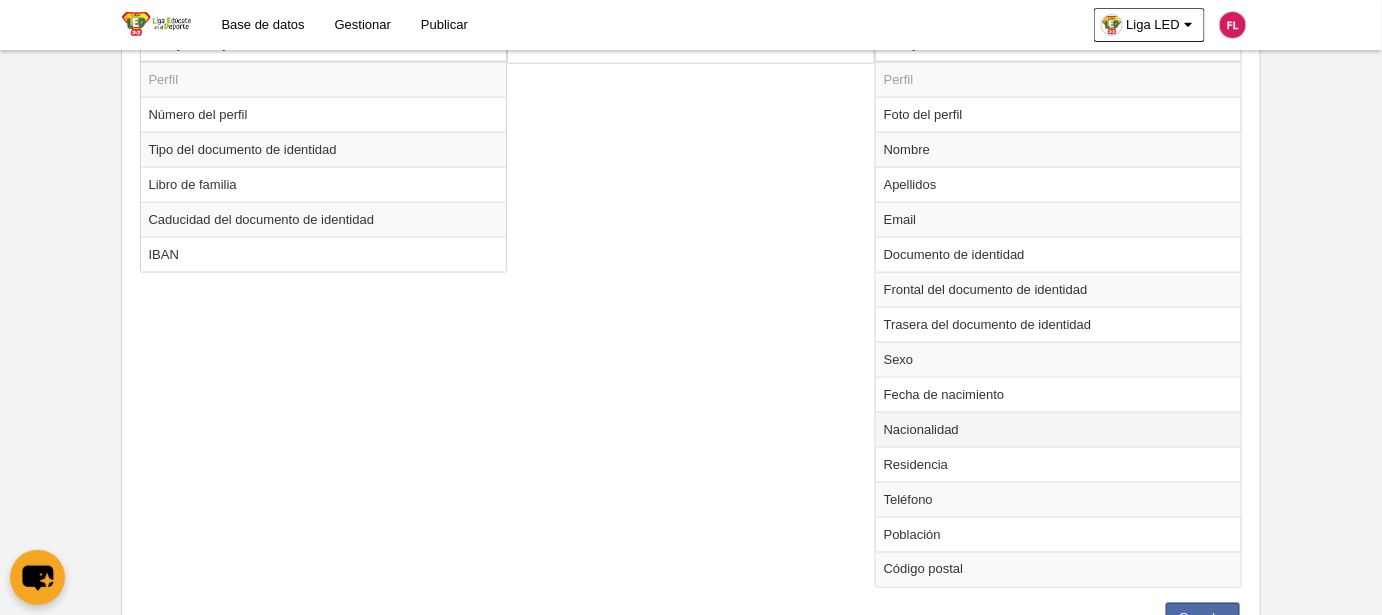 scroll, scrollTop: 808, scrollLeft: 0, axis: vertical 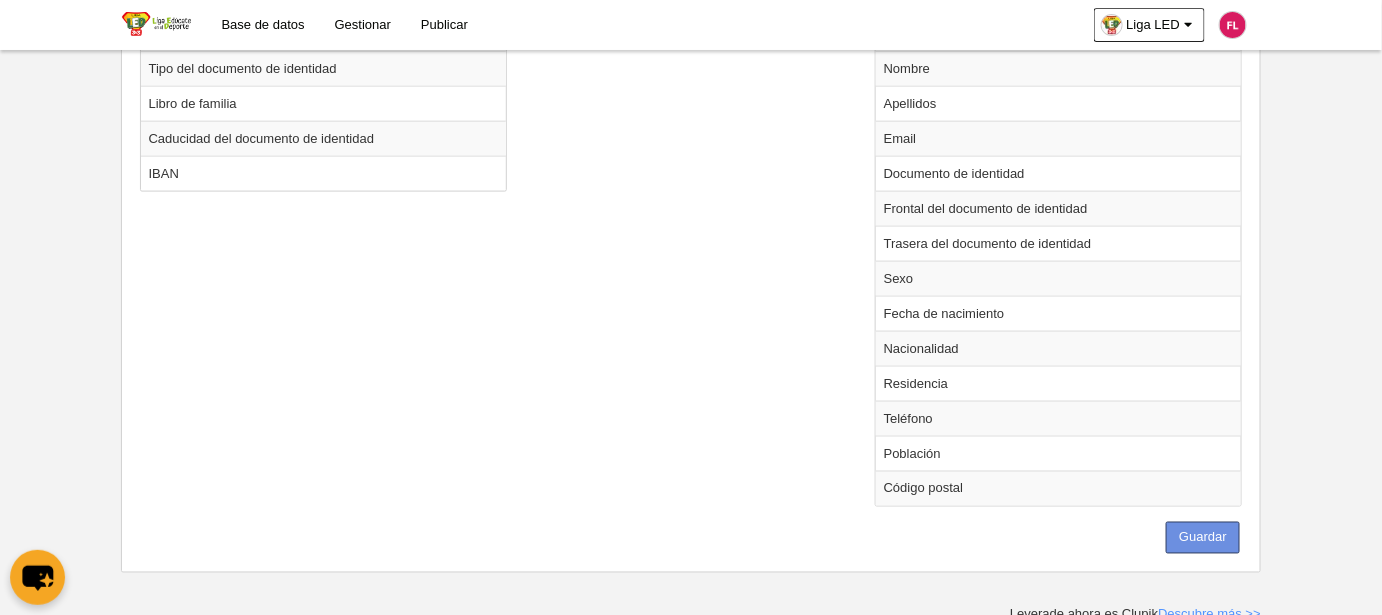 click on "Guardar" at bounding box center [1203, 538] 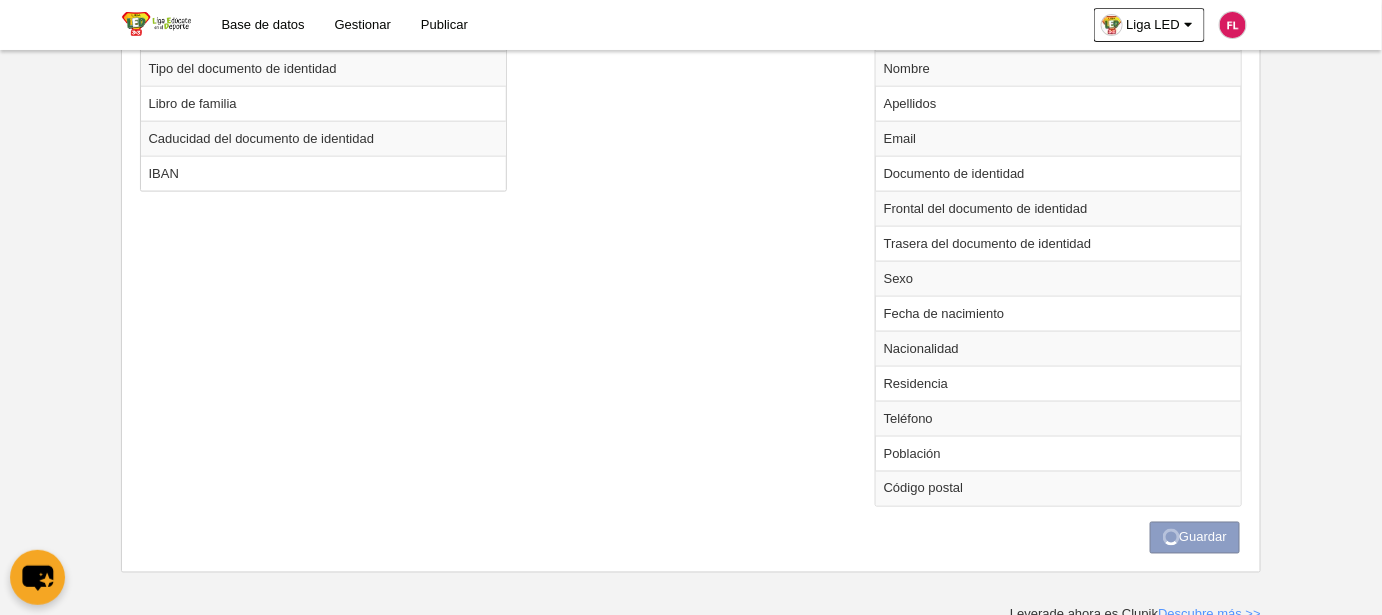 scroll, scrollTop: 0, scrollLeft: 0, axis: both 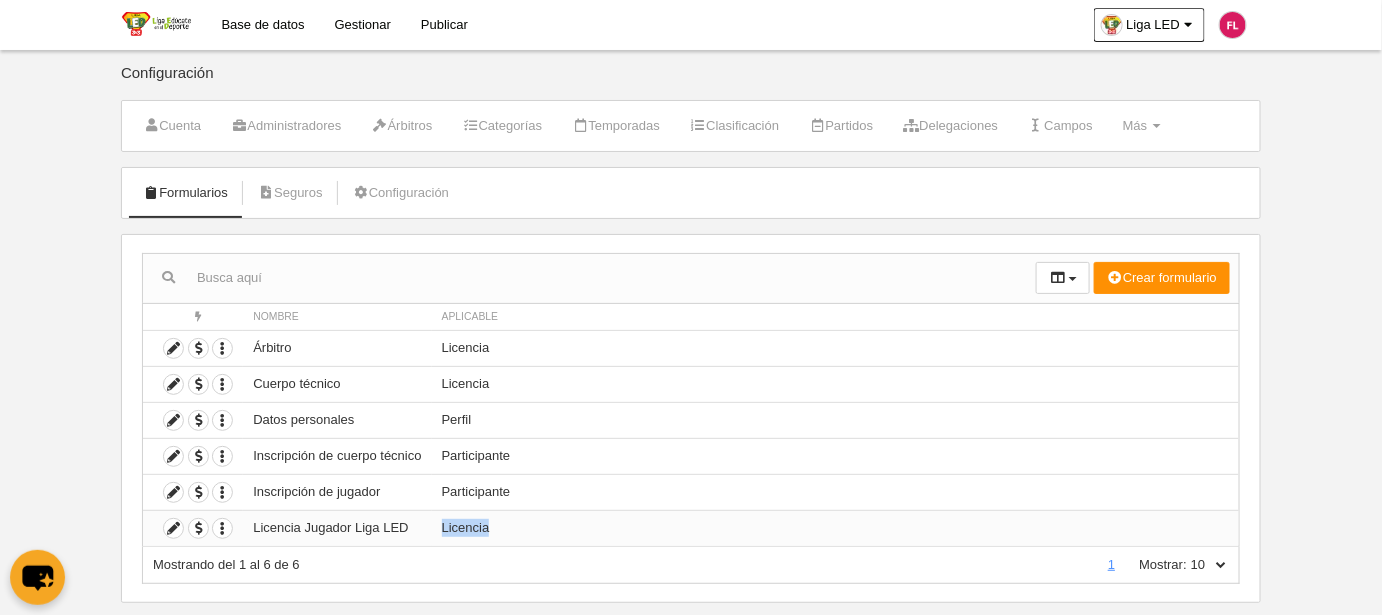 drag, startPoint x: 501, startPoint y: 527, endPoint x: 424, endPoint y: 528, distance: 77.00649 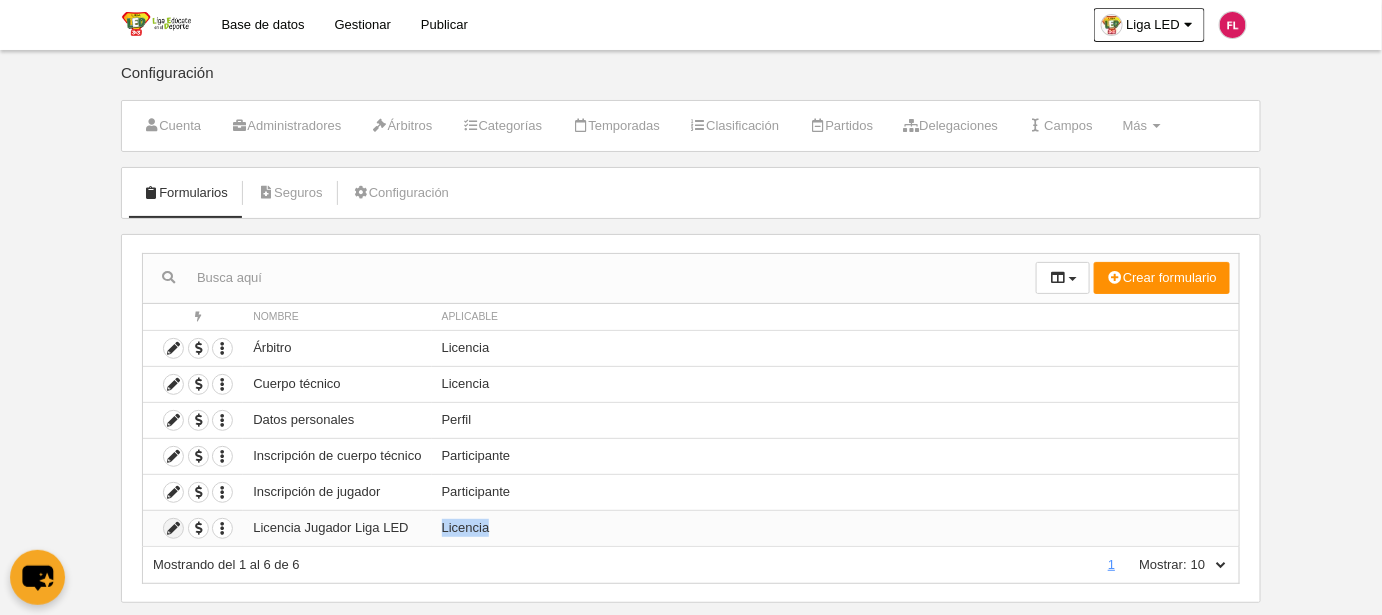 click at bounding box center (173, 528) 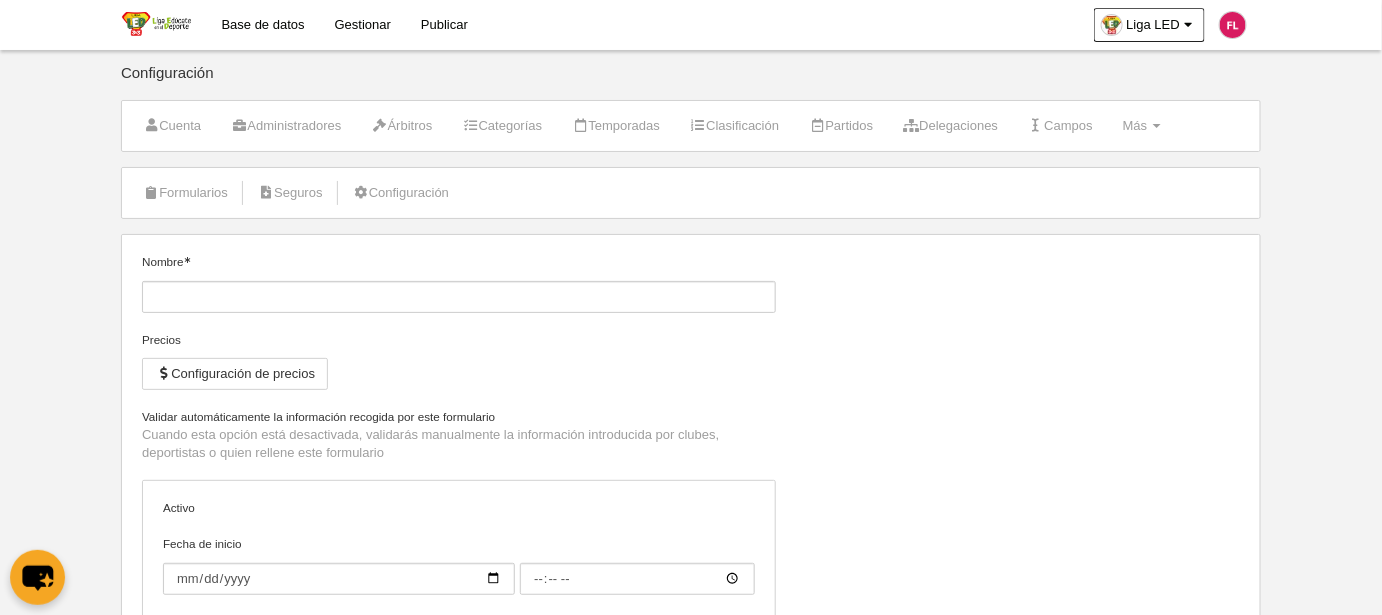 type on "Licencia Jugador Liga LED" 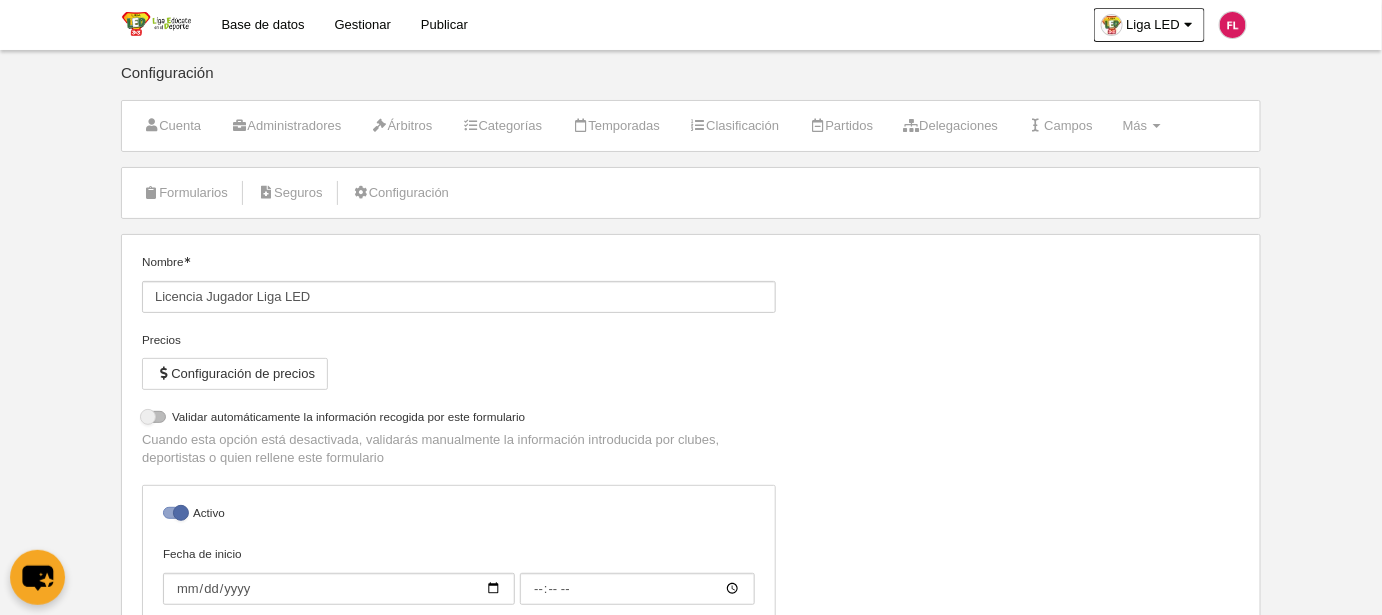 select on "selected" 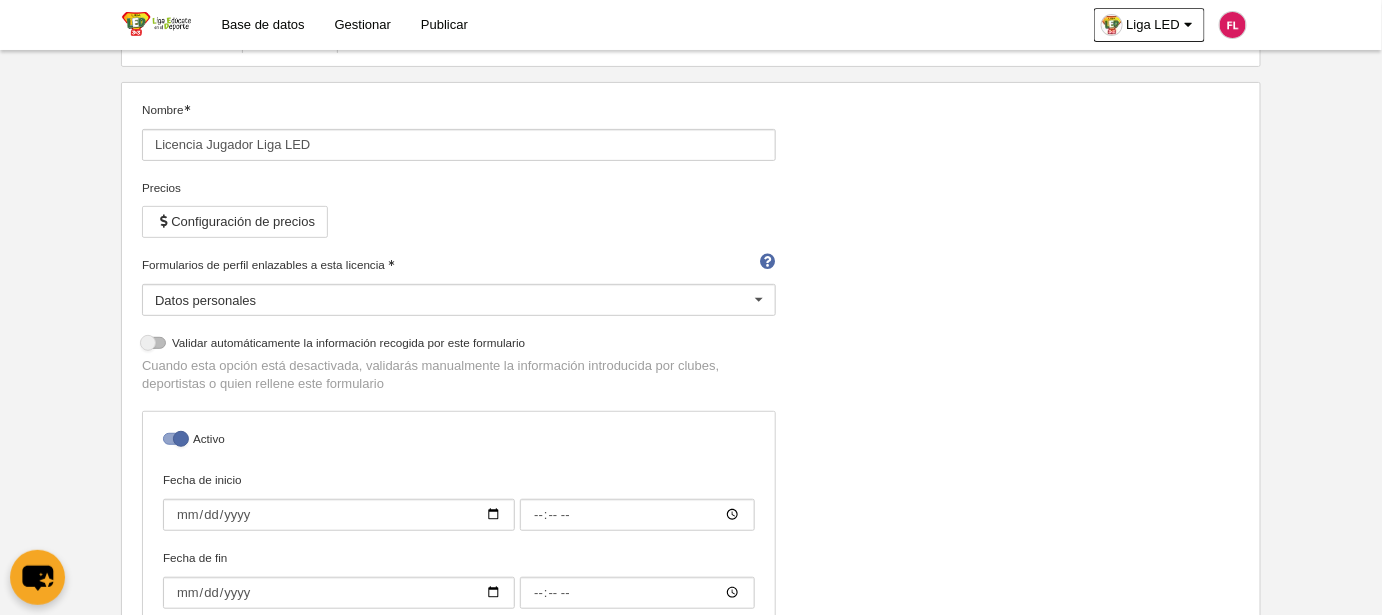 scroll, scrollTop: 0, scrollLeft: 0, axis: both 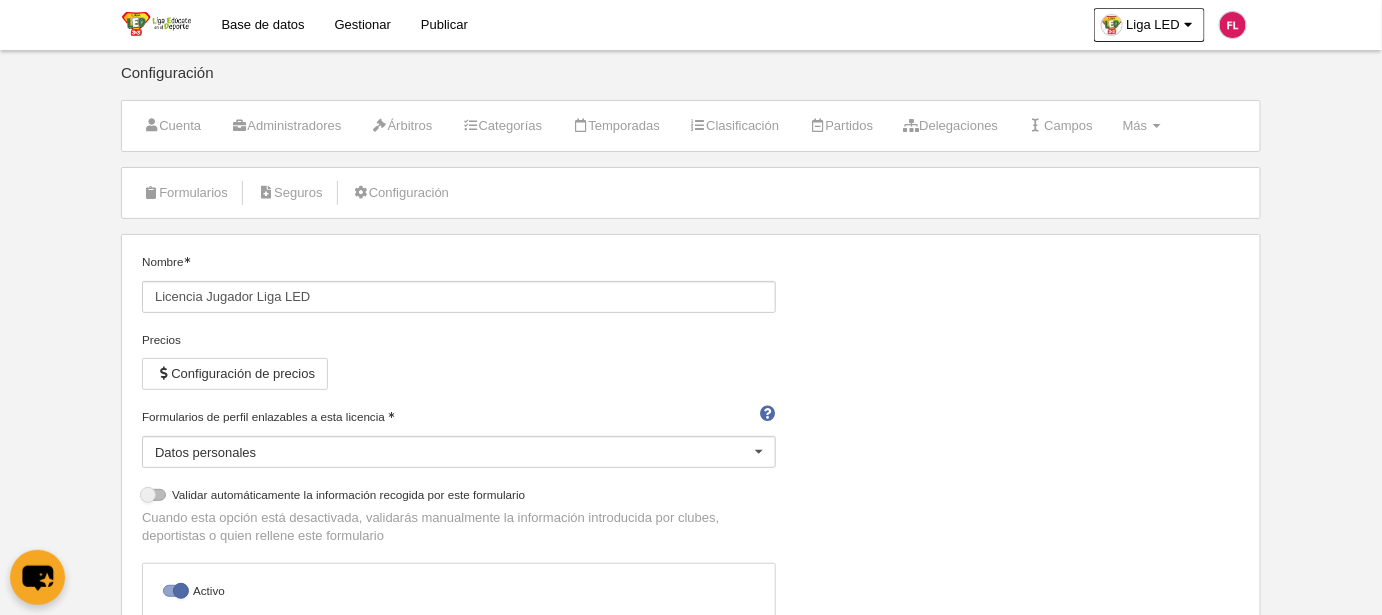 drag, startPoint x: 140, startPoint y: 412, endPoint x: 360, endPoint y: 409, distance: 220.02045 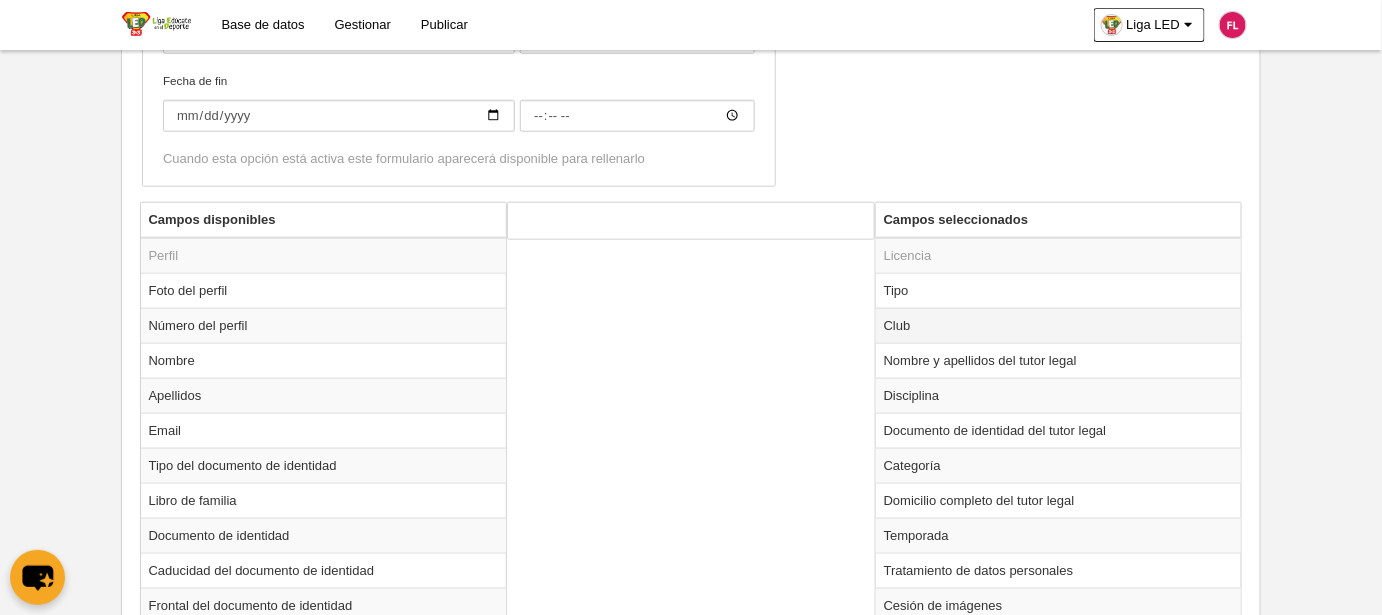 scroll, scrollTop: 636, scrollLeft: 0, axis: vertical 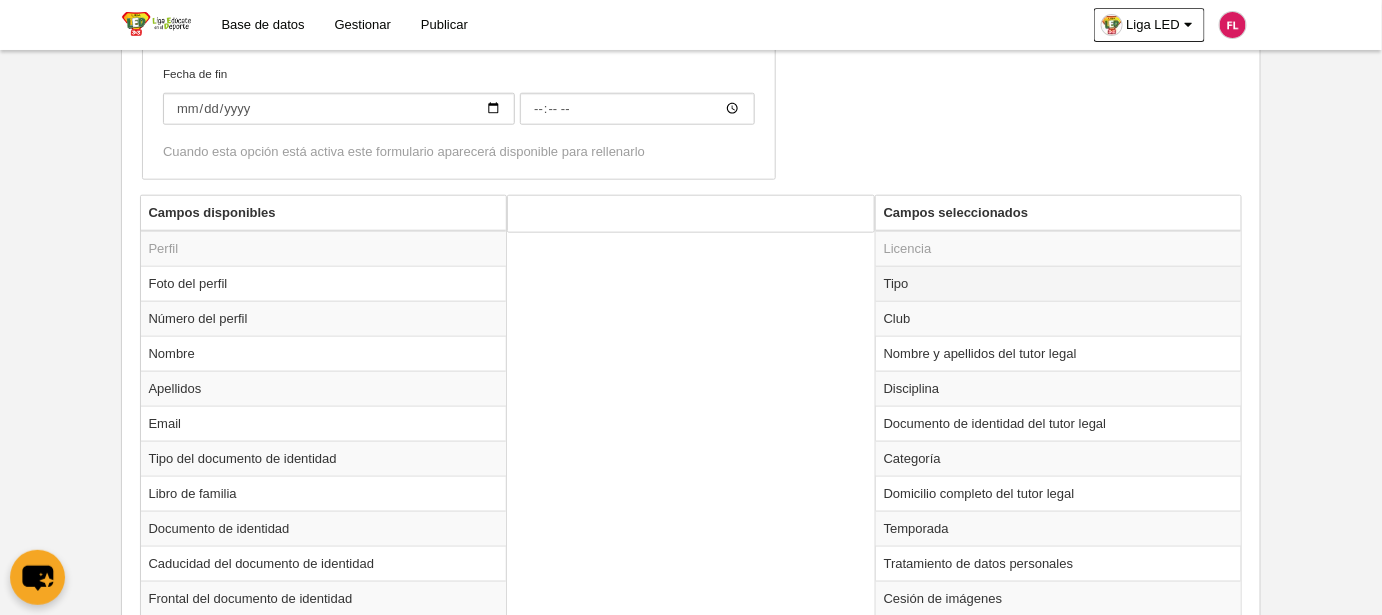 click on "Tipo" at bounding box center (1059, 283) 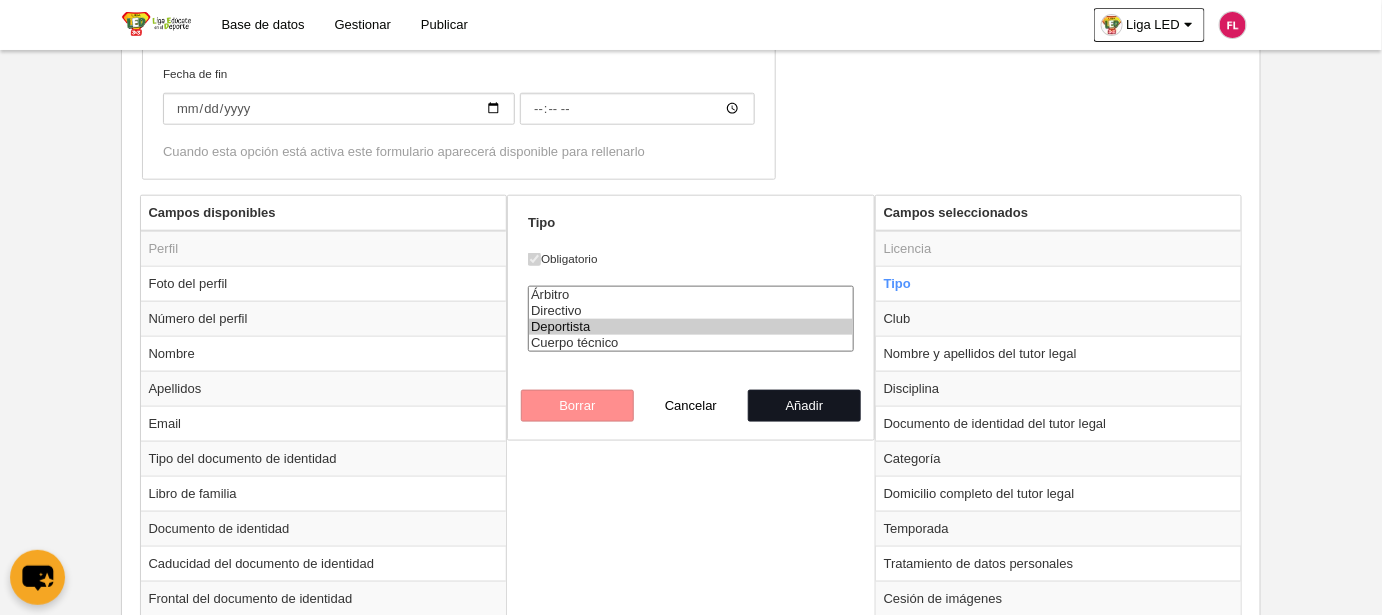 click on "Añadir" at bounding box center (805, 406) 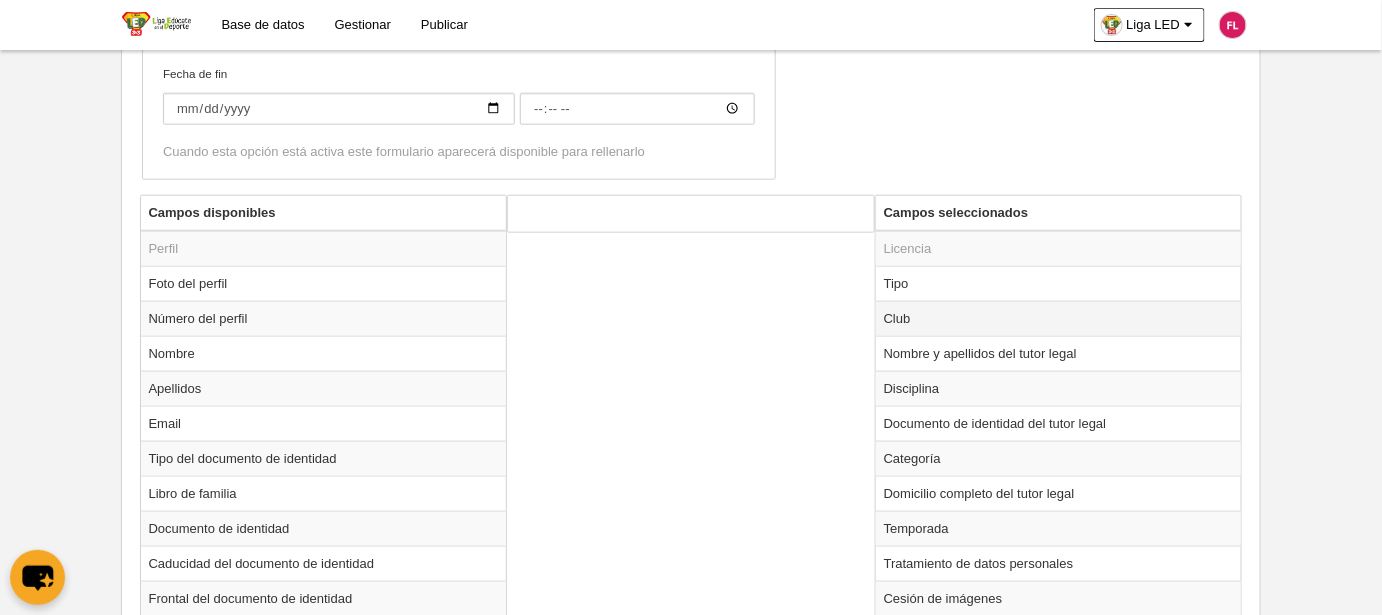 click on "Club" at bounding box center (1059, 318) 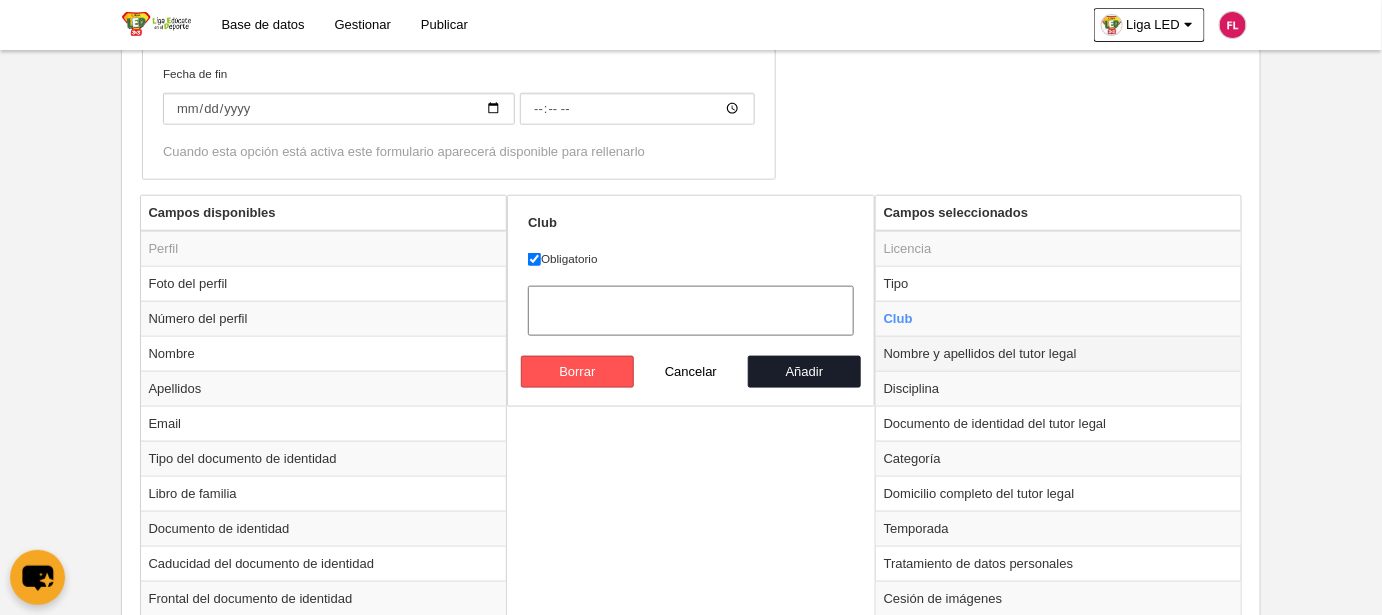 click on "Nombre y apellidos del tutor legal" at bounding box center [1059, 353] 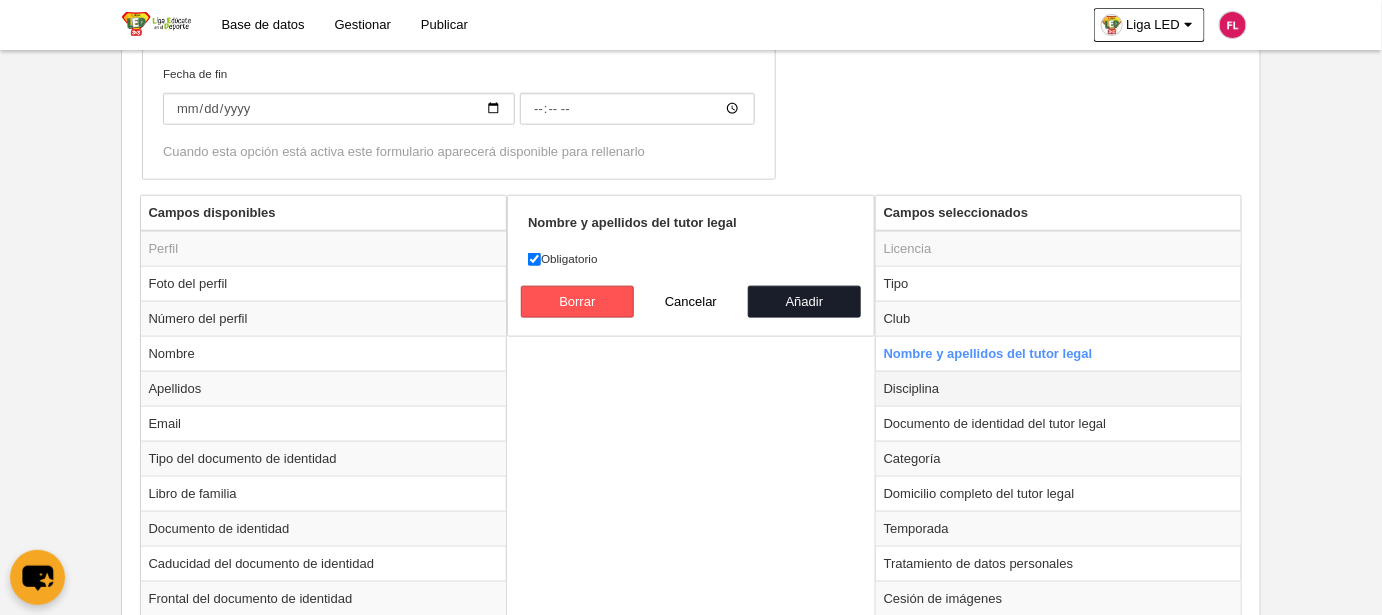 click on "Disciplina" at bounding box center (1059, 388) 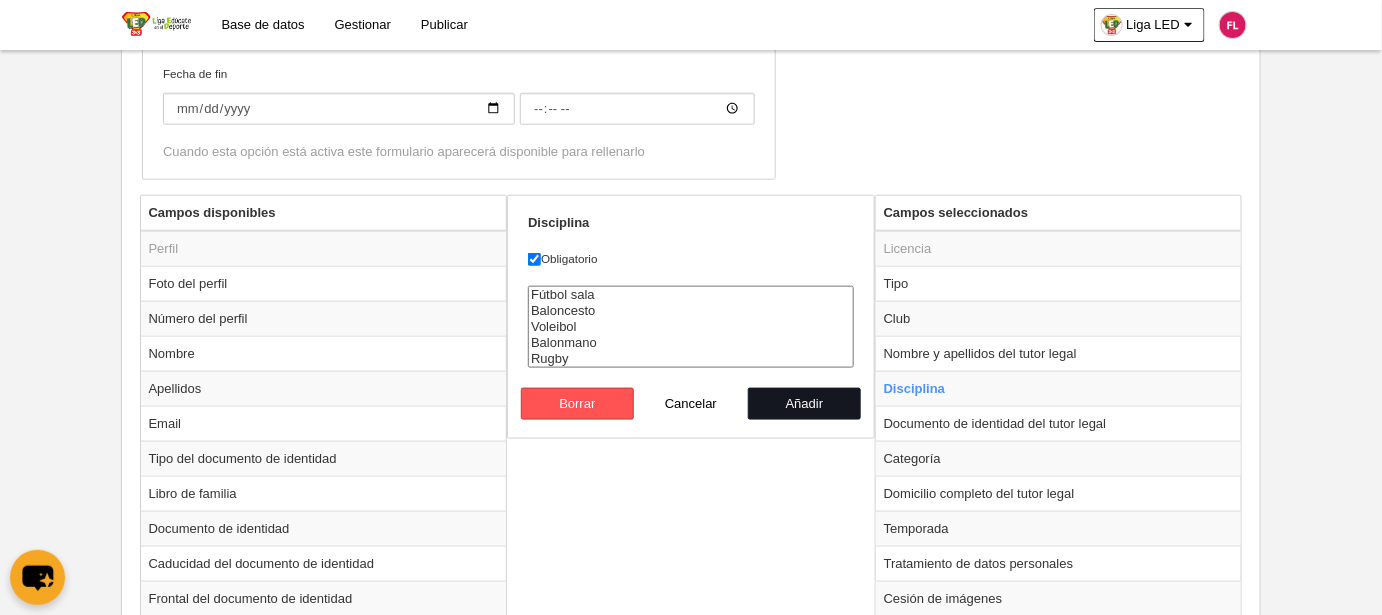 click on "Añadir" at bounding box center [805, 404] 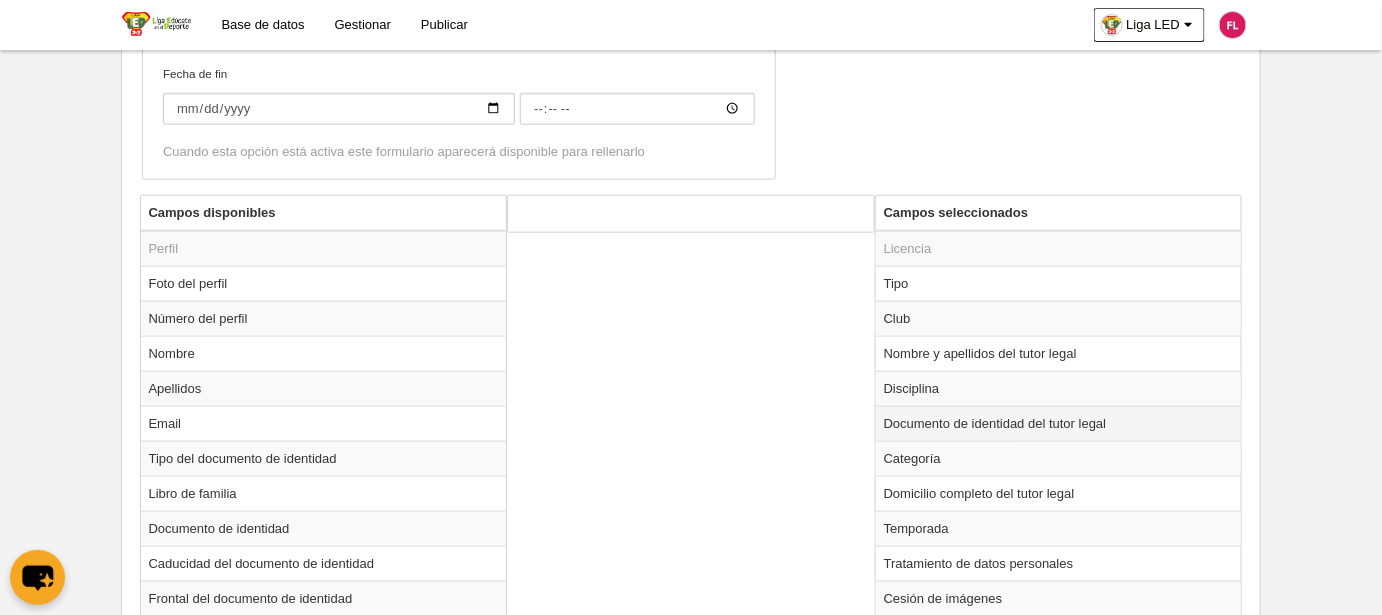 click on "Documento de identidad del tutor legal" at bounding box center (1059, 423) 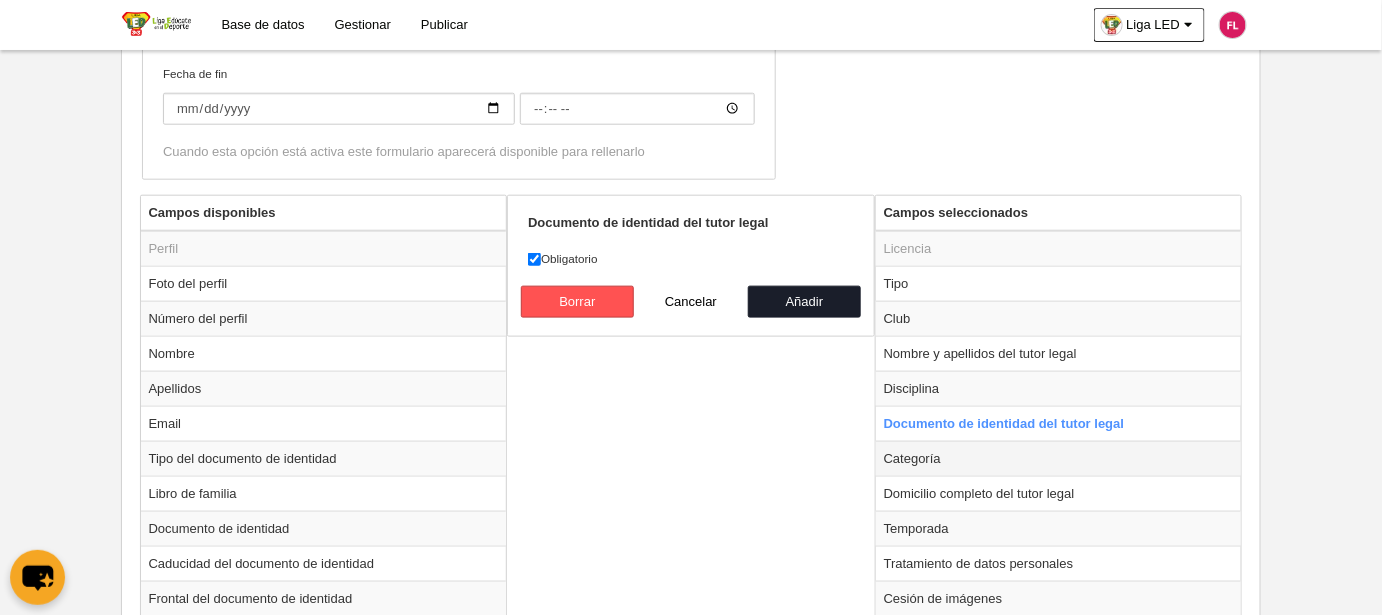 click on "Categoría" at bounding box center [1059, 458] 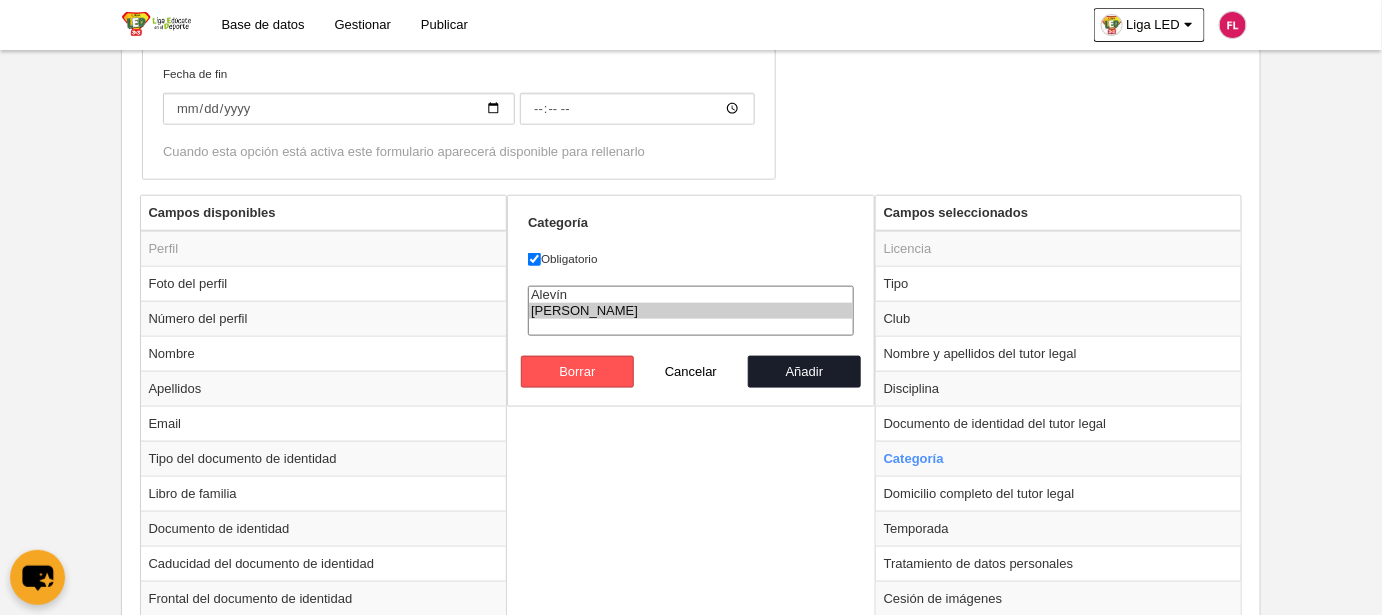 click on "Benjamín" at bounding box center (691, 311) 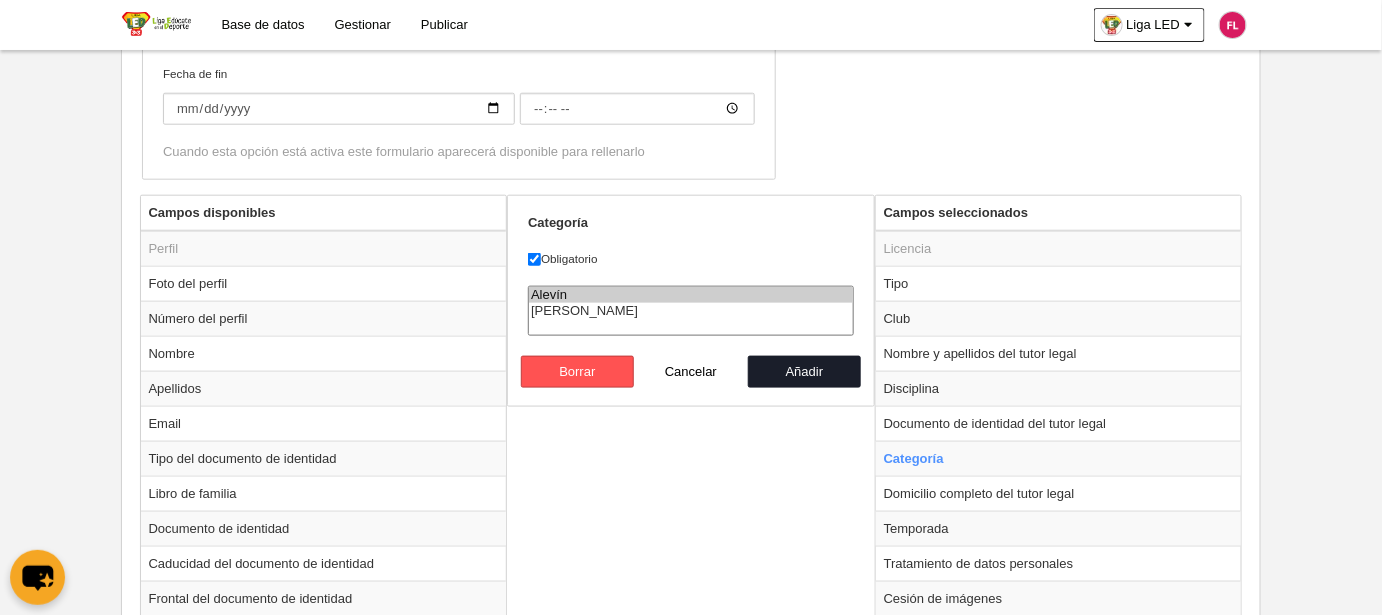 click on "Alevín" at bounding box center [691, 295] 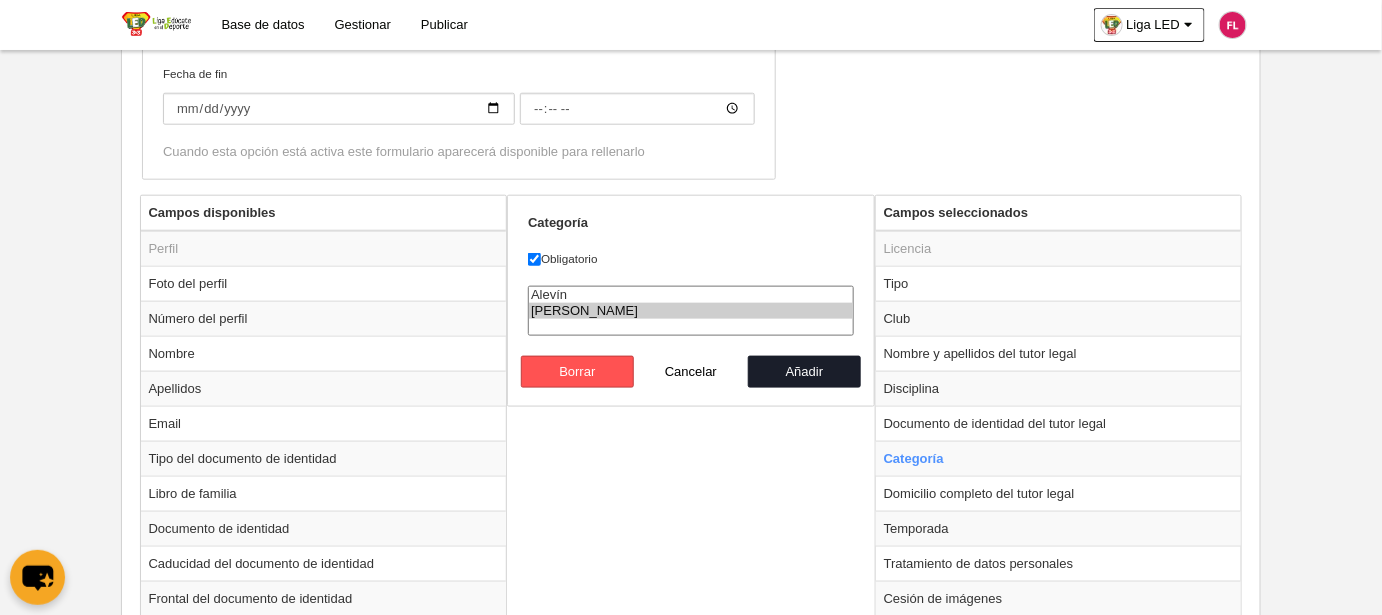 click on "Benjamín" at bounding box center [691, 311] 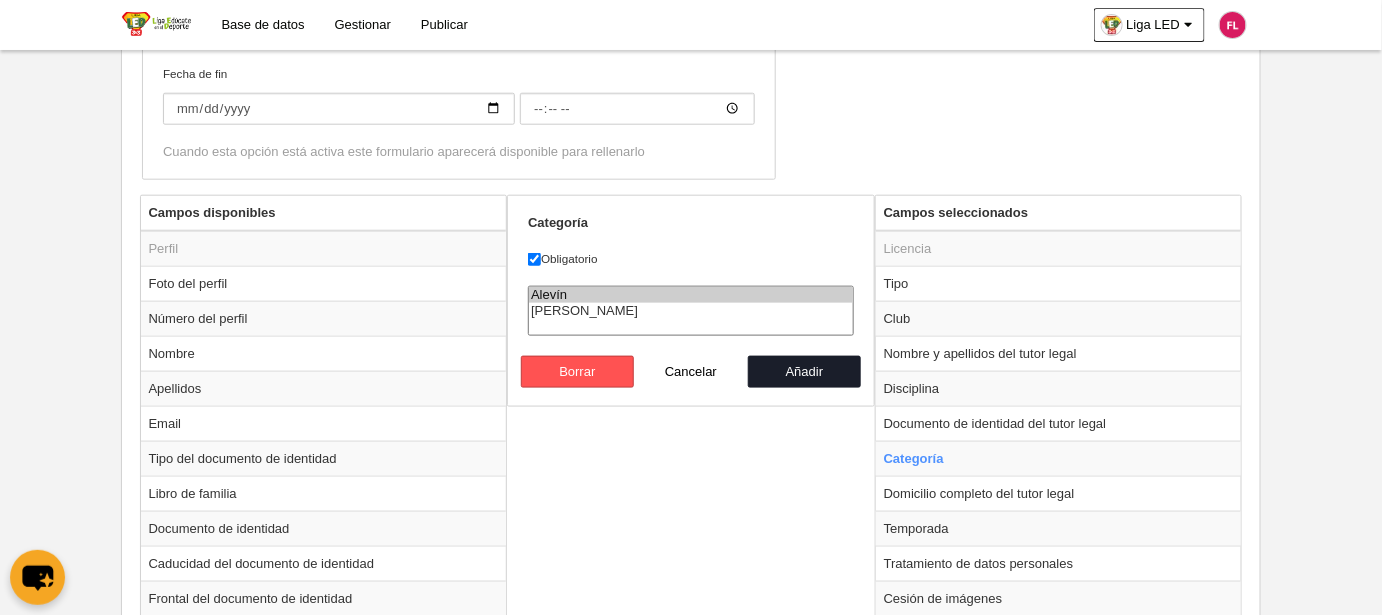 click on "Alevín" at bounding box center (691, 295) 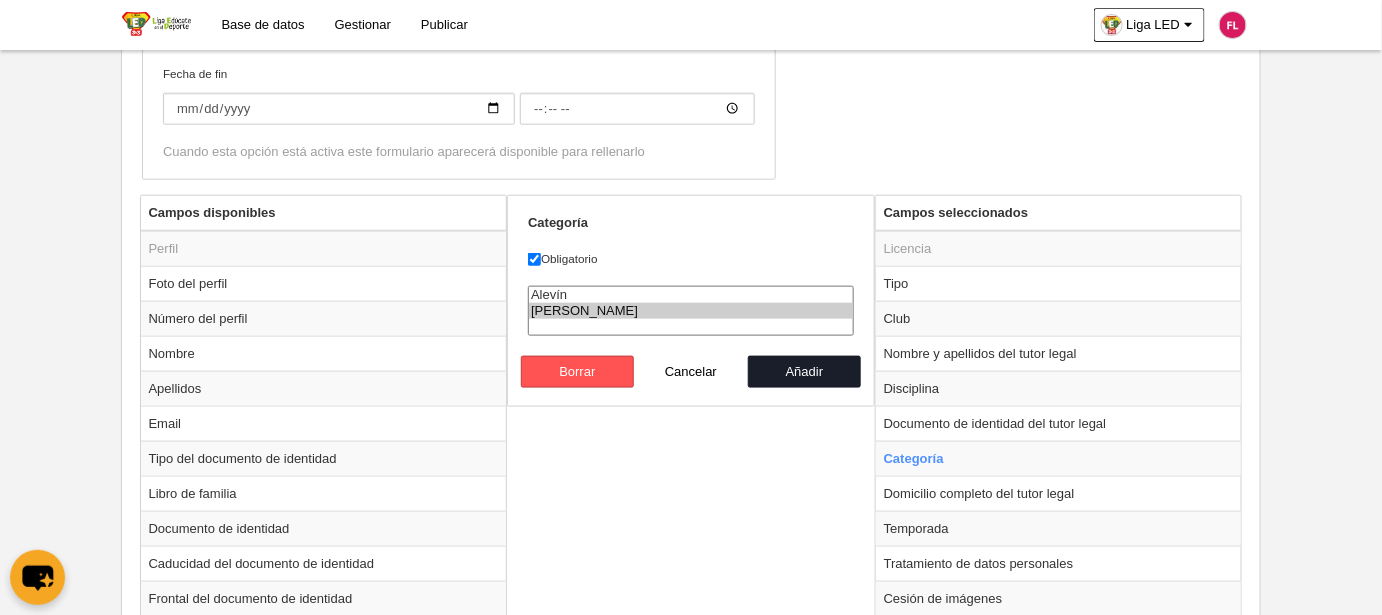 click on "Benjamín" at bounding box center [691, 311] 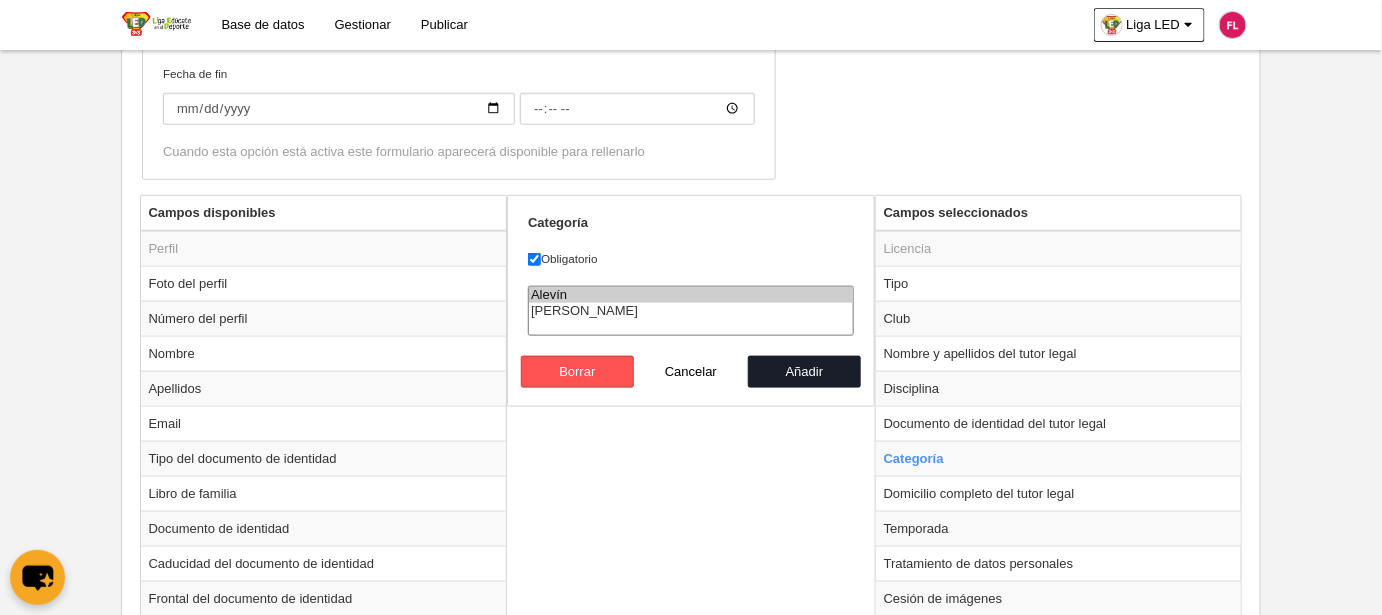 click on "Alevín" at bounding box center (691, 295) 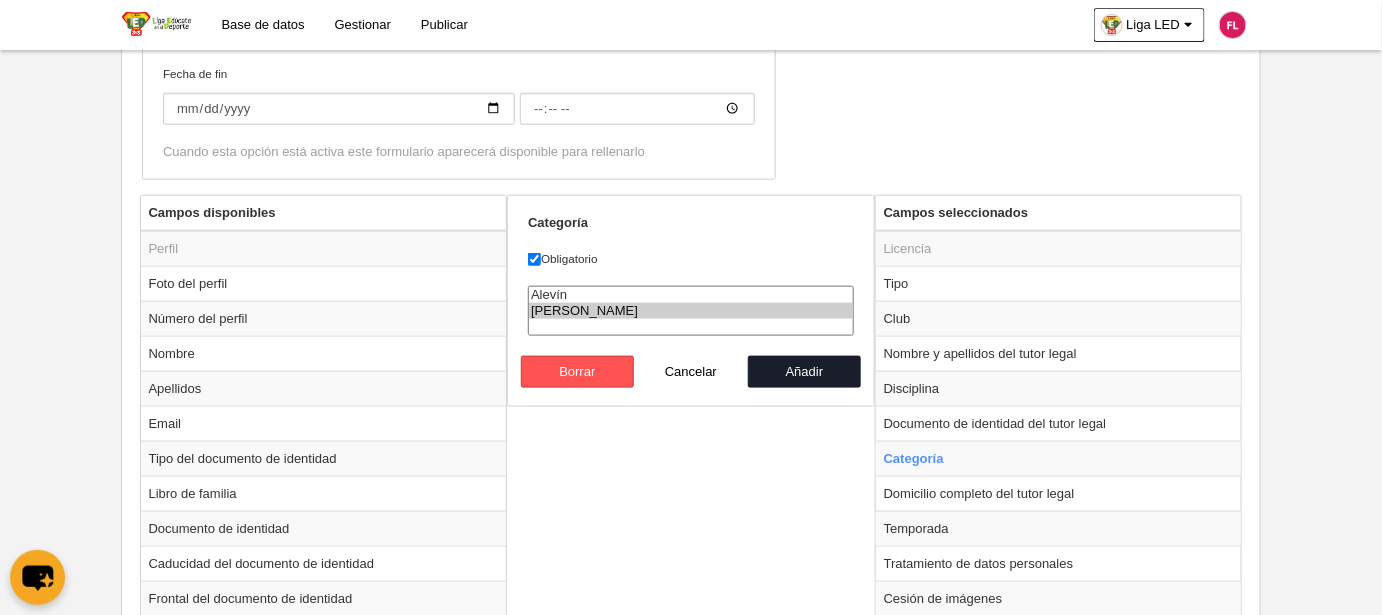 click on "Benjamín" at bounding box center [691, 311] 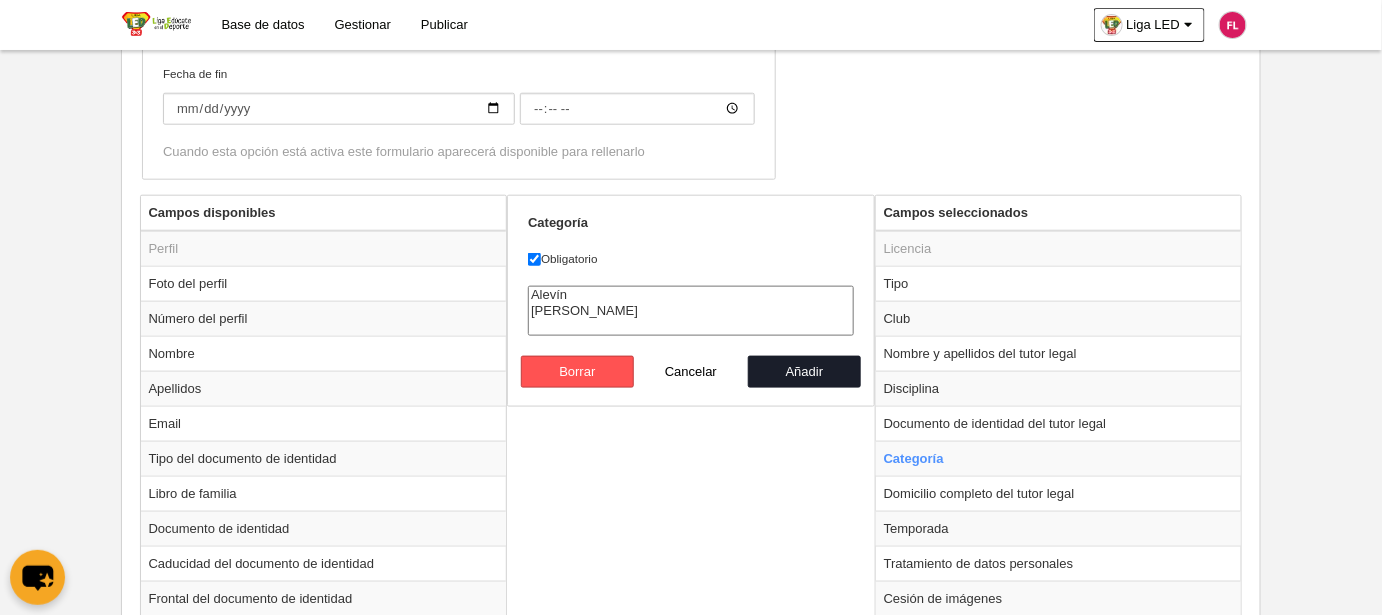 click on "Benjamín" at bounding box center (691, 311) 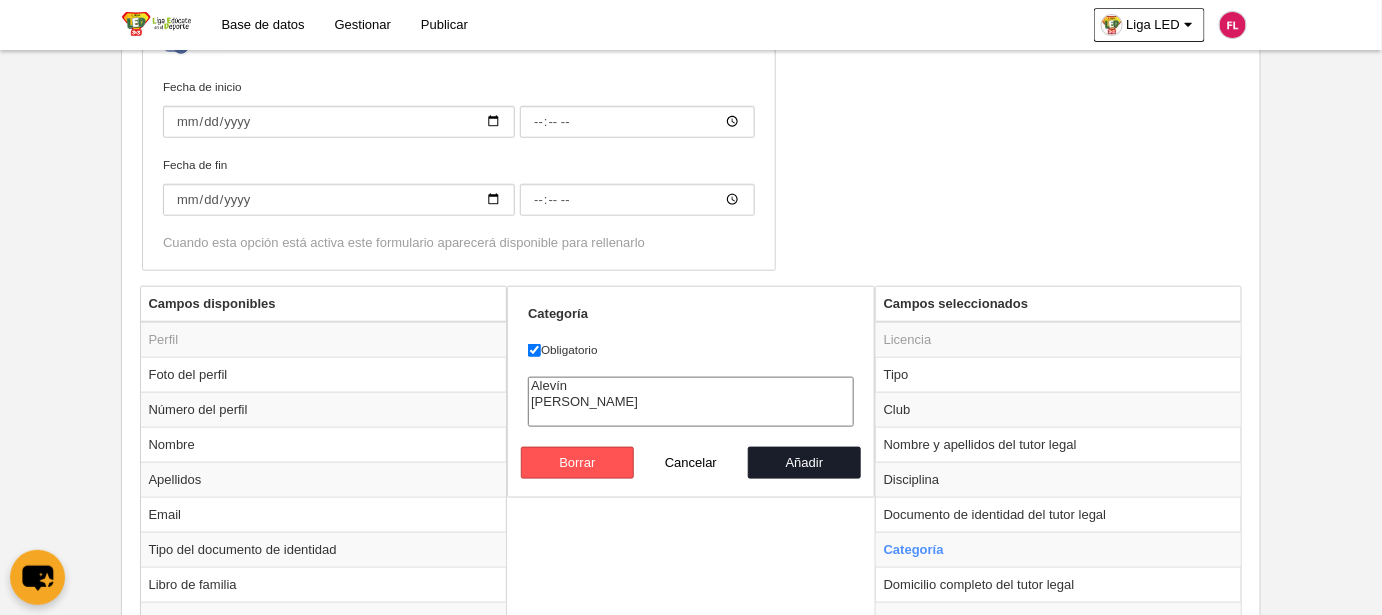 scroll, scrollTop: 727, scrollLeft: 0, axis: vertical 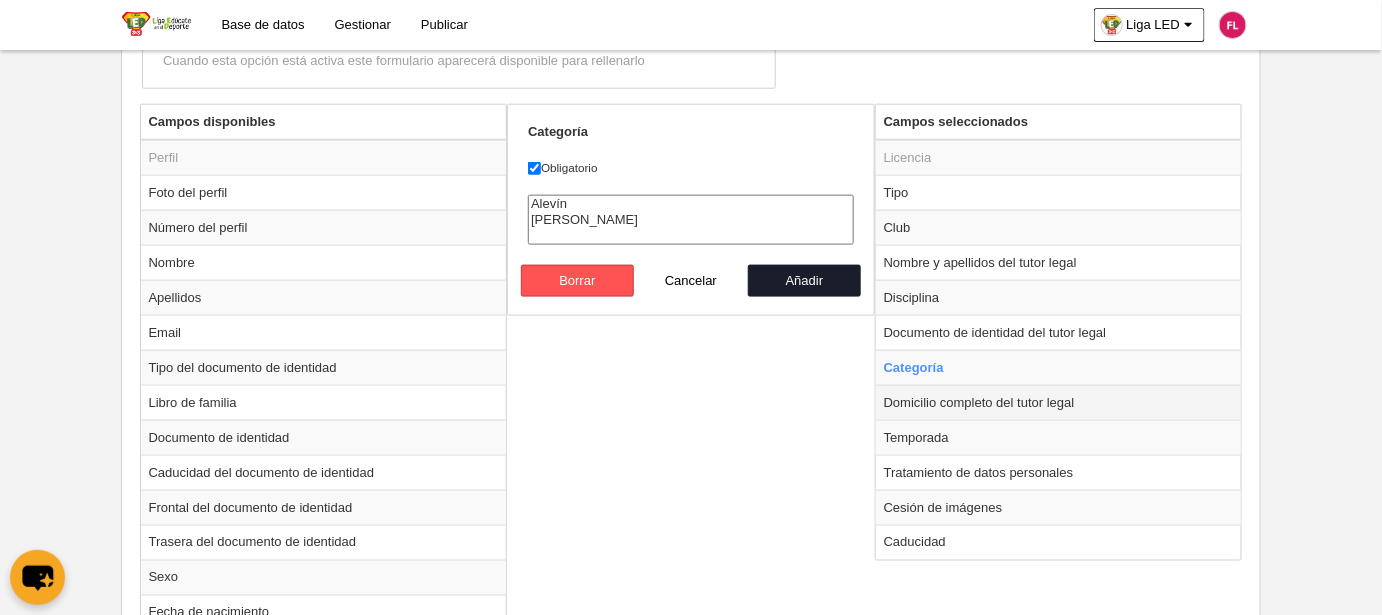 click on "Domicilio completo del tutor legal" at bounding box center [1059, 402] 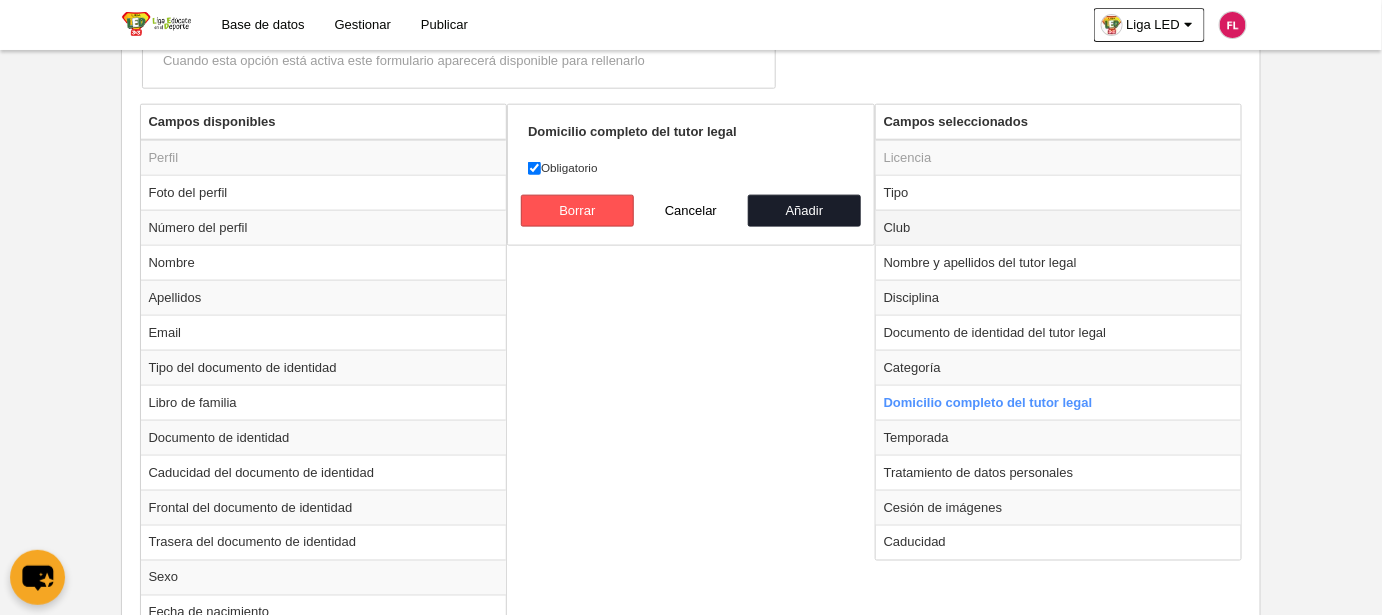 click on "Club" at bounding box center [1059, 227] 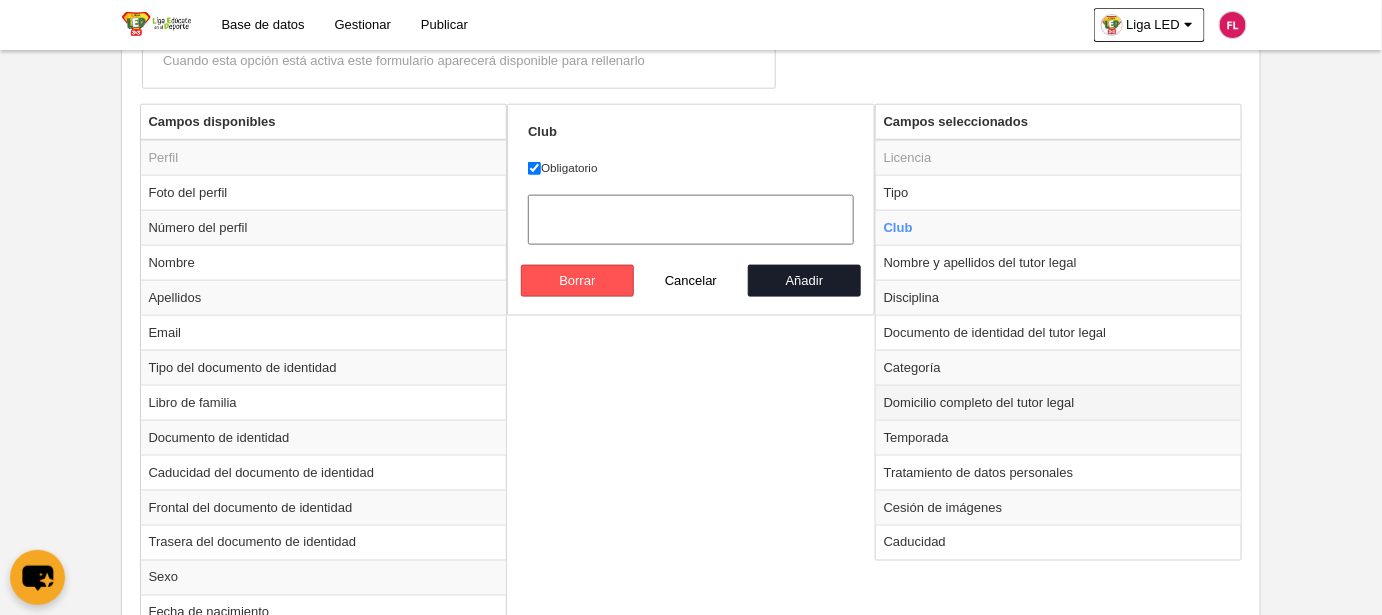 click on "Domicilio completo del tutor legal" at bounding box center (1059, 402) 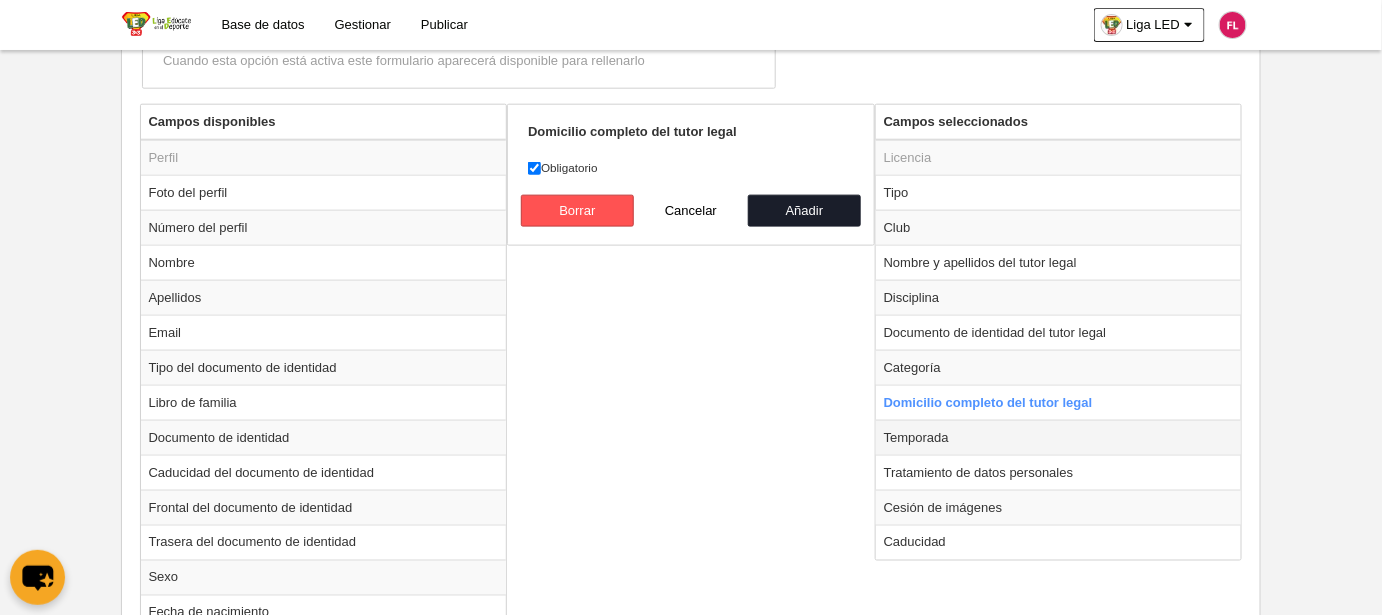 click on "Temporada" at bounding box center [1059, 437] 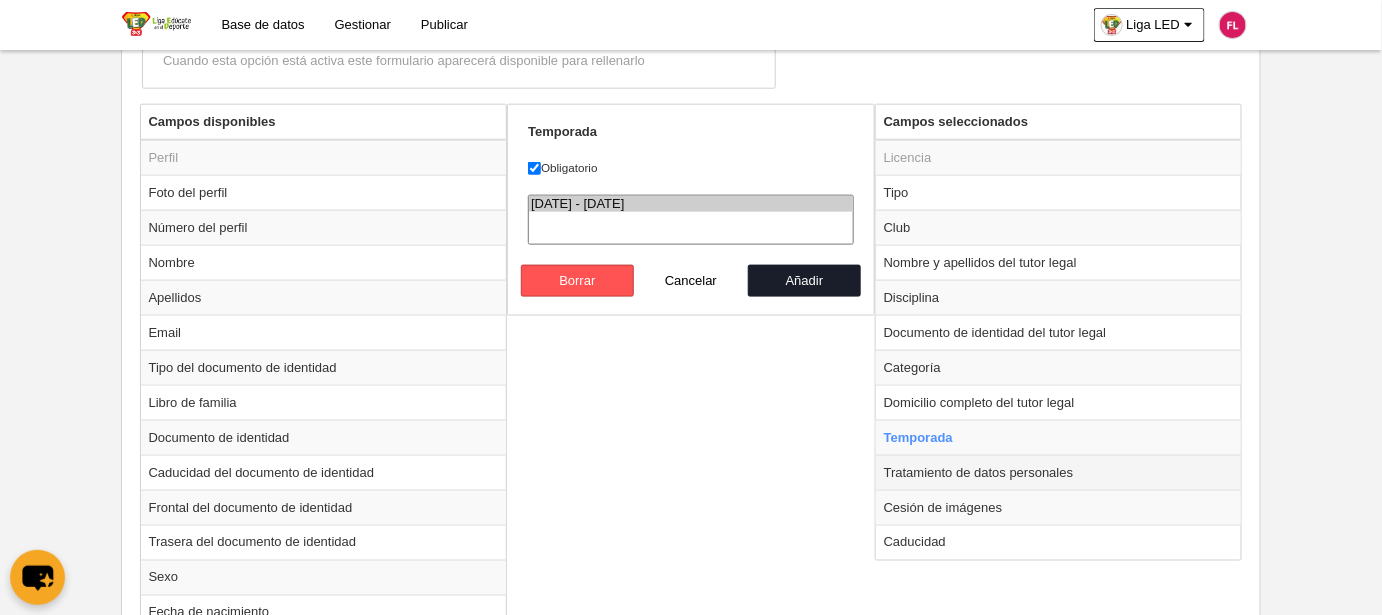 click on "Tratamiento de datos personales" at bounding box center [1059, 472] 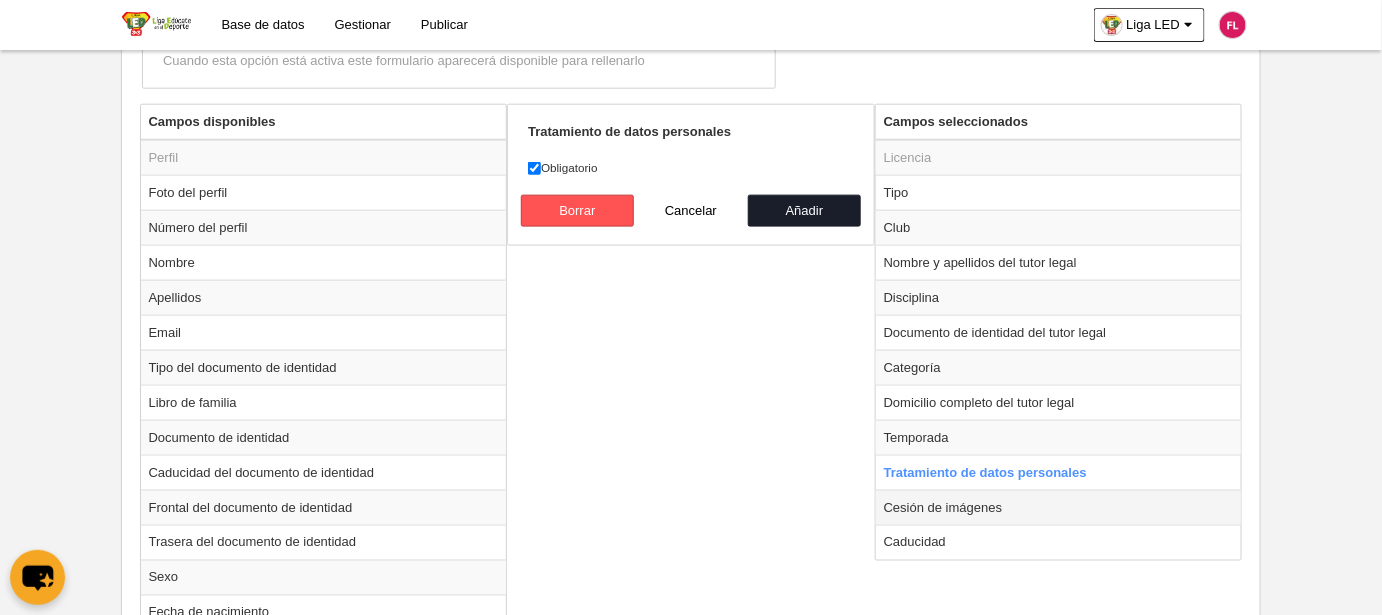 click on "Cesión de imágenes" at bounding box center [1059, 507] 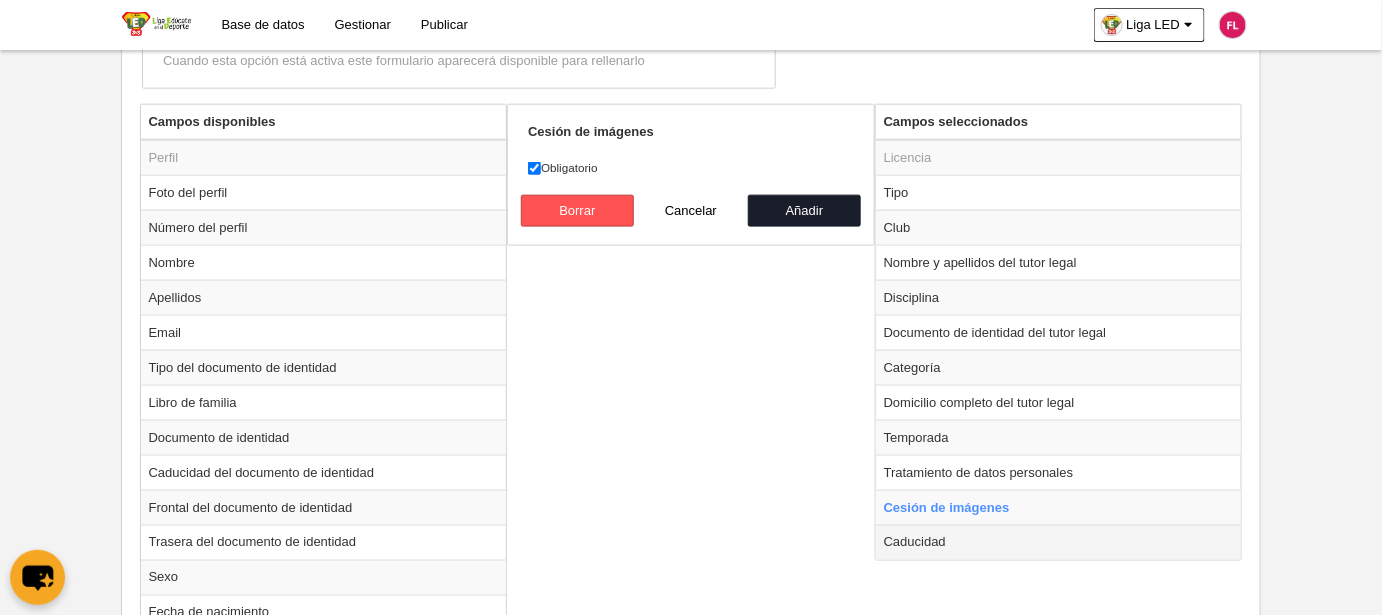 click on "Caducidad" at bounding box center (1059, 542) 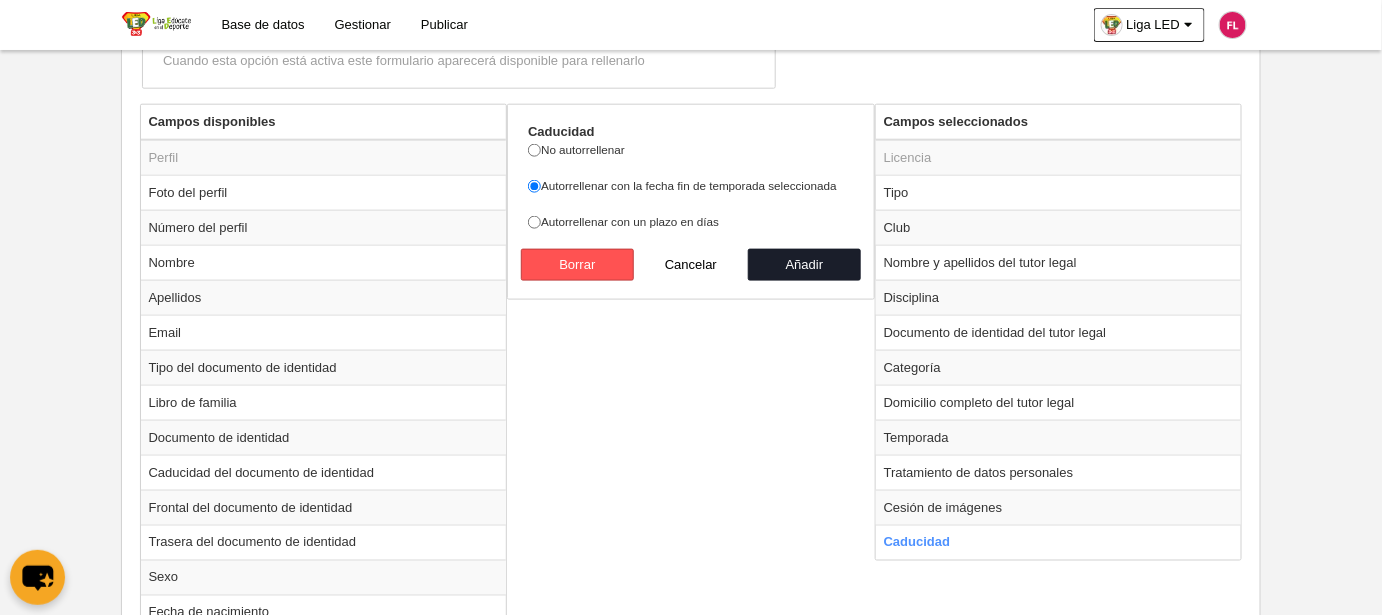 drag, startPoint x: 845, startPoint y: 184, endPoint x: 544, endPoint y: 190, distance: 301.05978 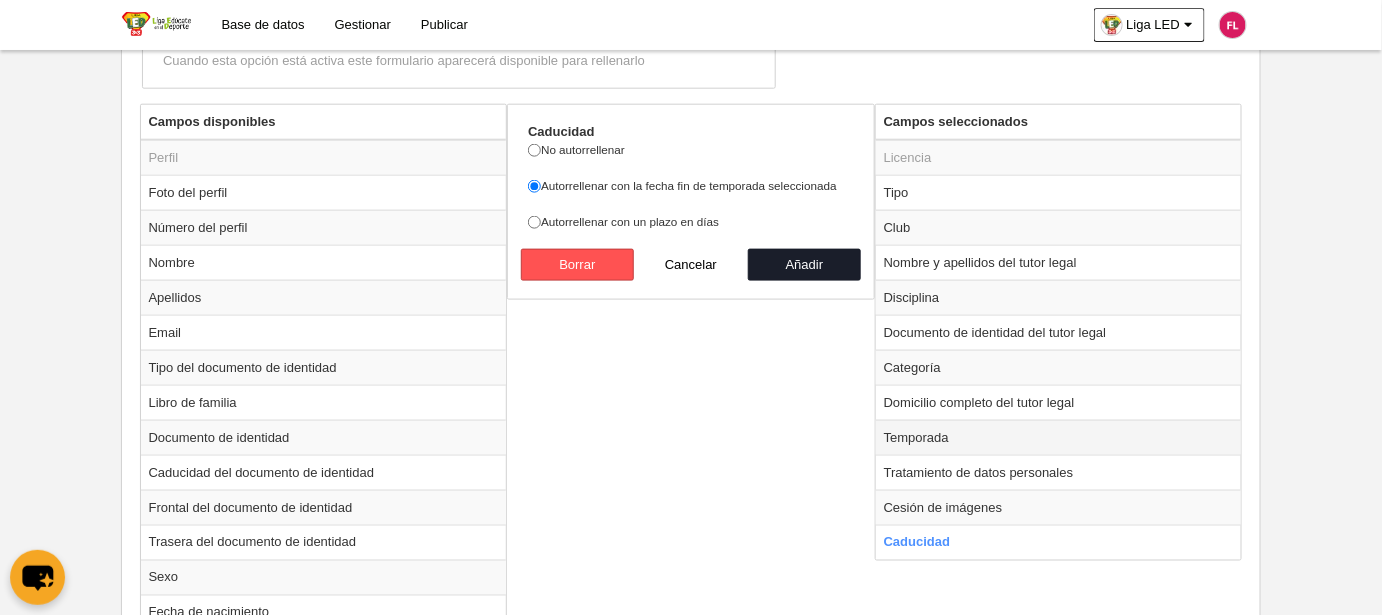click on "Temporada" at bounding box center (1059, 437) 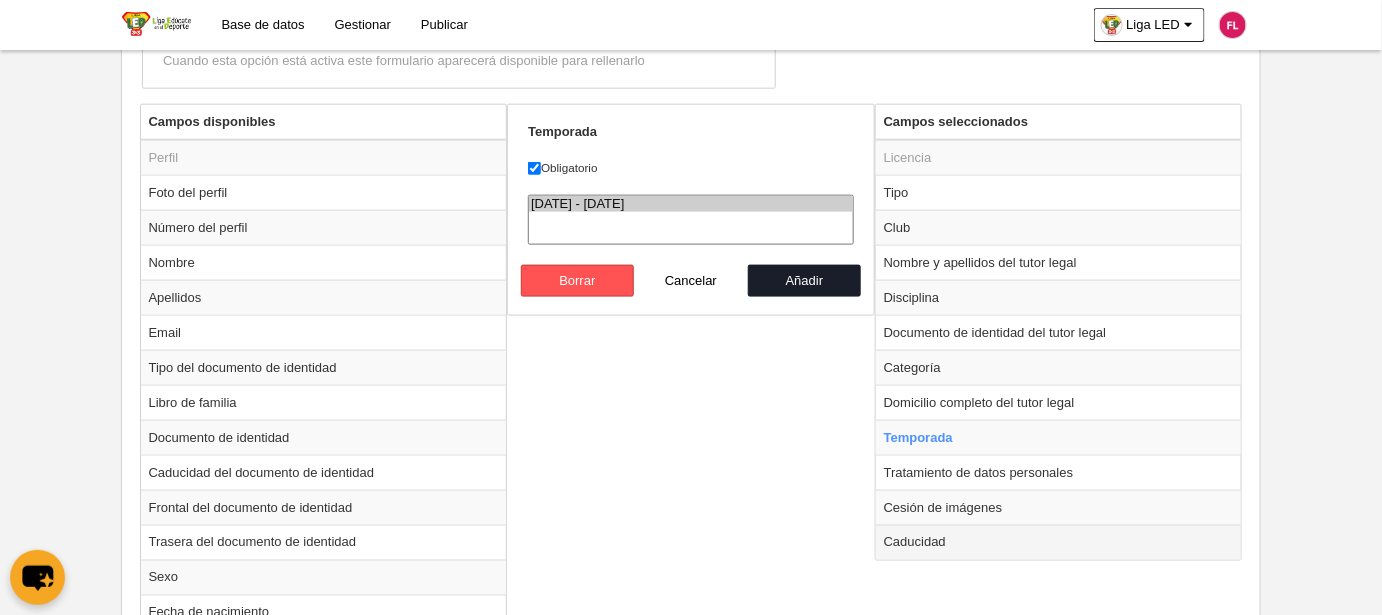 click on "Caducidad" at bounding box center [1059, 542] 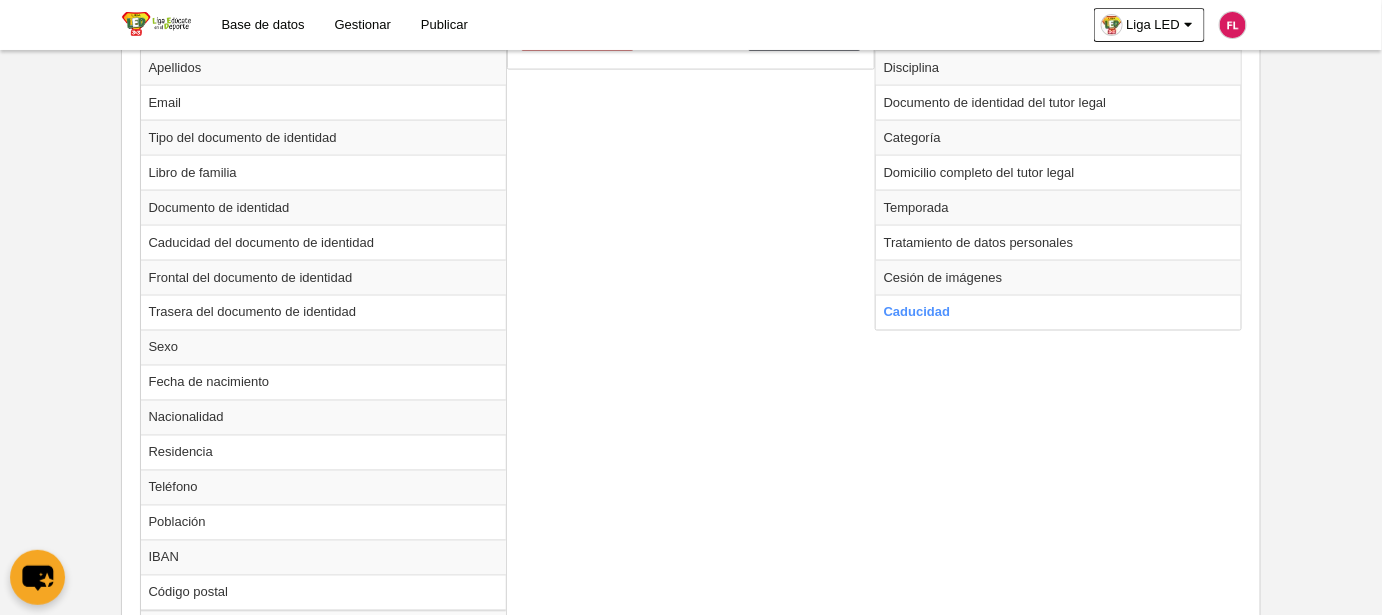 scroll, scrollTop: 1000, scrollLeft: 0, axis: vertical 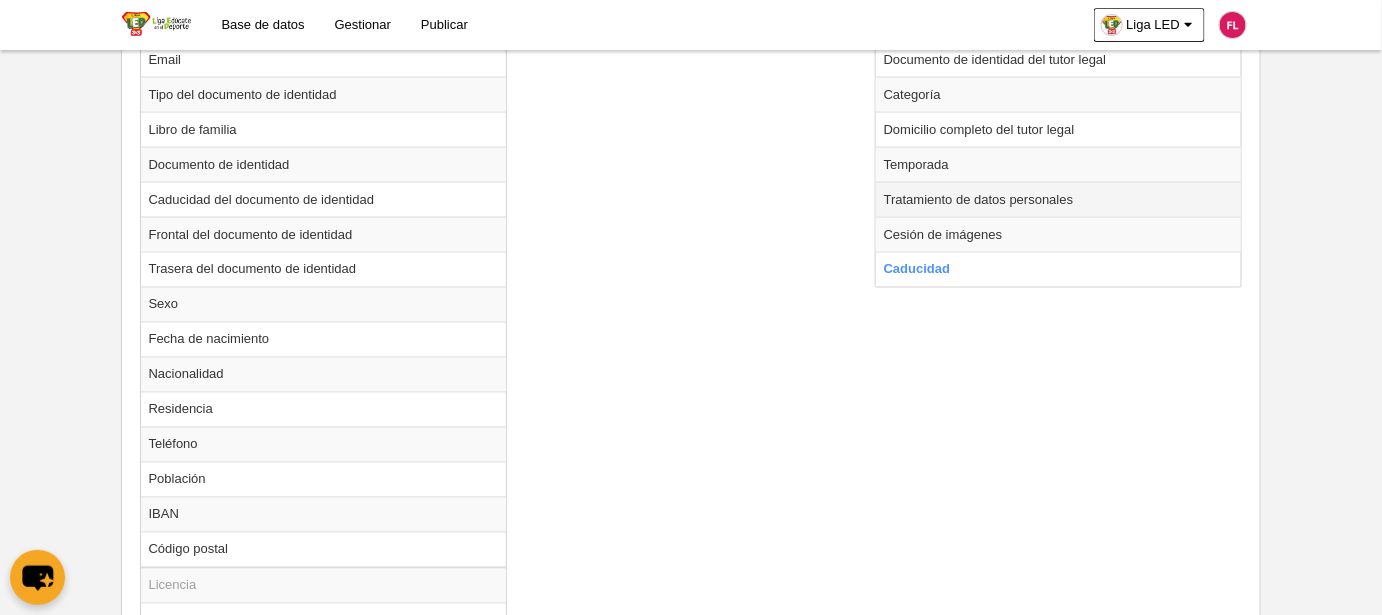 click on "Tratamiento de datos personales" at bounding box center [1059, 199] 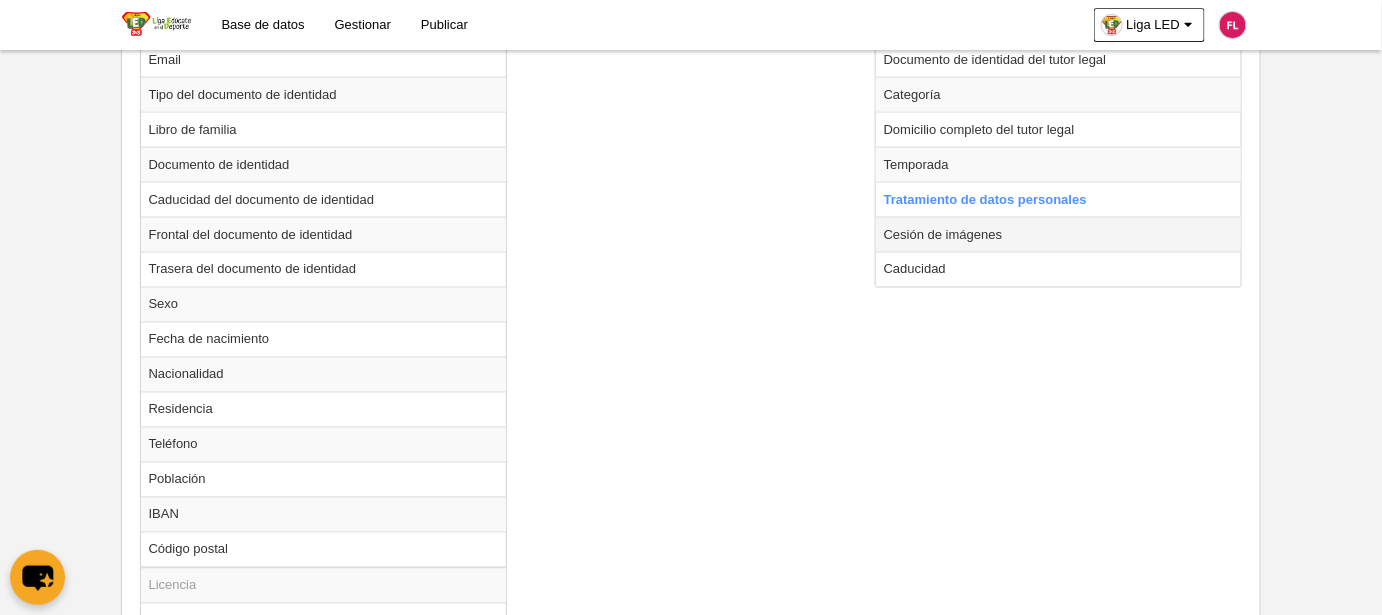 click on "Cesión de imágenes" at bounding box center [1059, 234] 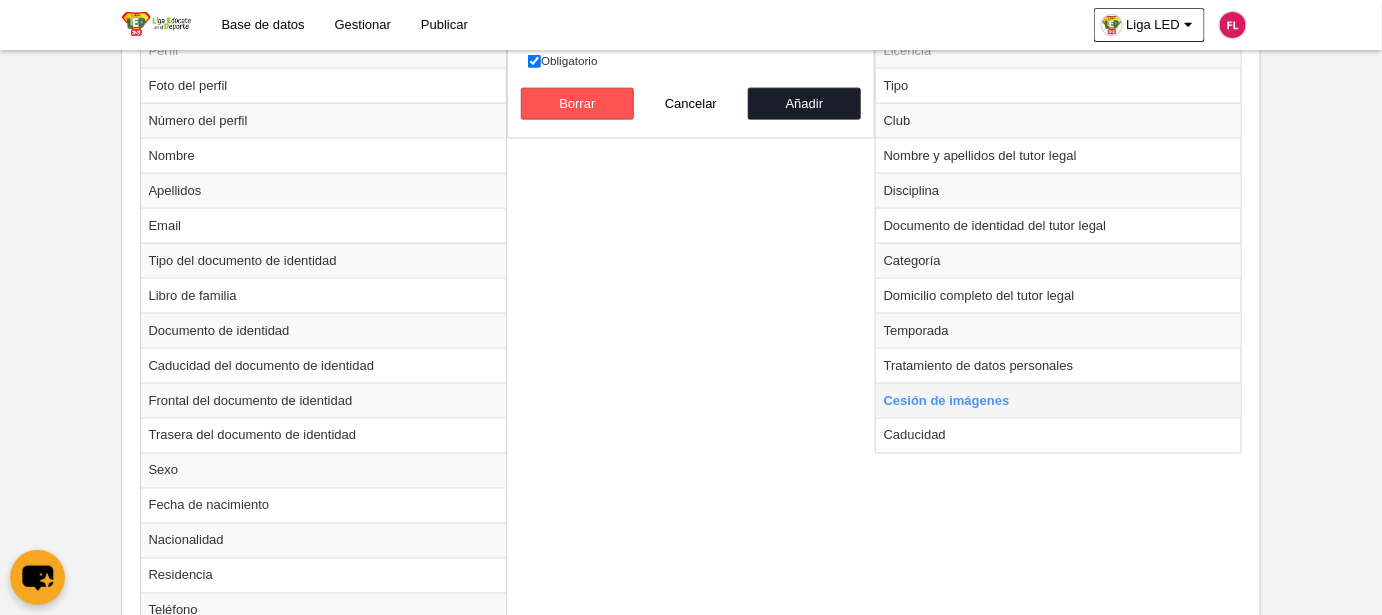 scroll, scrollTop: 818, scrollLeft: 0, axis: vertical 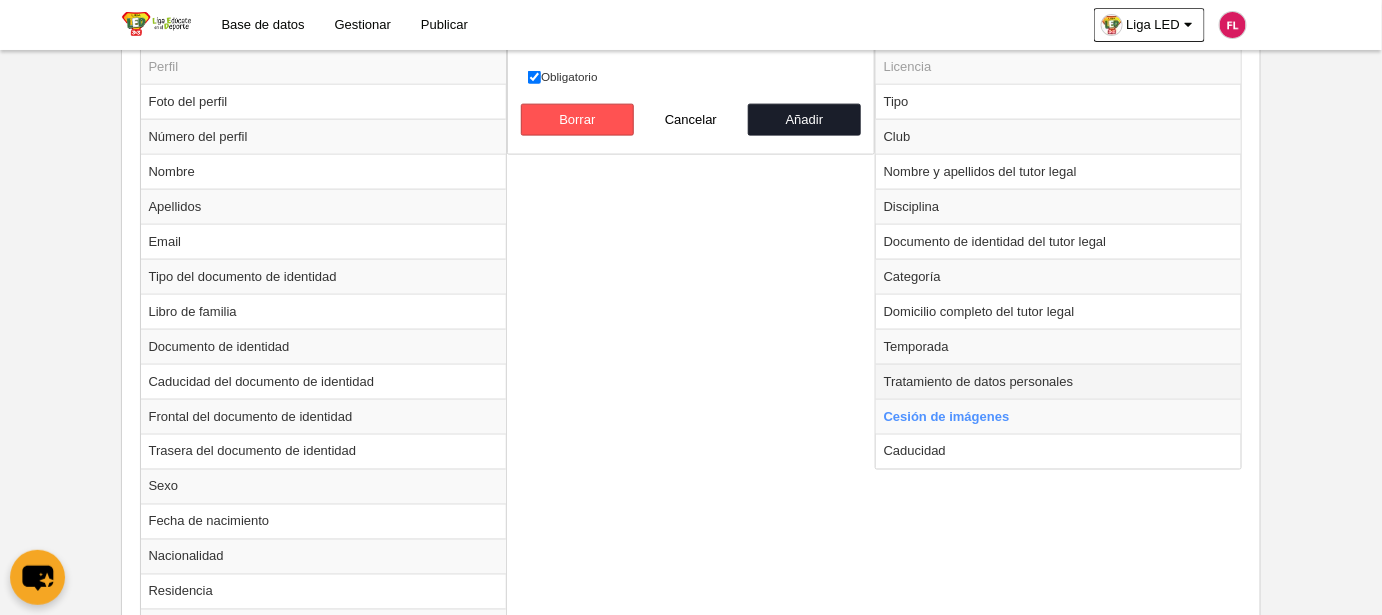 click on "Tratamiento de datos personales" at bounding box center [1059, 381] 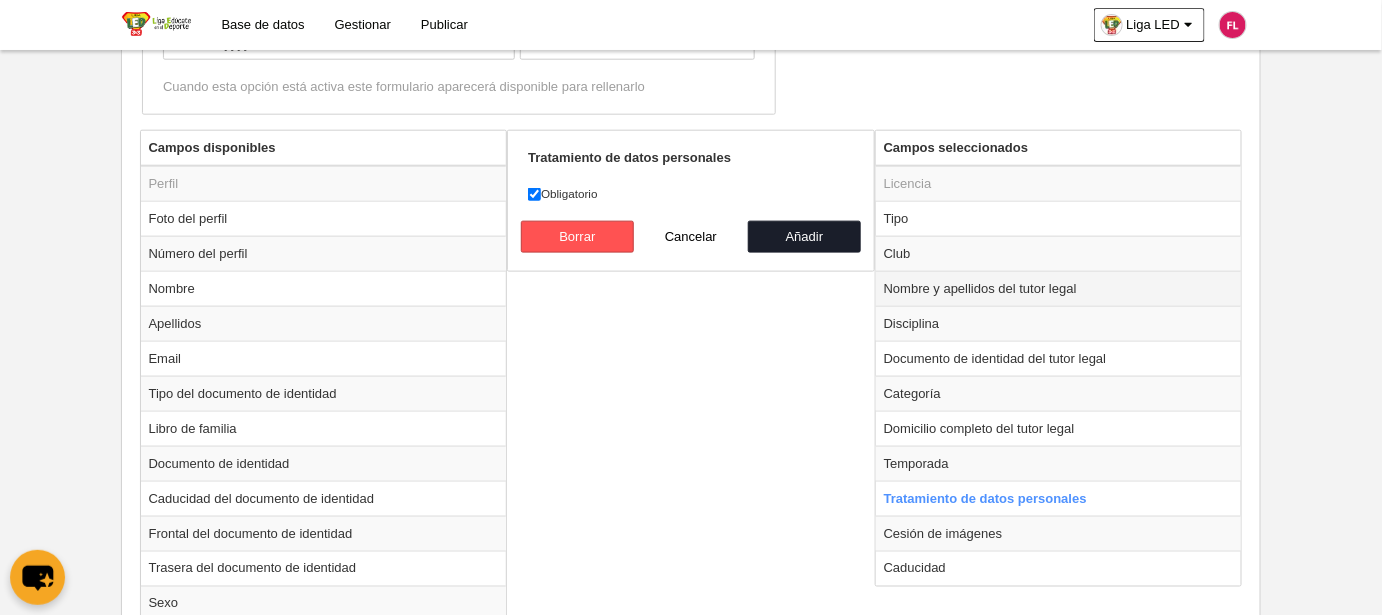scroll, scrollTop: 727, scrollLeft: 0, axis: vertical 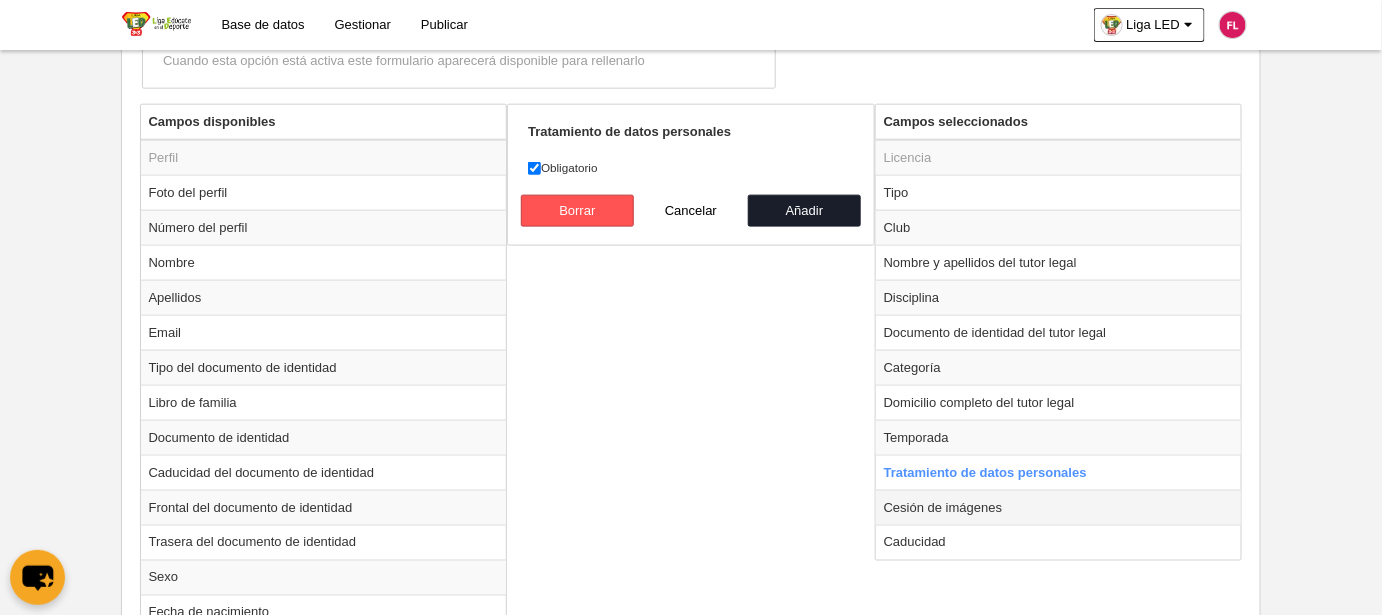 click on "Cesión de imágenes" at bounding box center (1059, 507) 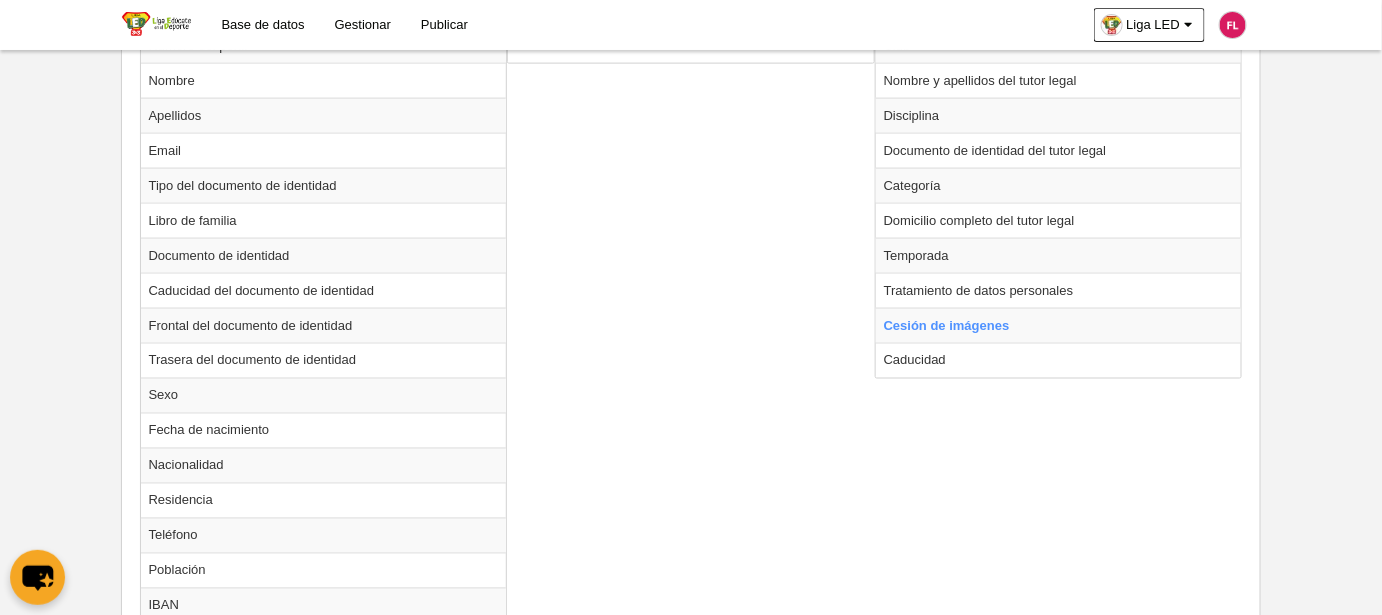 scroll, scrollTop: 1269, scrollLeft: 0, axis: vertical 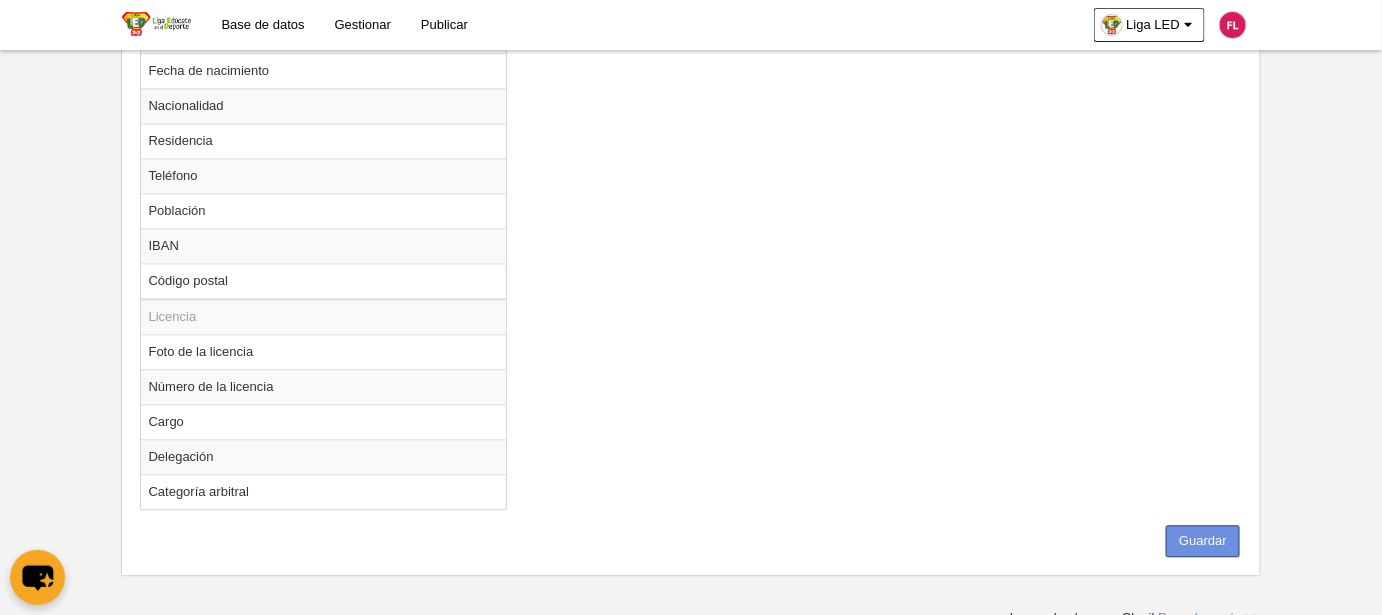click on "Guardar" at bounding box center (1203, 541) 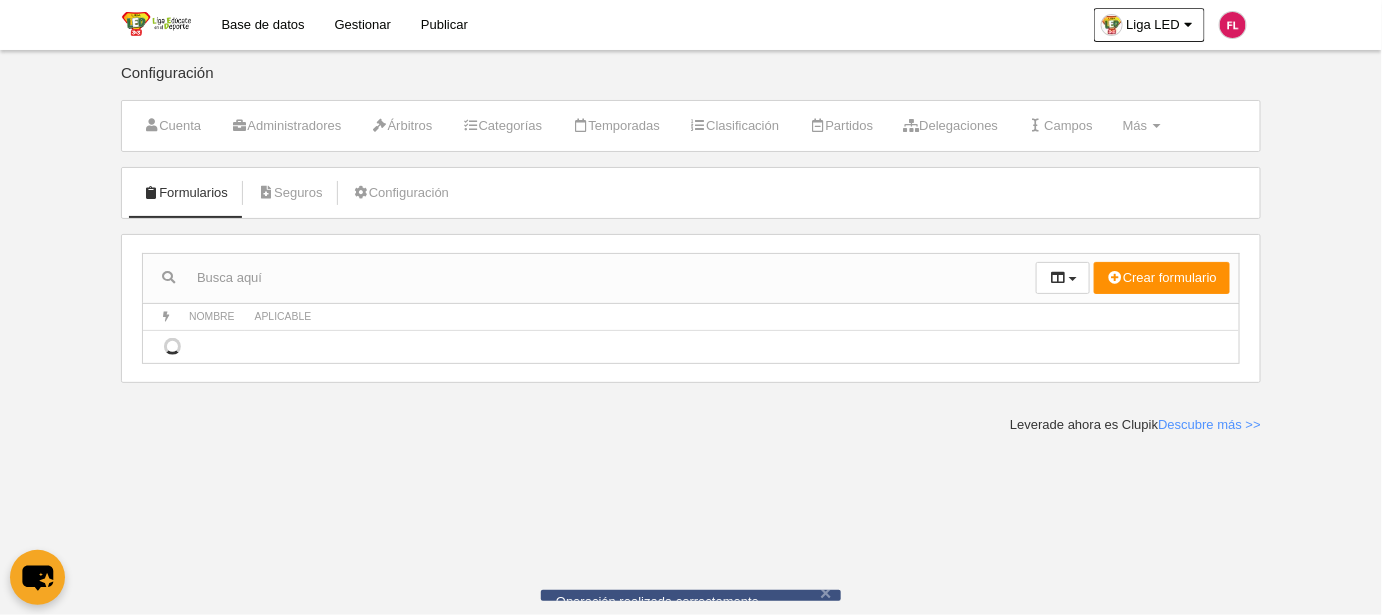 scroll, scrollTop: 0, scrollLeft: 0, axis: both 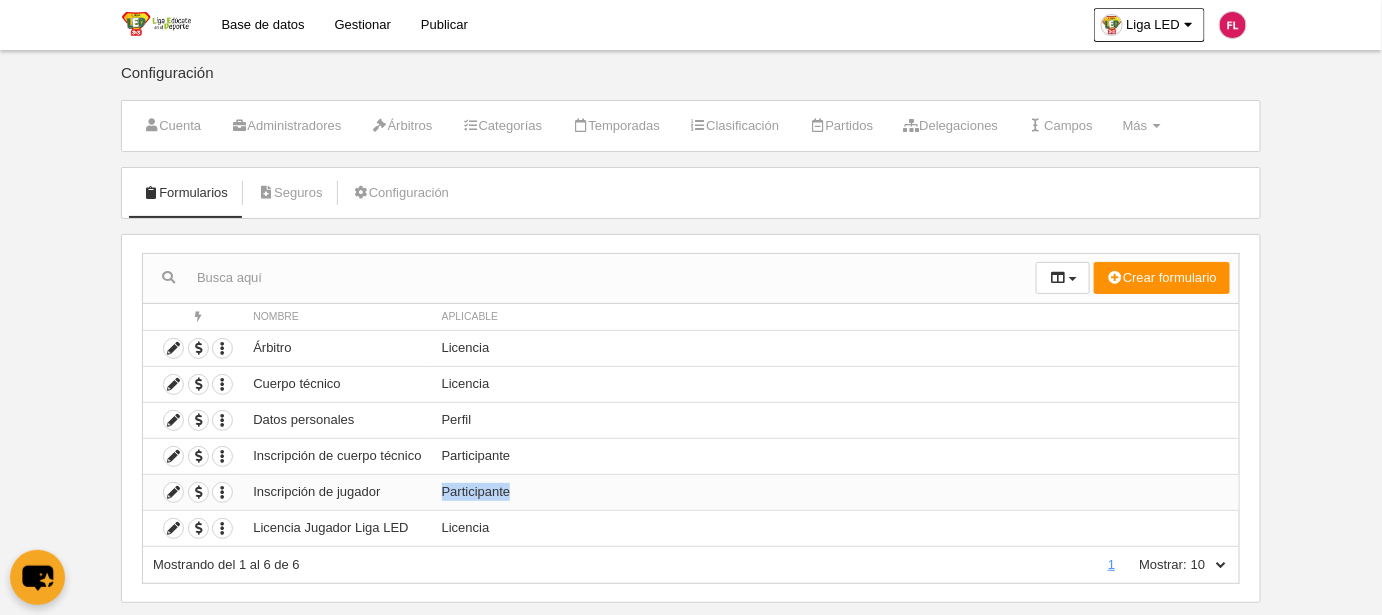 drag, startPoint x: 518, startPoint y: 488, endPoint x: 422, endPoint y: 500, distance: 96.74709 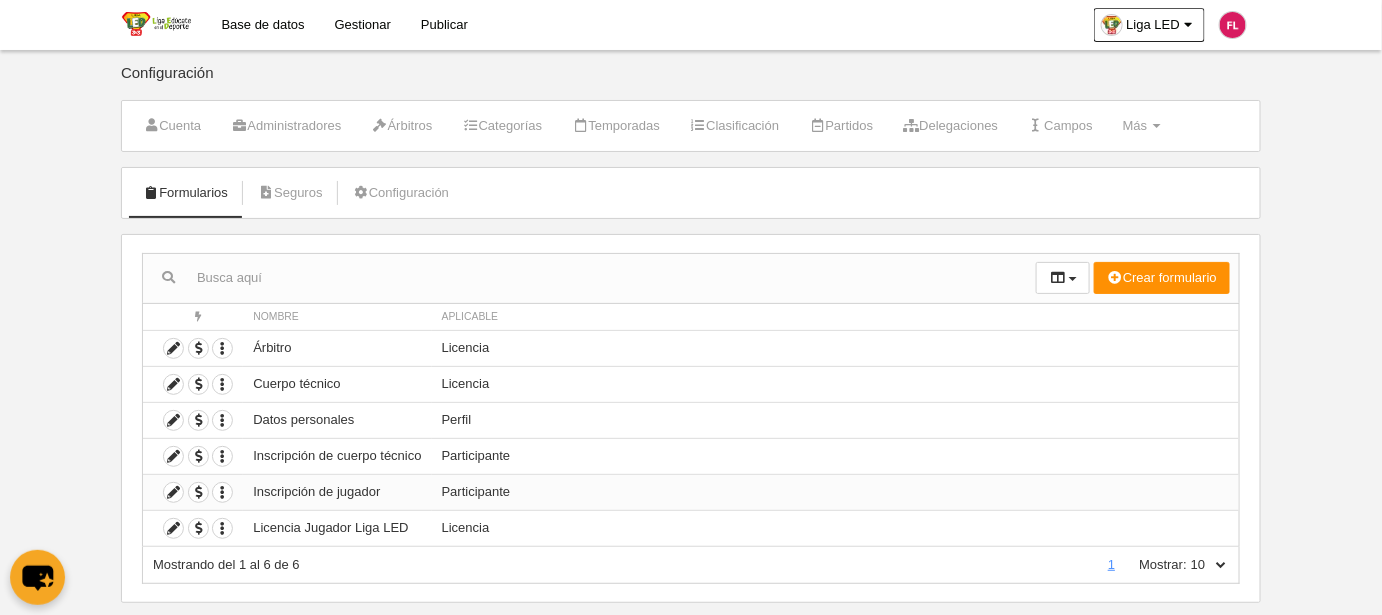 click on "Inscripción de jugador" at bounding box center (337, 492) 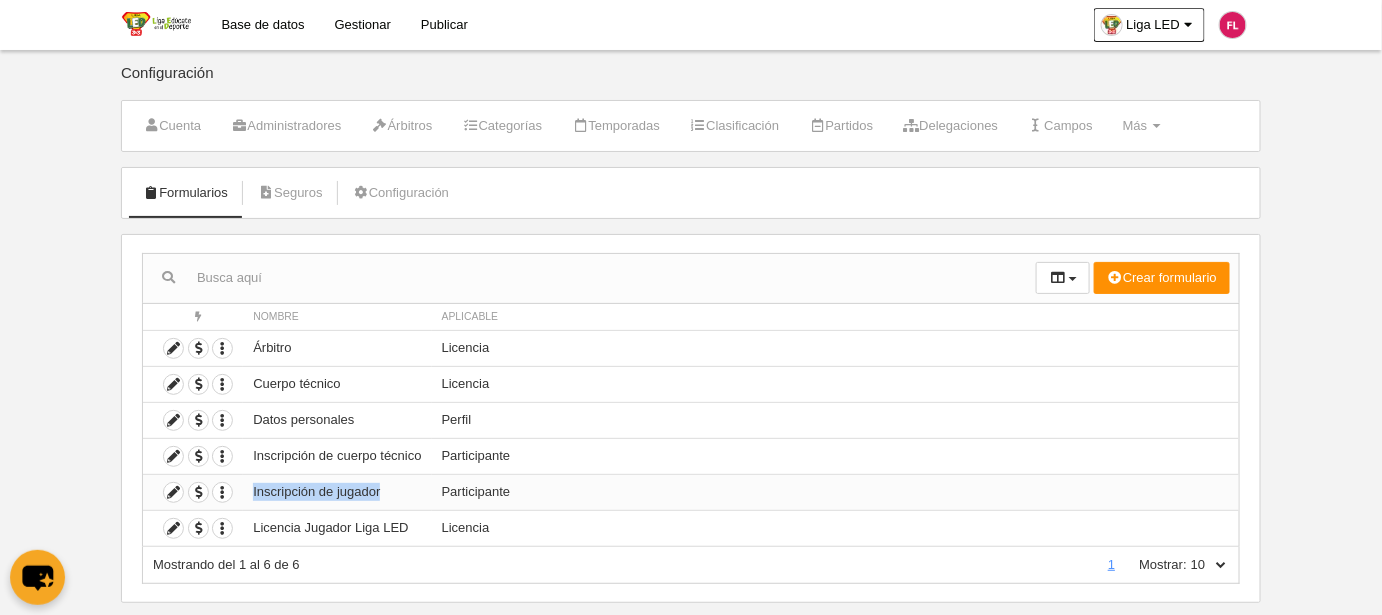 drag, startPoint x: 382, startPoint y: 492, endPoint x: 251, endPoint y: 493, distance: 131.00381 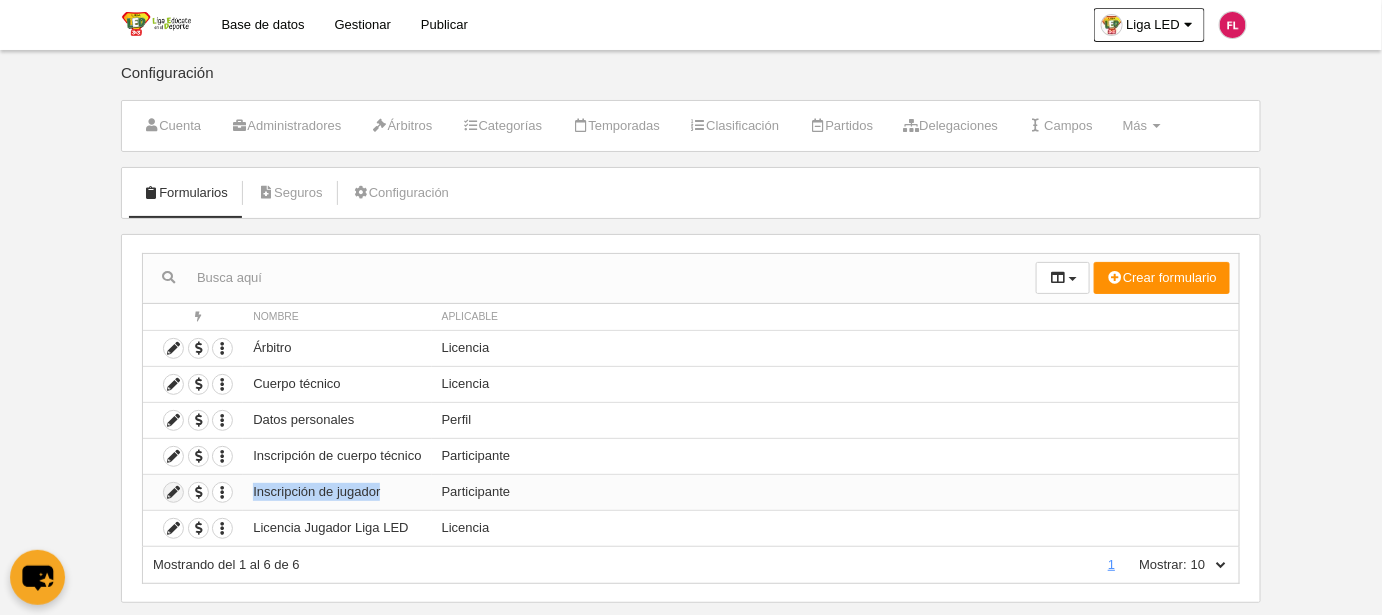 click at bounding box center (173, 492) 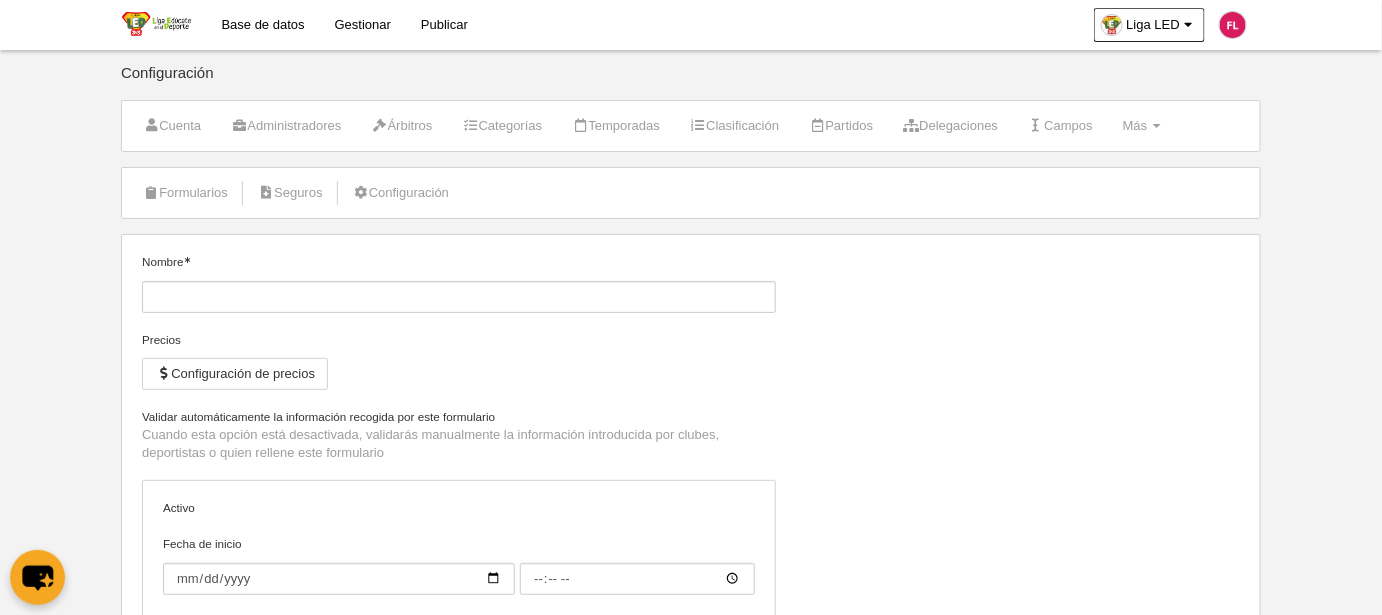 type on "Inscripción de jugador" 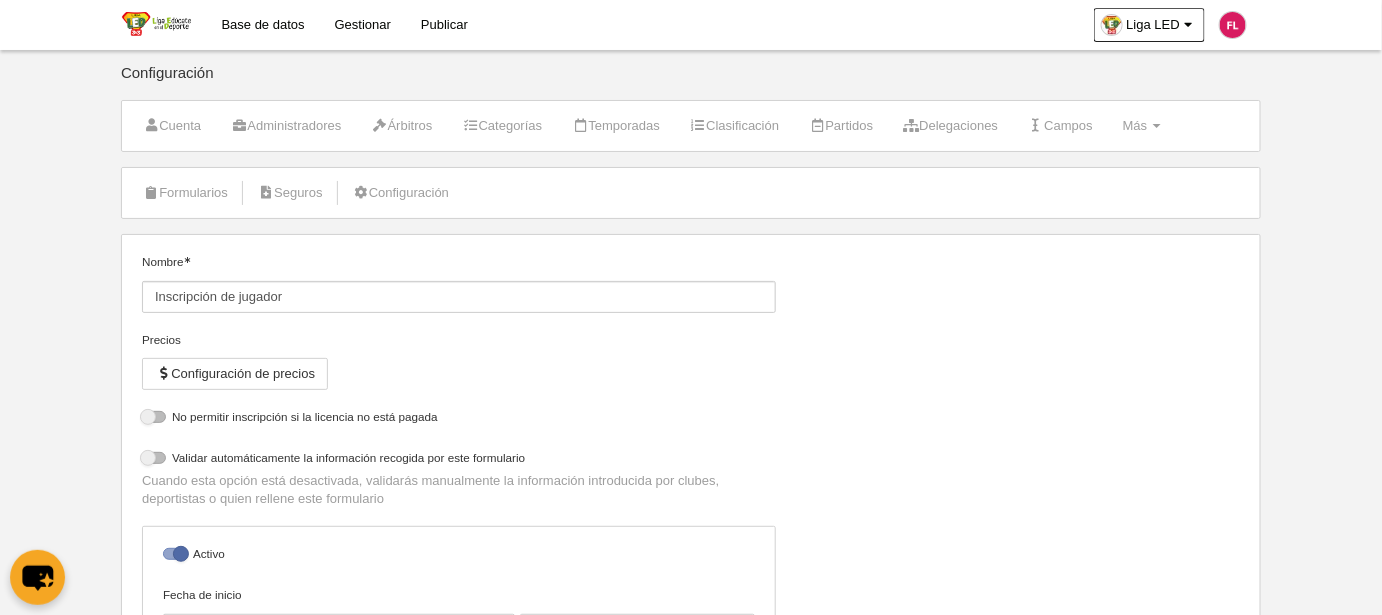 select on "selected" 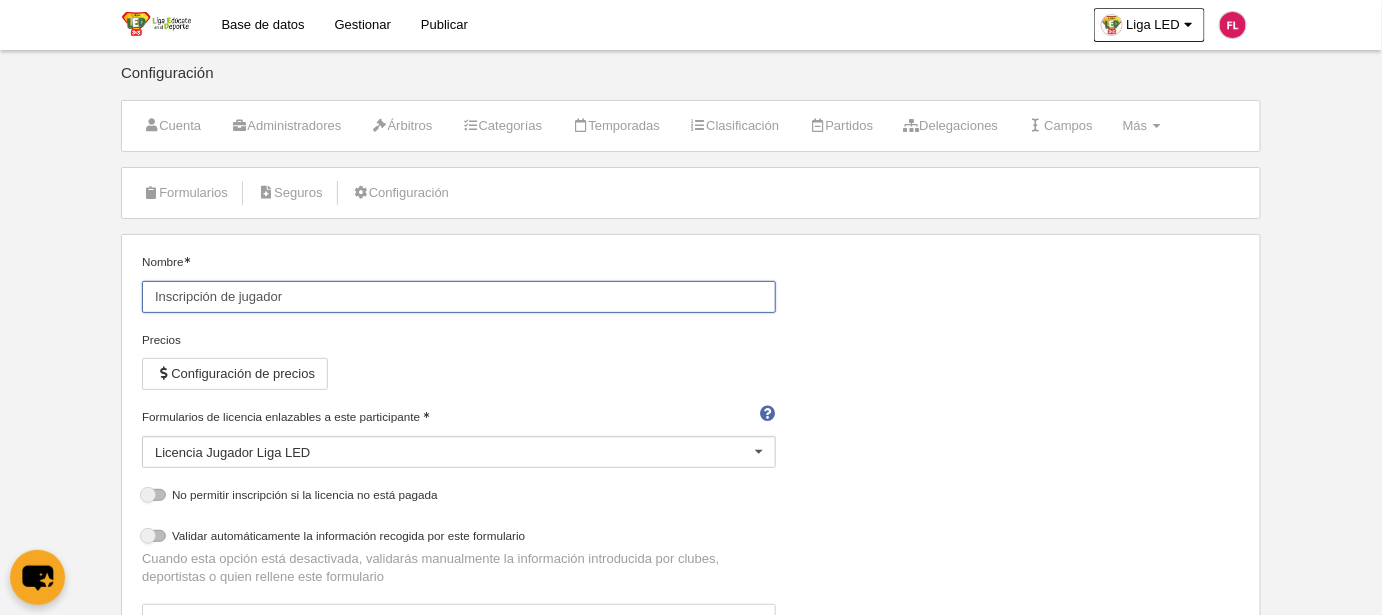 click on "Inscripción de jugador" at bounding box center [459, 297] 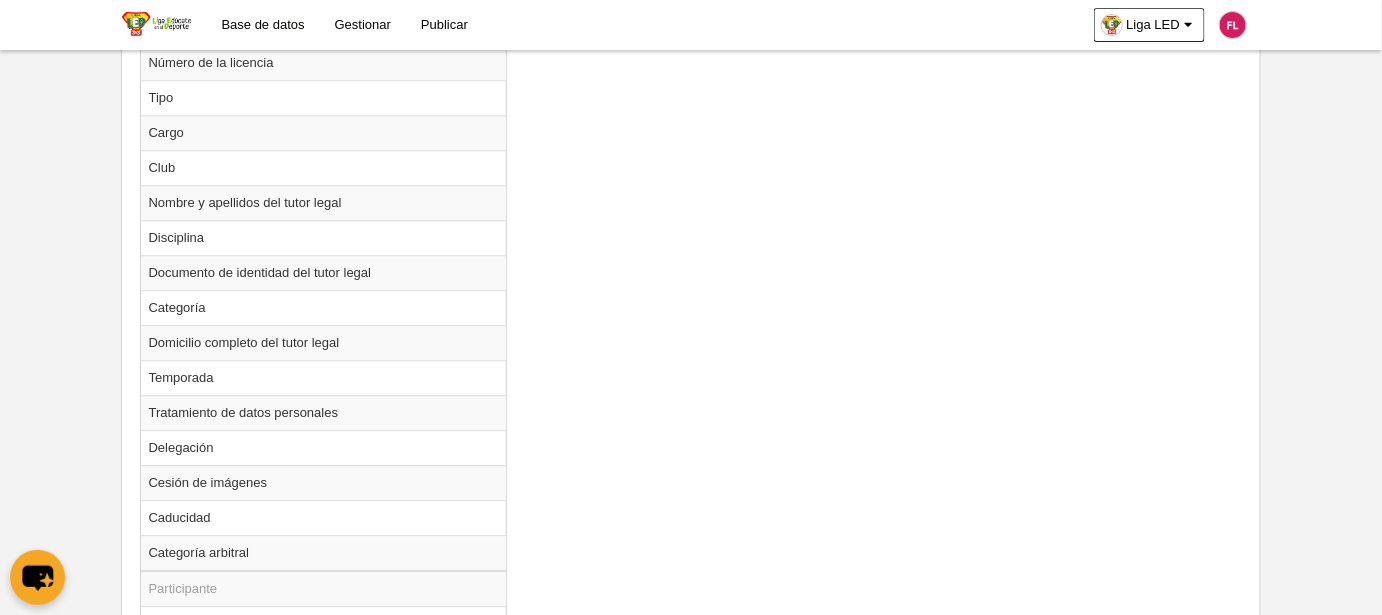 scroll, scrollTop: 1762, scrollLeft: 0, axis: vertical 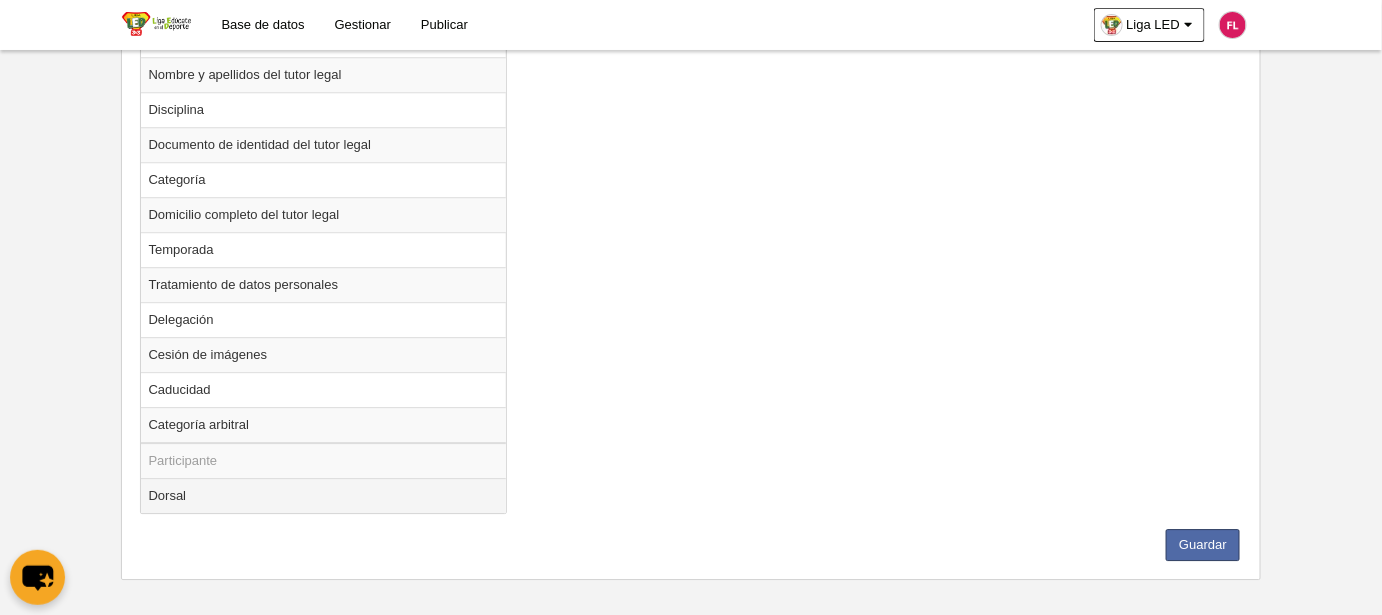click on "Dorsal" at bounding box center [324, 495] 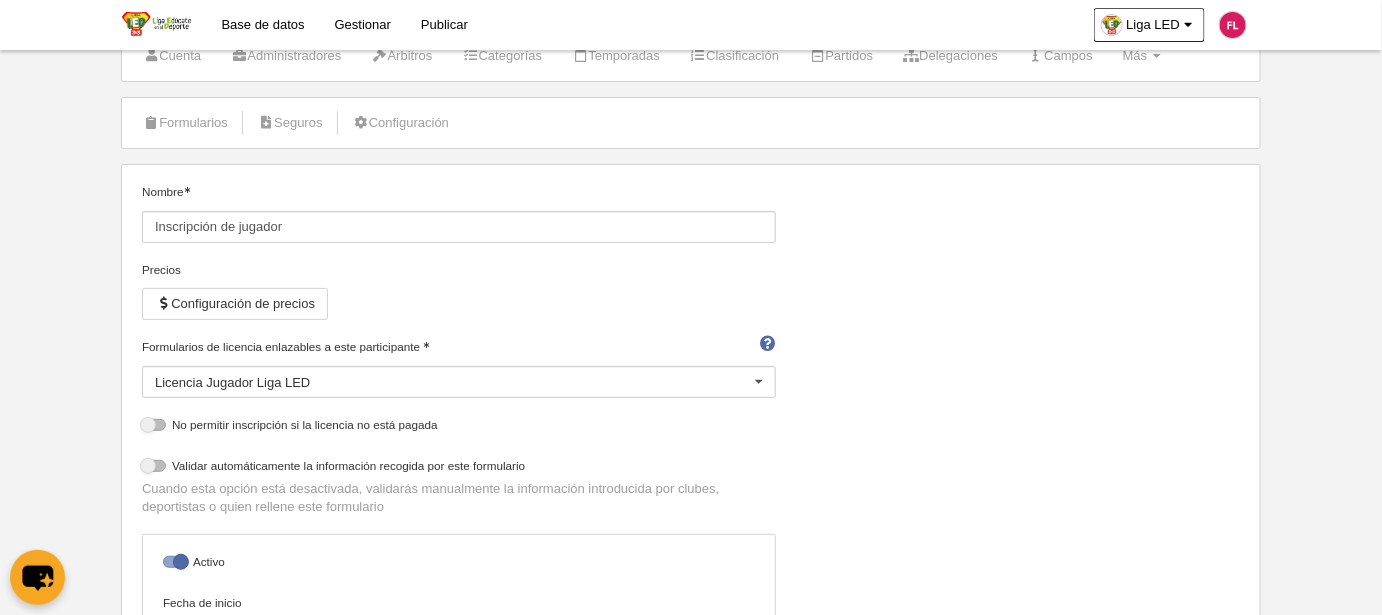 scroll, scrollTop: 35, scrollLeft: 0, axis: vertical 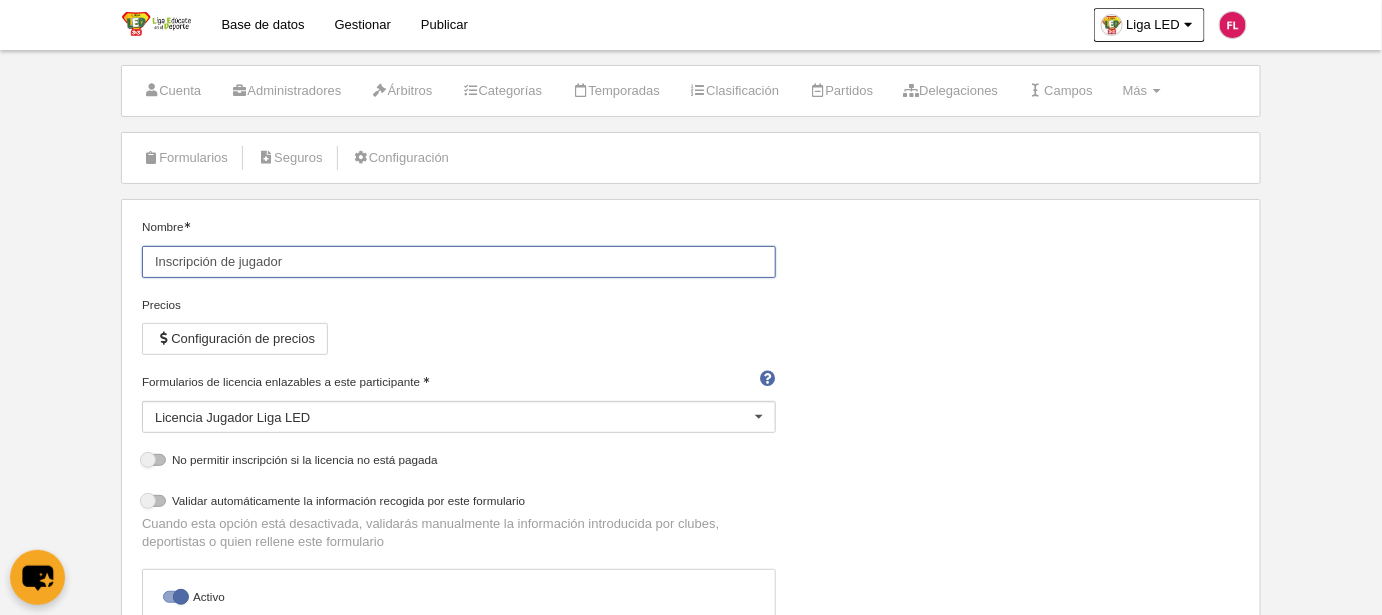 click on "Inscripción de jugador" at bounding box center (459, 262) 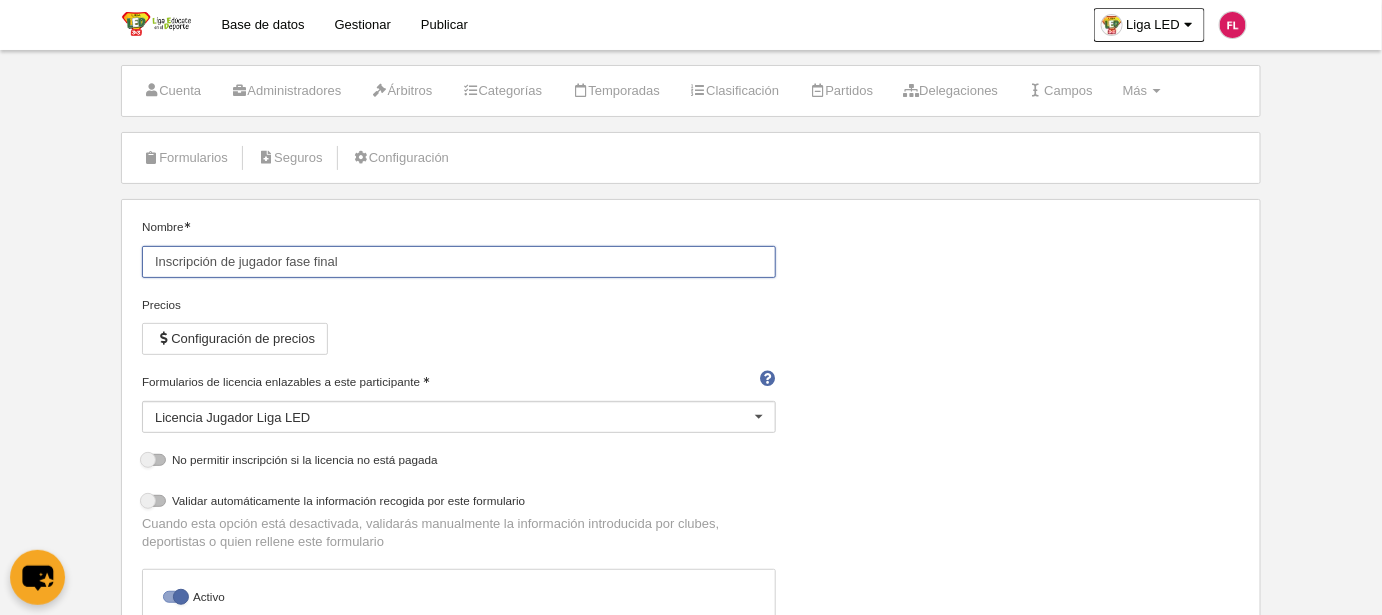 type on "Inscripción de jugador fase final" 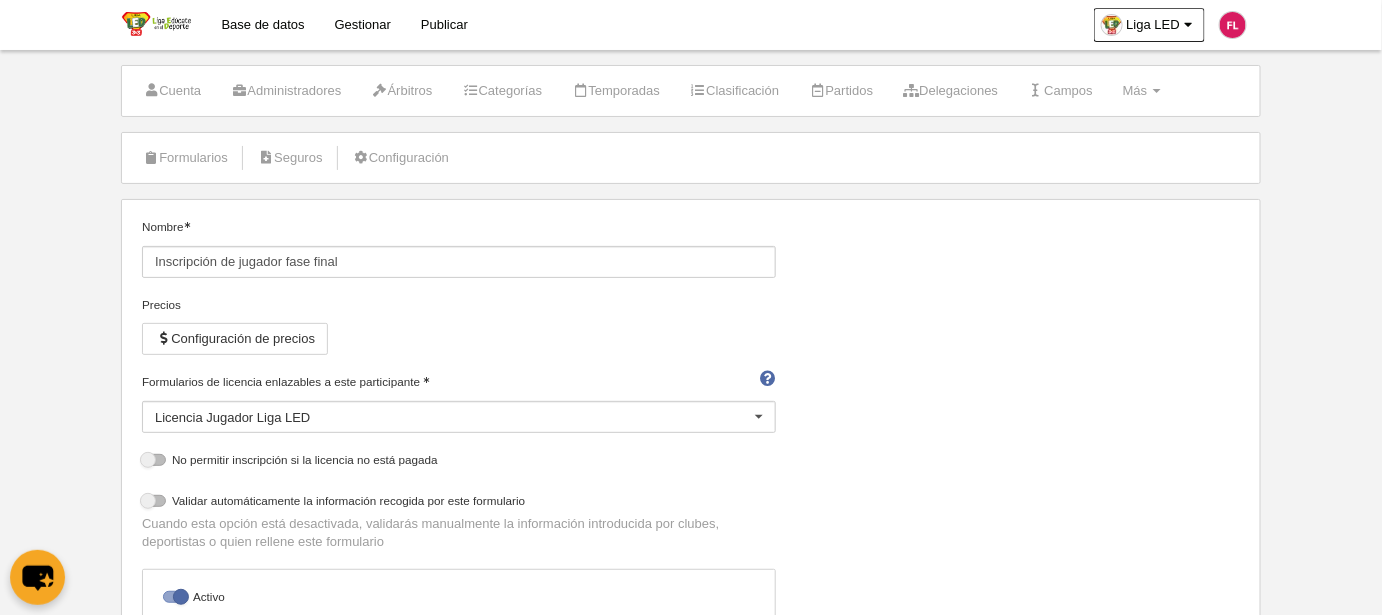 click on "Nombre
Inscripción de jugador fase final
Precios
Configuración de precios
Formularios de licencia enlazables a este participante
Licencia Jugador Liga LED                   Árbitro     Licencia Jugador Liga LED     Cuerpo técnico     No hay resultados para la búsqueda   No hay opciones
No permitir inscripción si la licencia no está pagada
Validar automáticamente la información recogida por este formulario
Cuando esta opción está desactivada, validarás manualmente la información introducida por clubes, deportistas o quien rellene este formulario
Activo
Fecha de inicio
Fecha de fin" at bounding box center (691, 527) 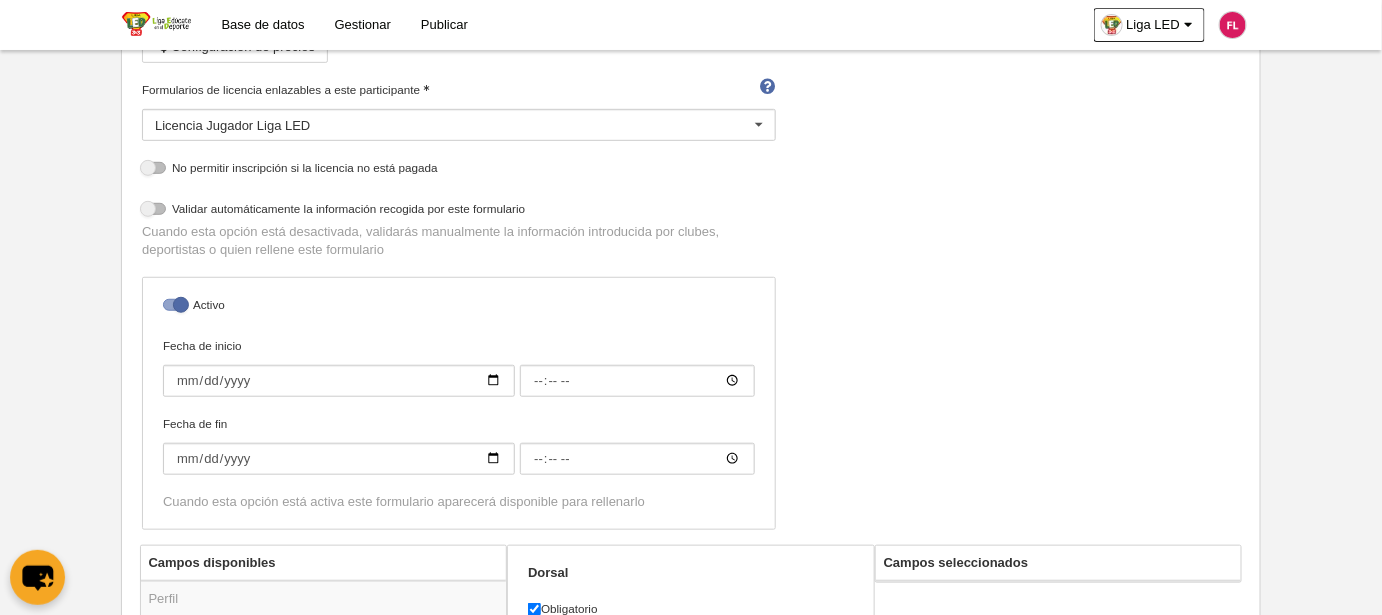 scroll, scrollTop: 580, scrollLeft: 0, axis: vertical 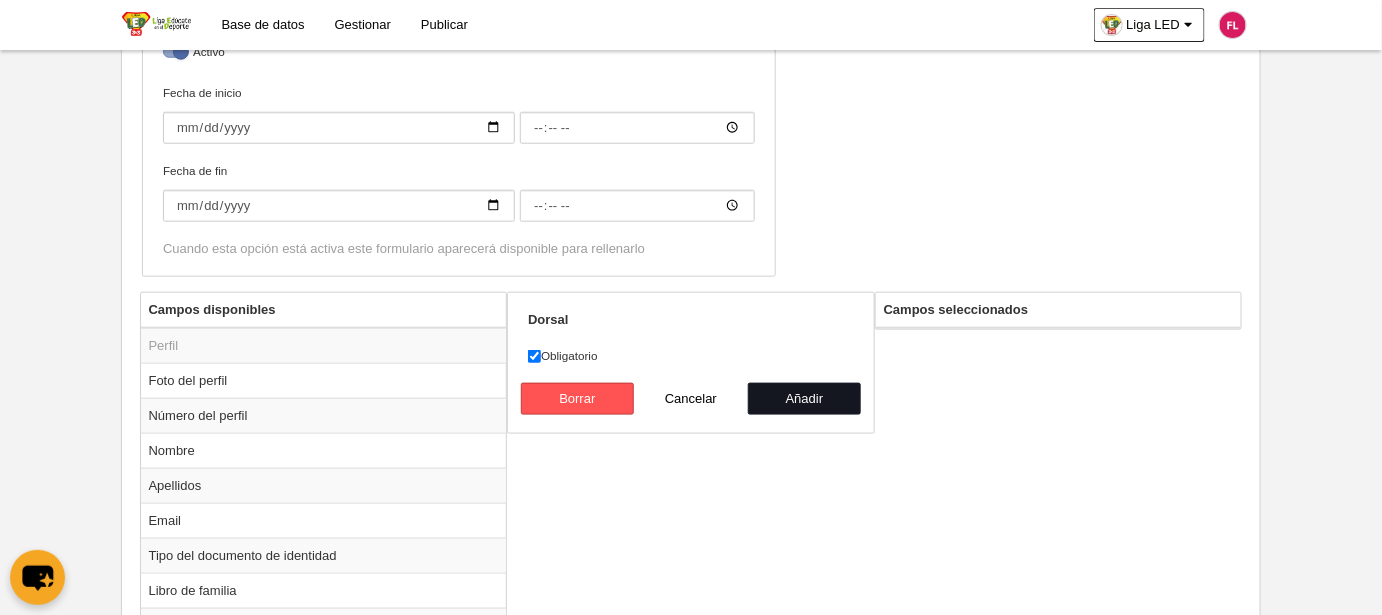 click on "Añadir" at bounding box center [805, 399] 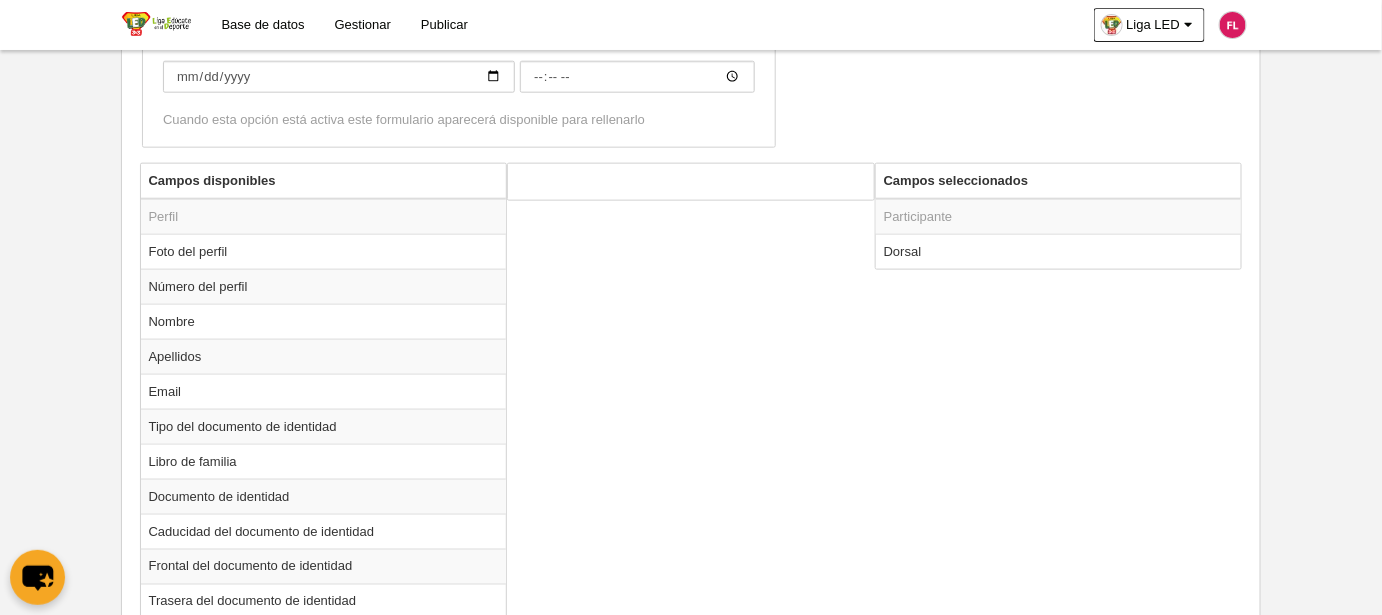 scroll, scrollTop: 510, scrollLeft: 0, axis: vertical 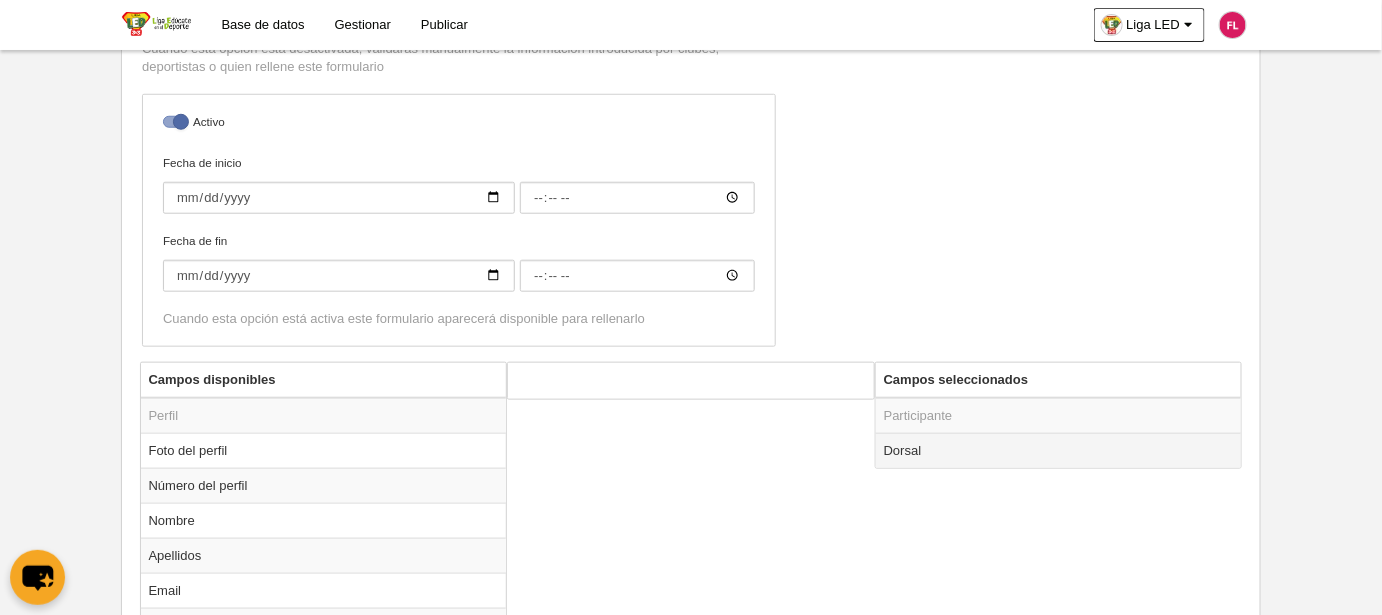 click on "Dorsal" at bounding box center (1059, 450) 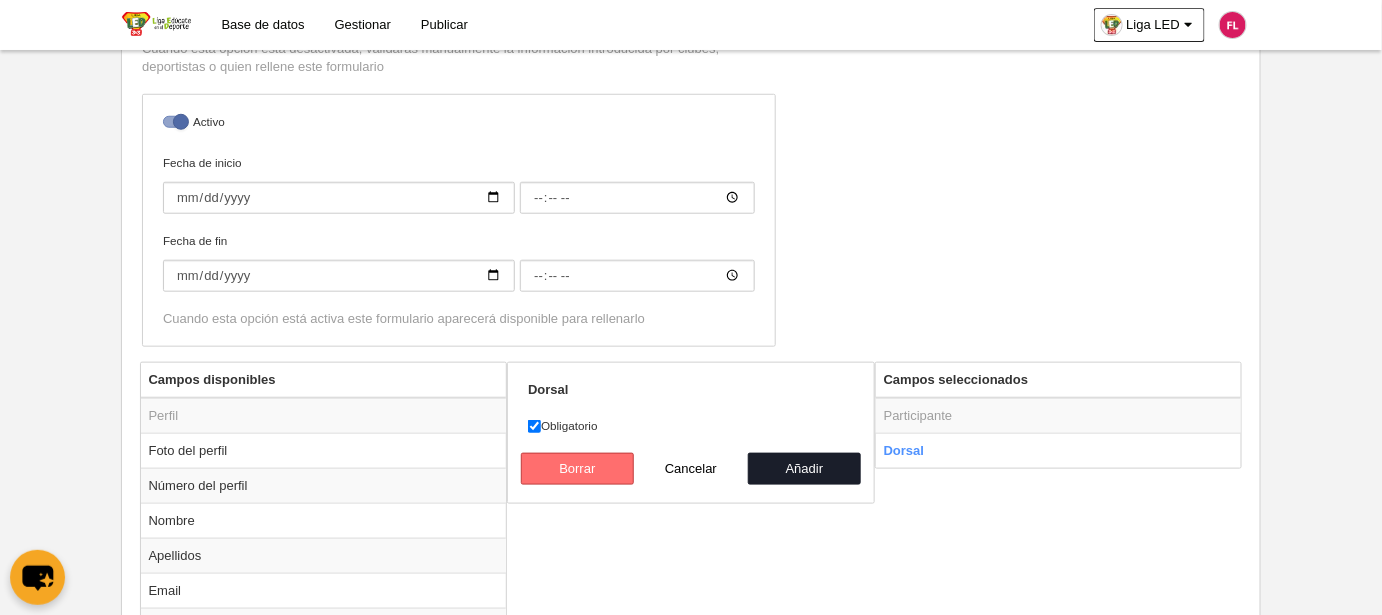 click on "Borrar" at bounding box center [578, 469] 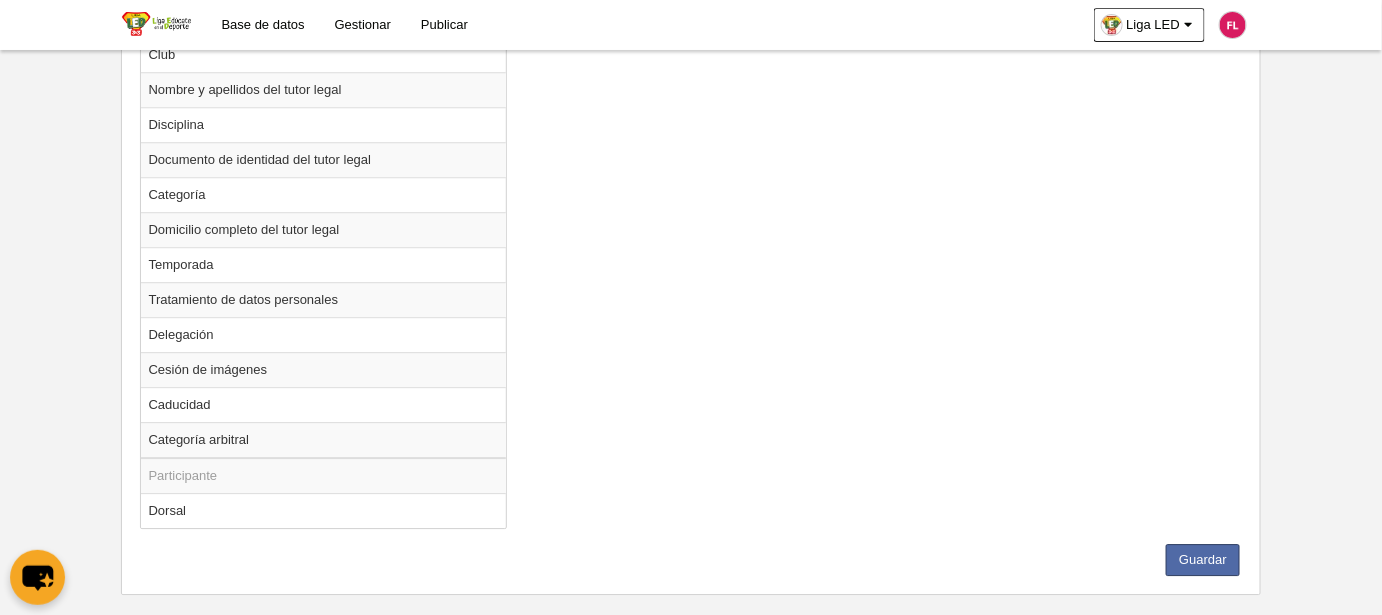 scroll, scrollTop: 1762, scrollLeft: 0, axis: vertical 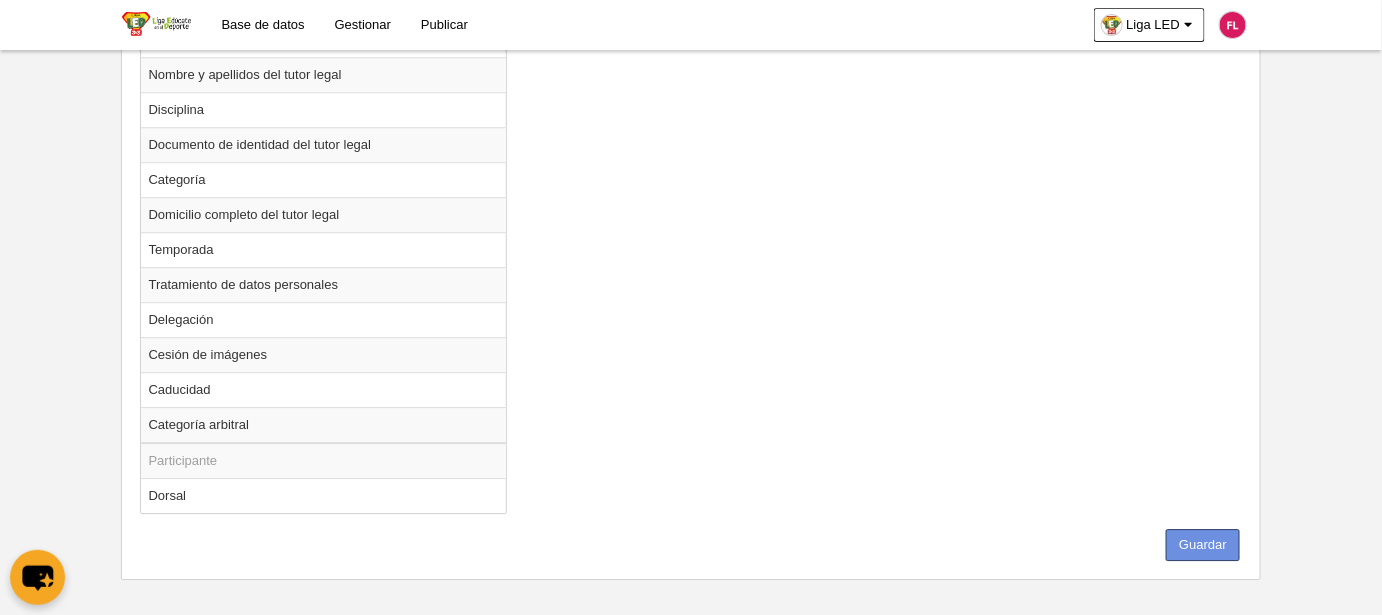 click on "Guardar" at bounding box center [1203, 545] 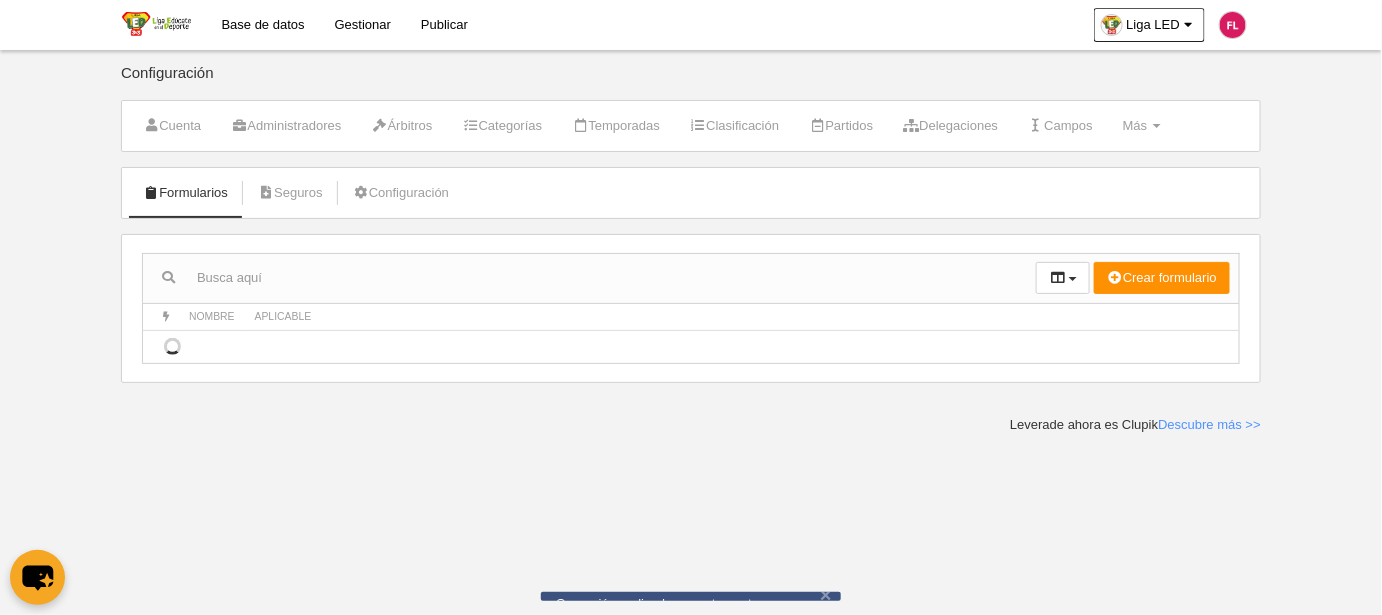 scroll, scrollTop: 0, scrollLeft: 0, axis: both 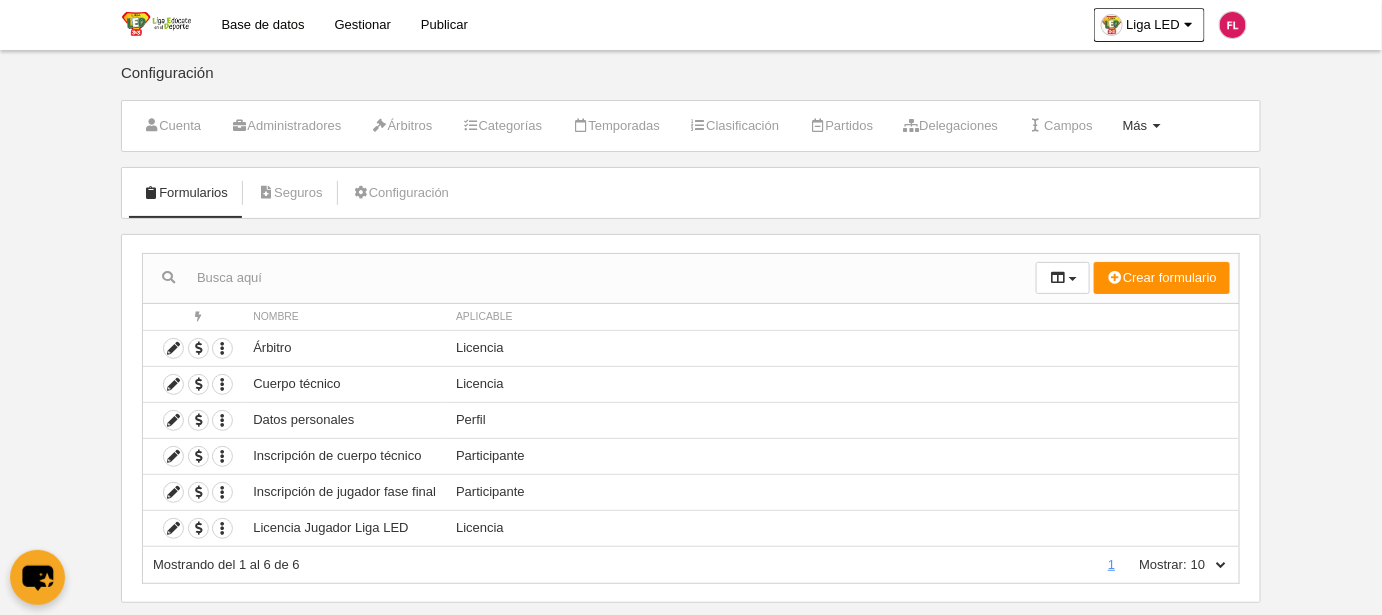 click on "Más" at bounding box center (1135, 125) 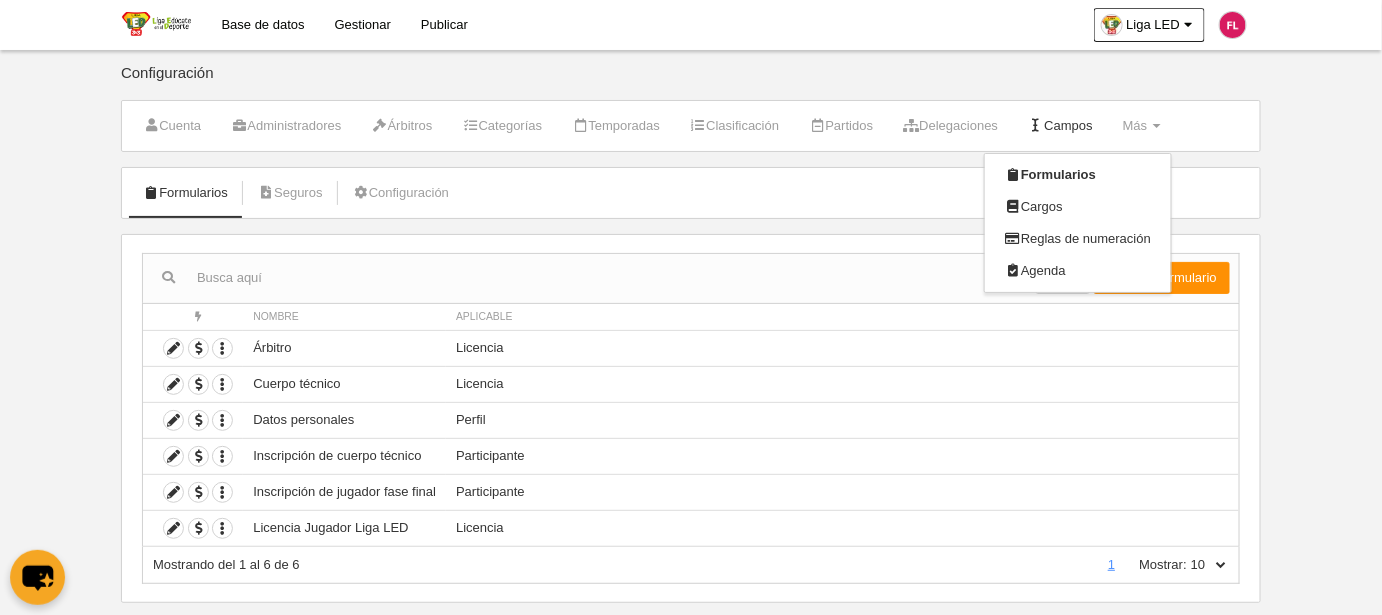 click on "Campos" at bounding box center (1060, 126) 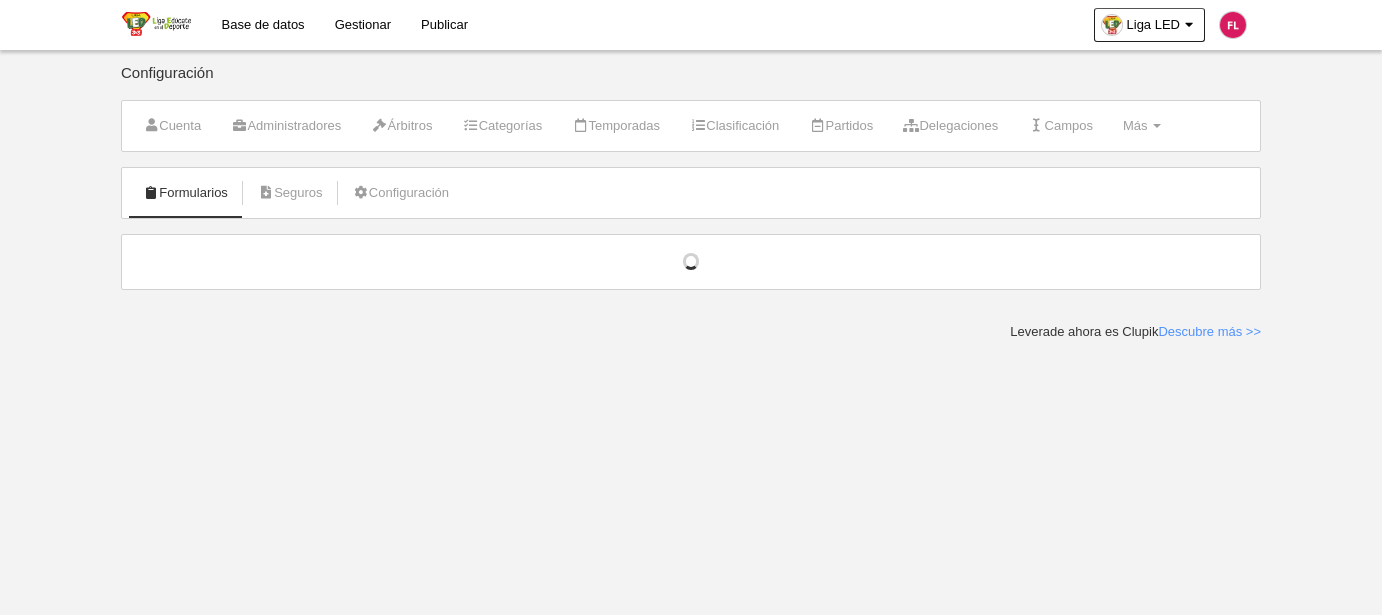 scroll, scrollTop: 0, scrollLeft: 0, axis: both 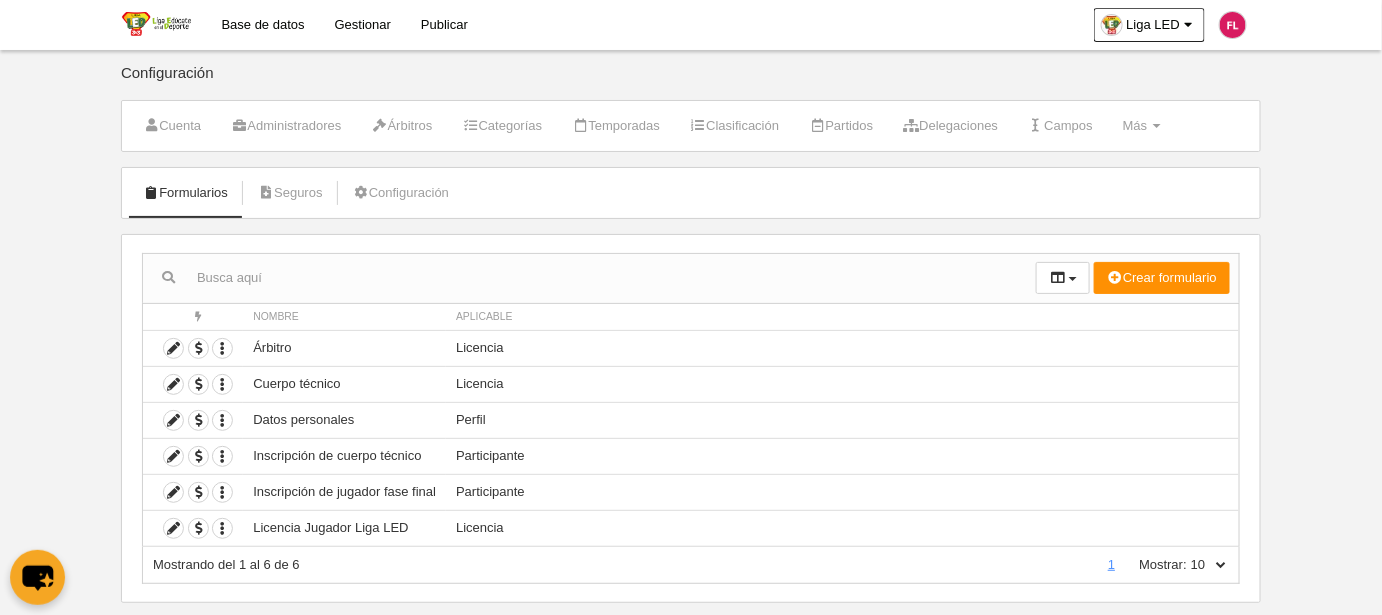 click on "Campos" at bounding box center [1060, 126] 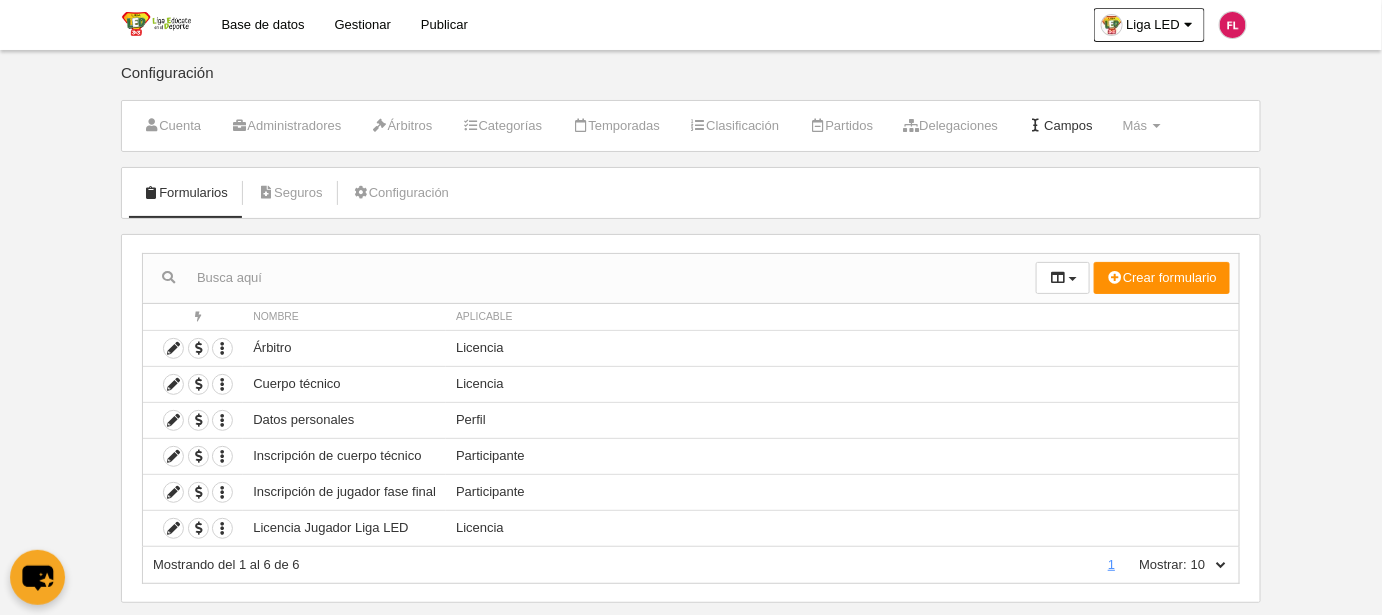click on "Campos" at bounding box center (1060, 126) 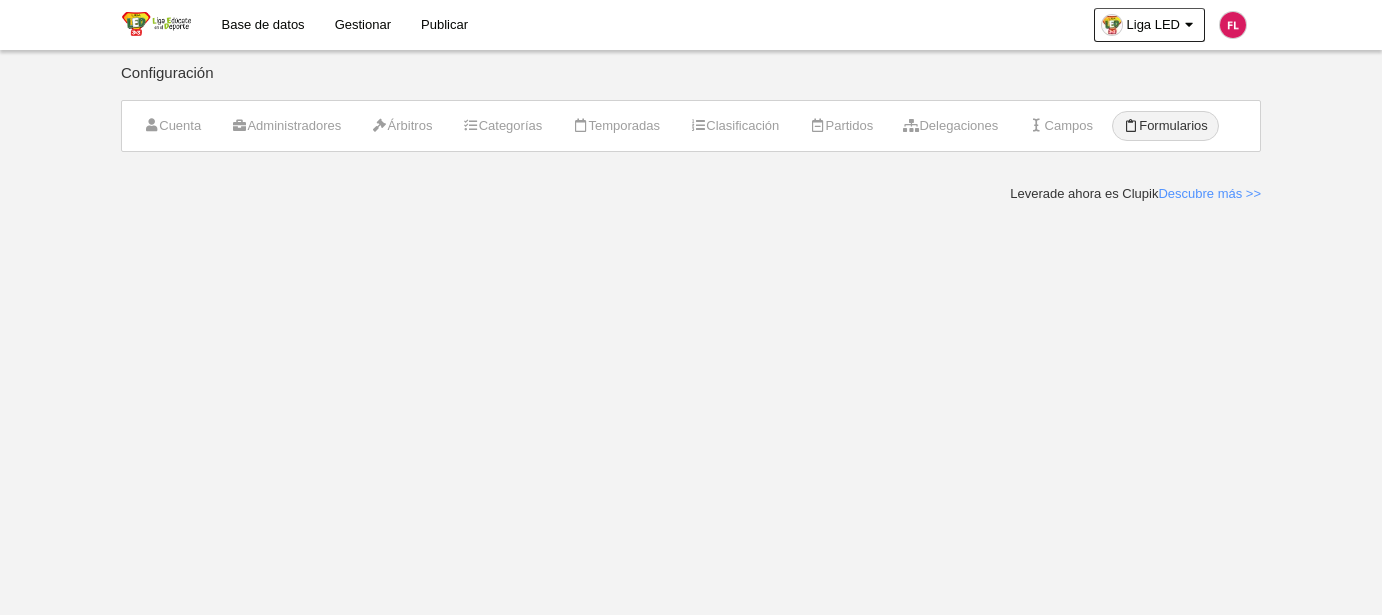 scroll, scrollTop: 0, scrollLeft: 0, axis: both 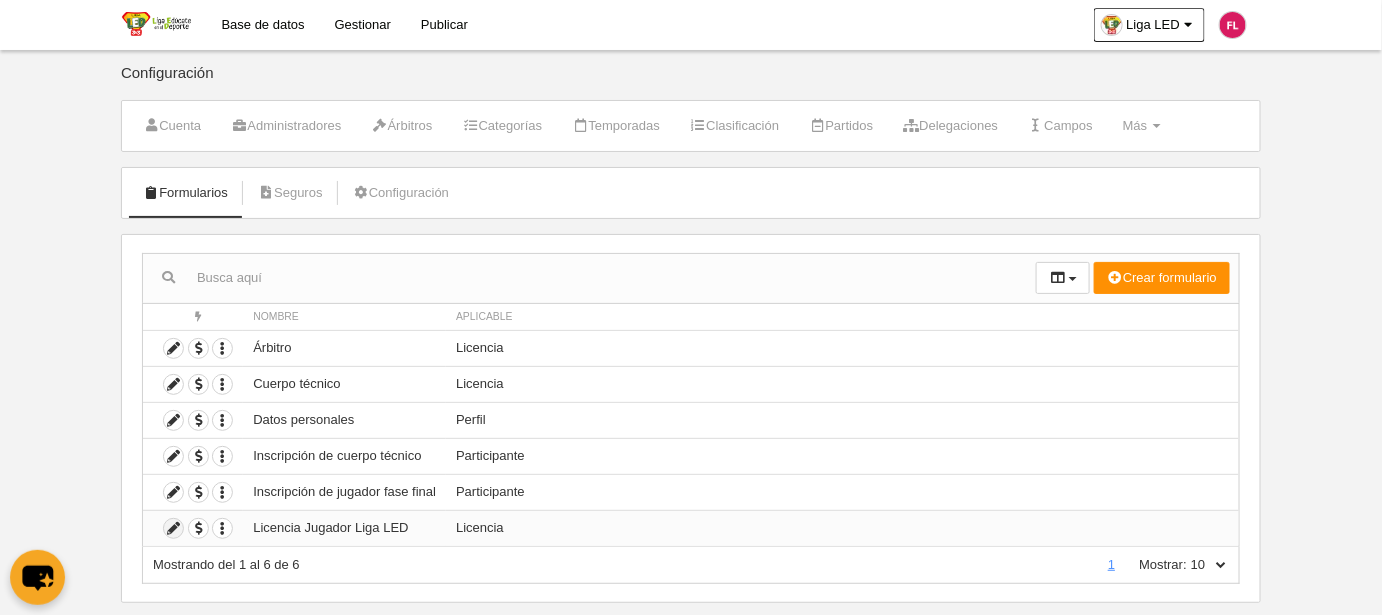 click at bounding box center [173, 528] 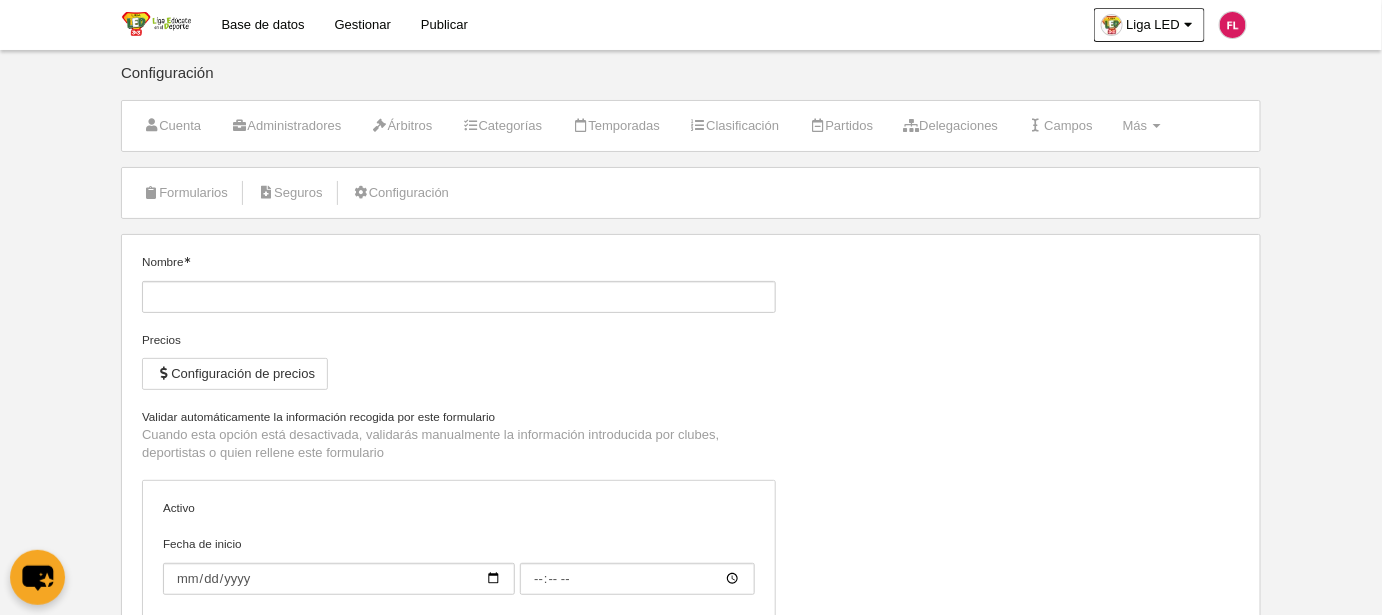 type on "Licencia Jugador Liga LED" 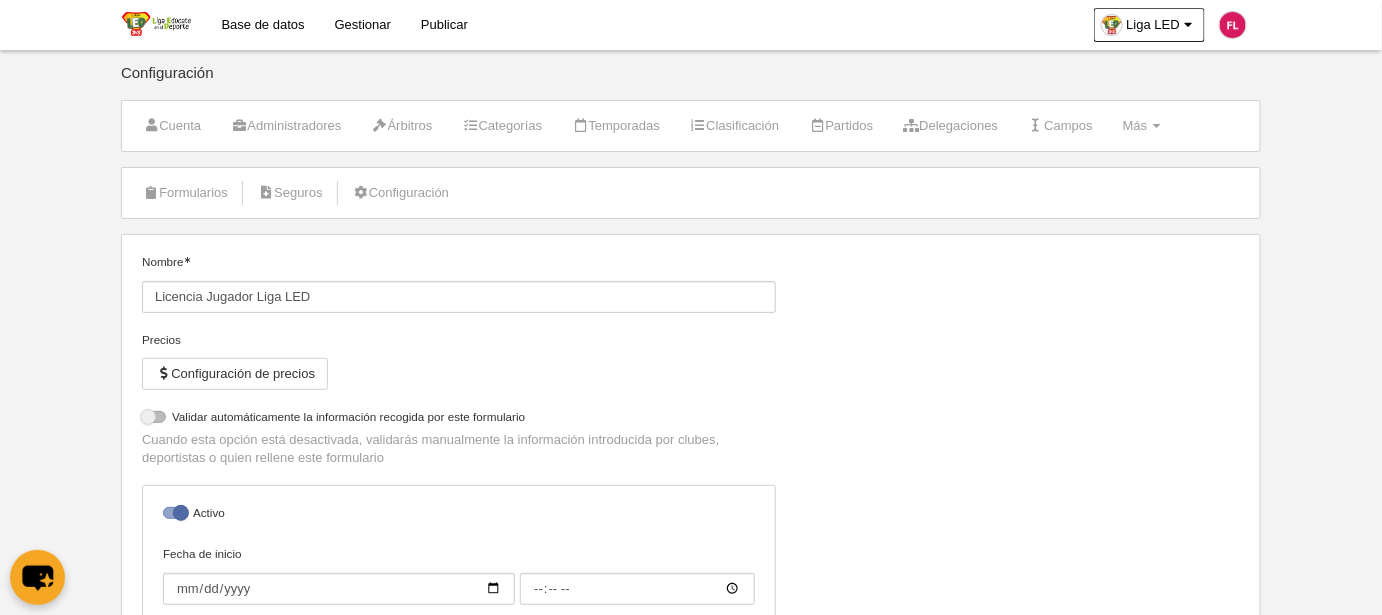 select on "selected" 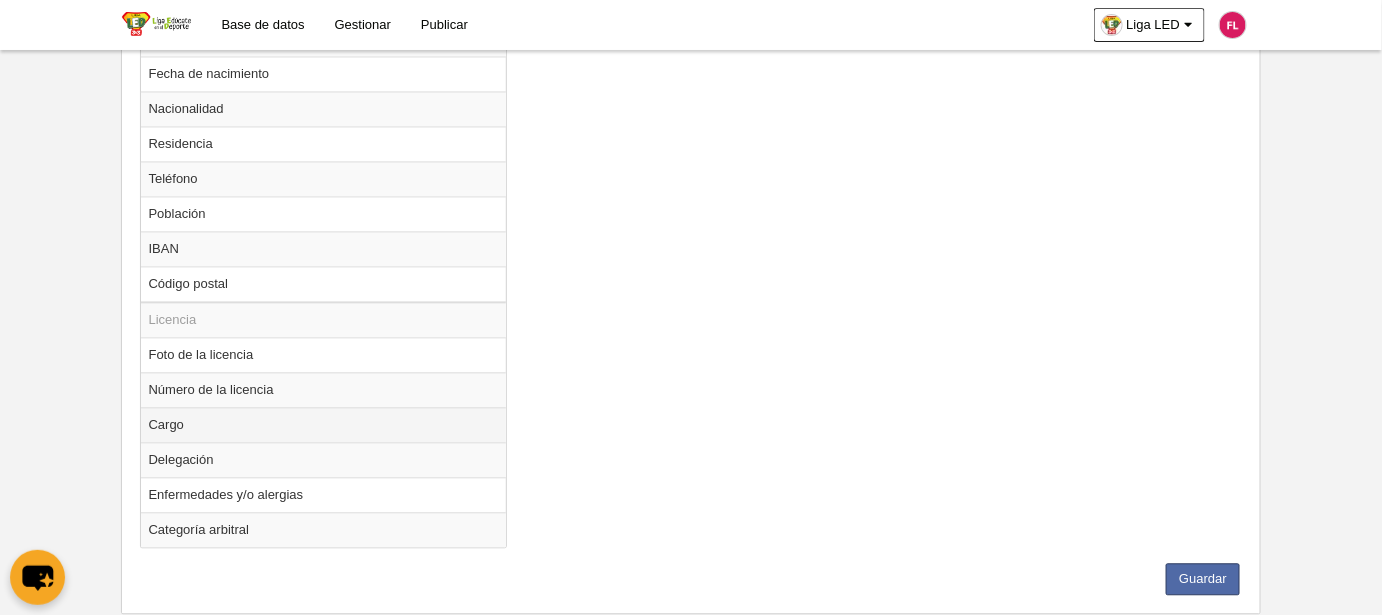 scroll, scrollTop: 1304, scrollLeft: 0, axis: vertical 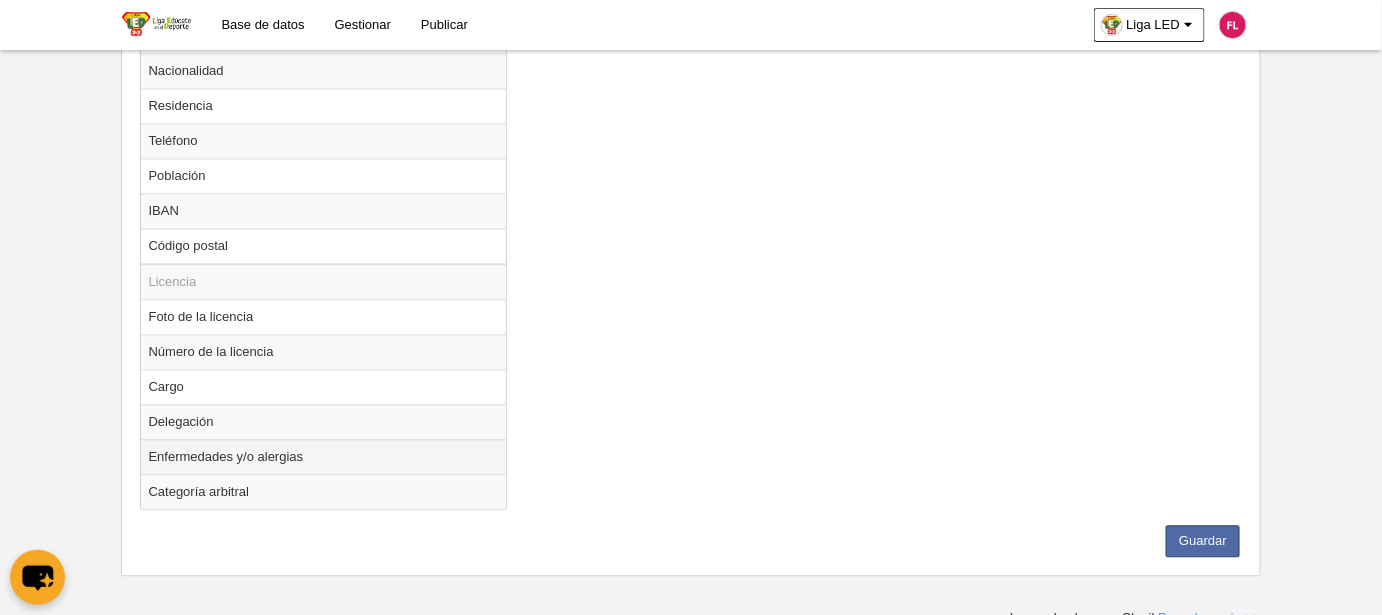 click on "Enfermedades y/o alergias" at bounding box center (324, 456) 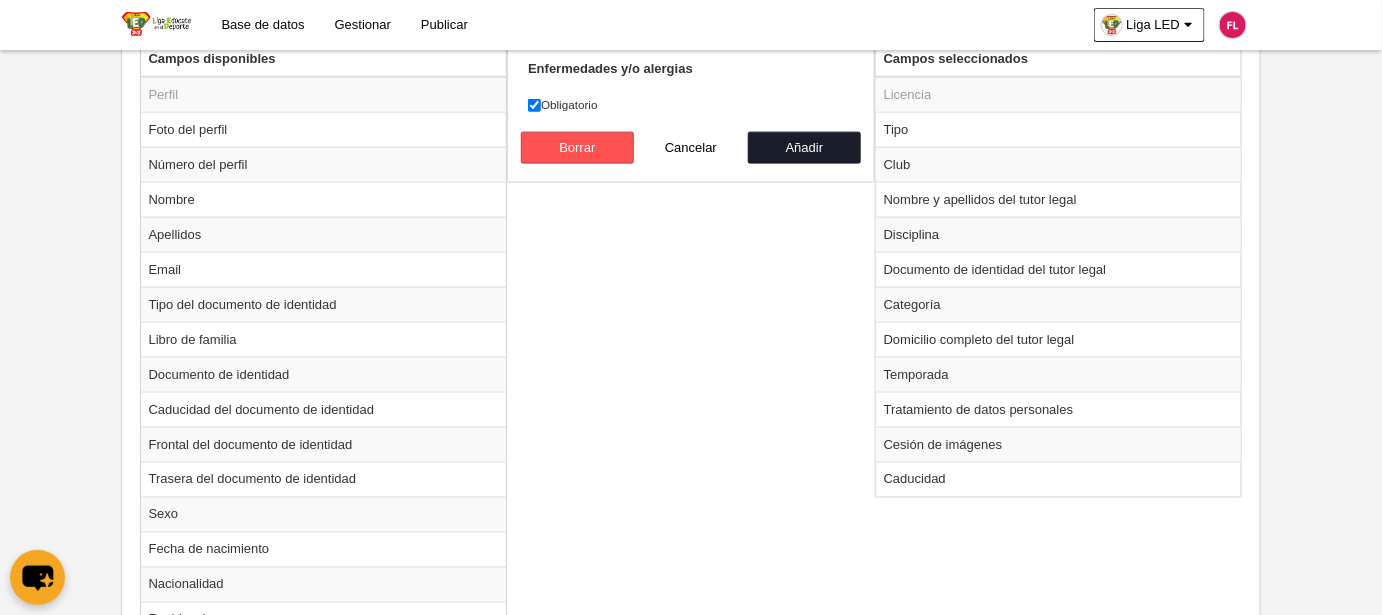 scroll, scrollTop: 667, scrollLeft: 0, axis: vertical 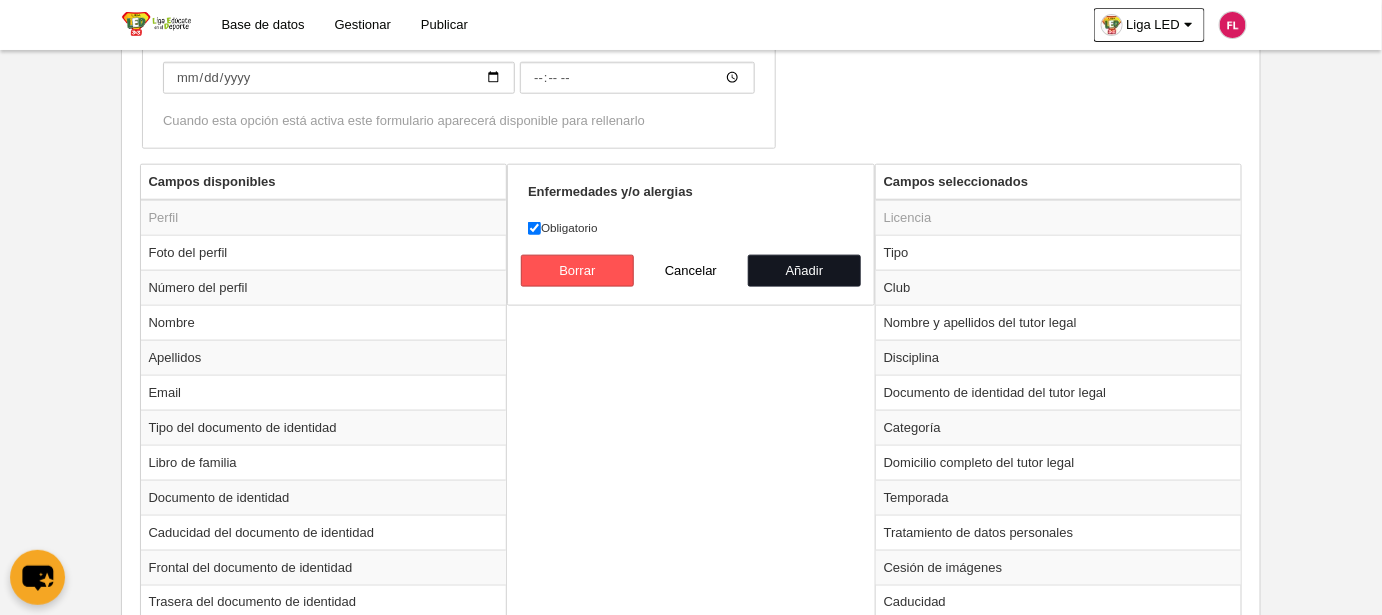 click on "Añadir" at bounding box center (805, 271) 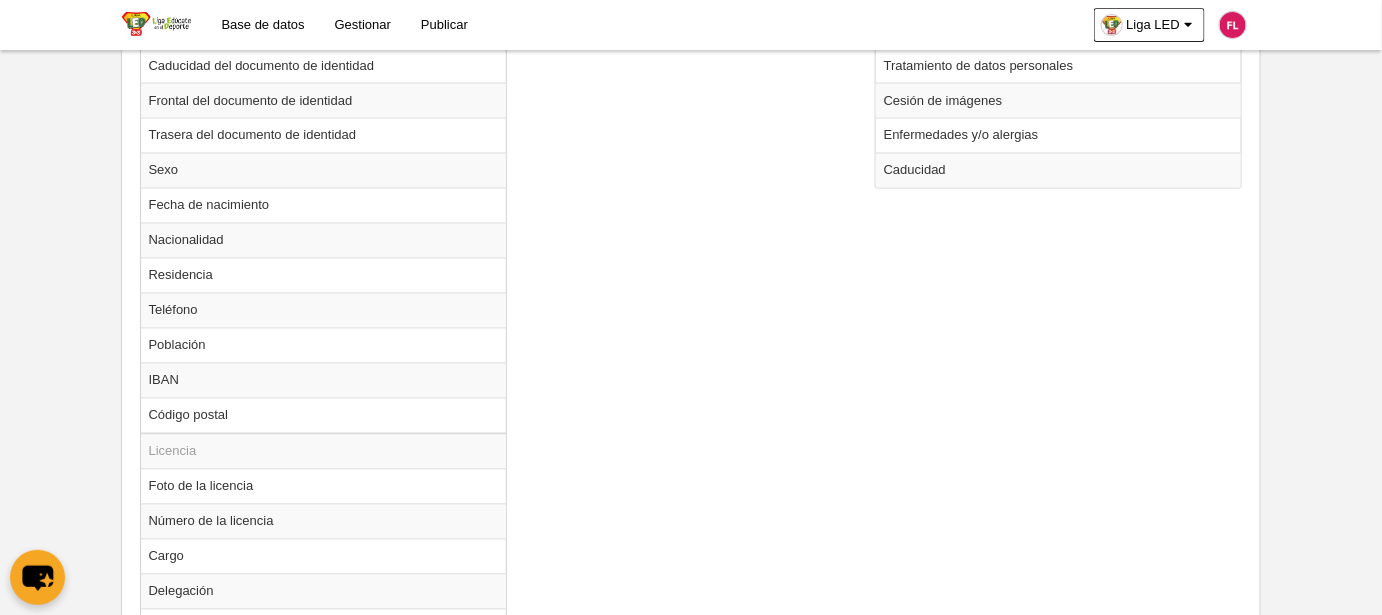 scroll, scrollTop: 1269, scrollLeft: 0, axis: vertical 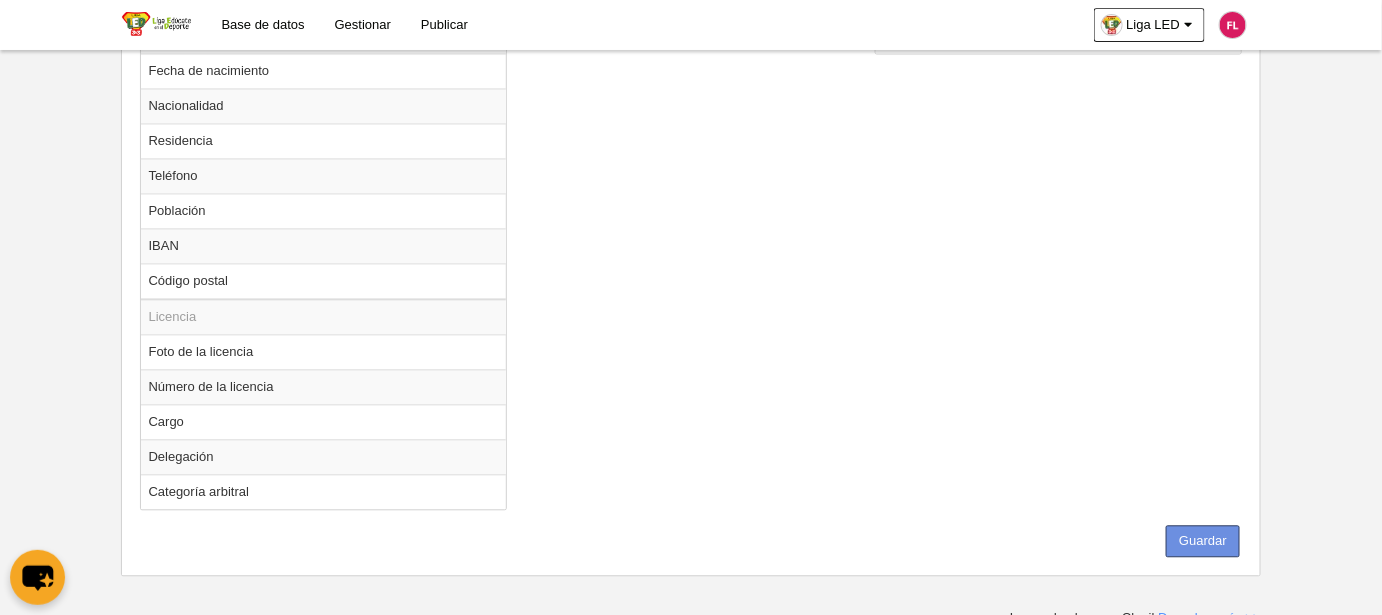 click on "Guardar" at bounding box center [1203, 541] 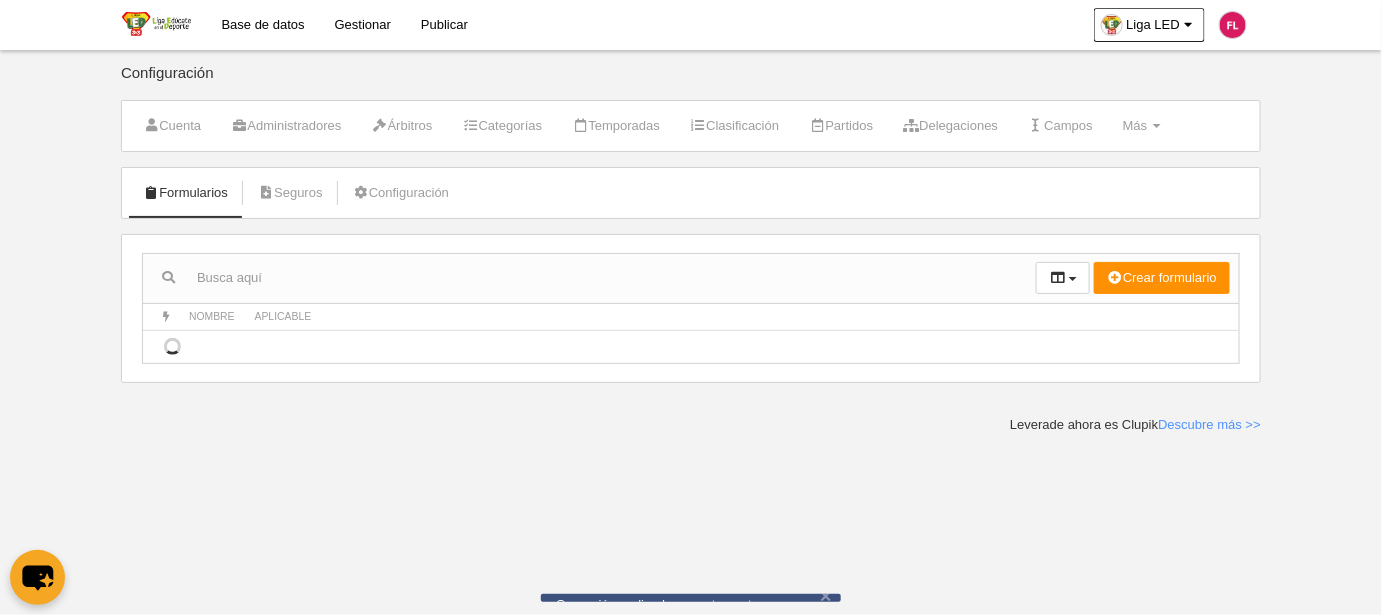 scroll, scrollTop: 0, scrollLeft: 0, axis: both 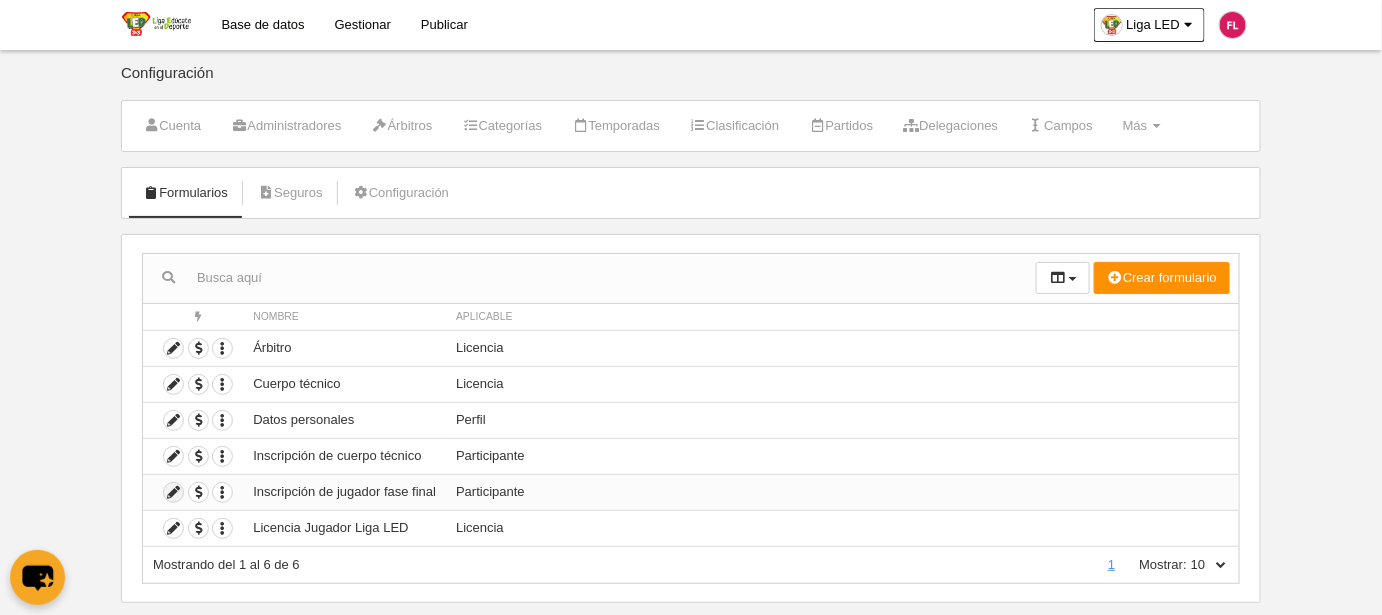 click at bounding box center (173, 492) 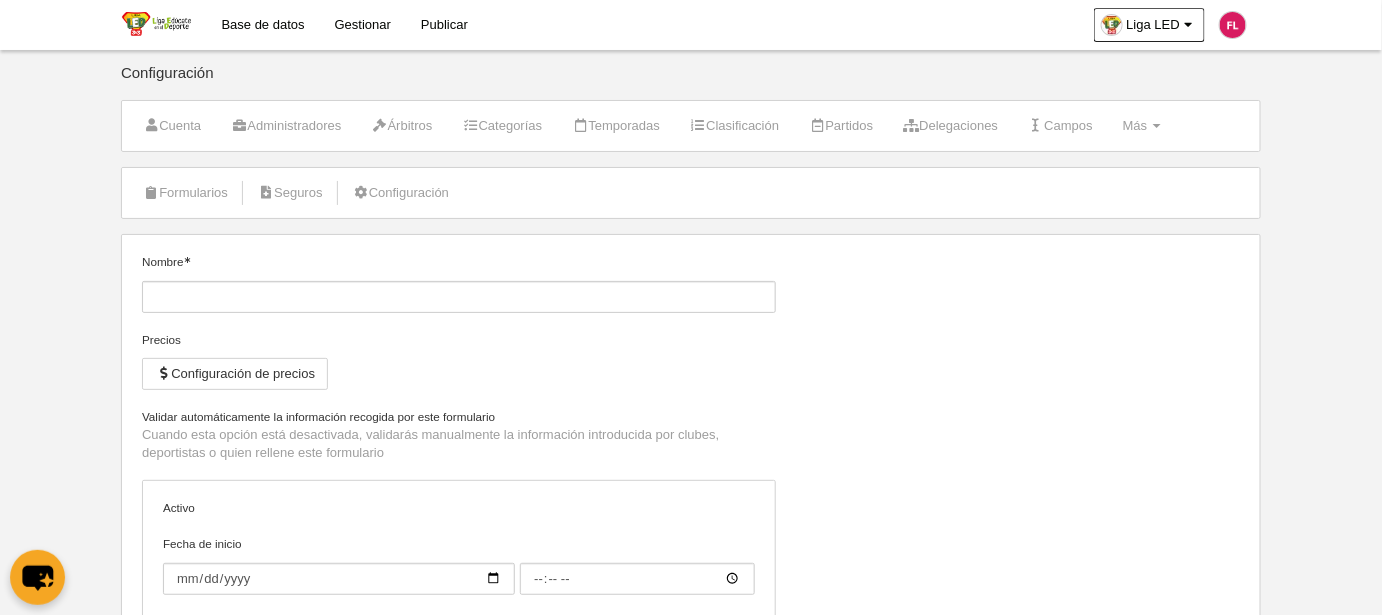 type on "Inscripción de jugador fase final" 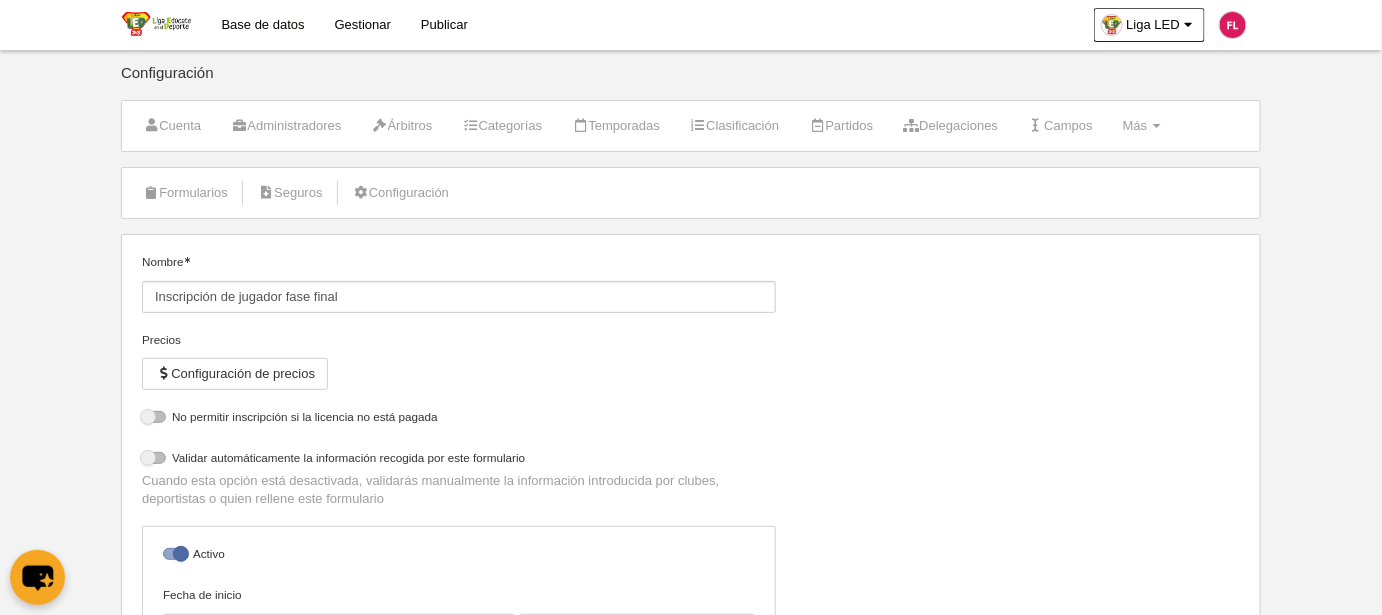 select on "selected" 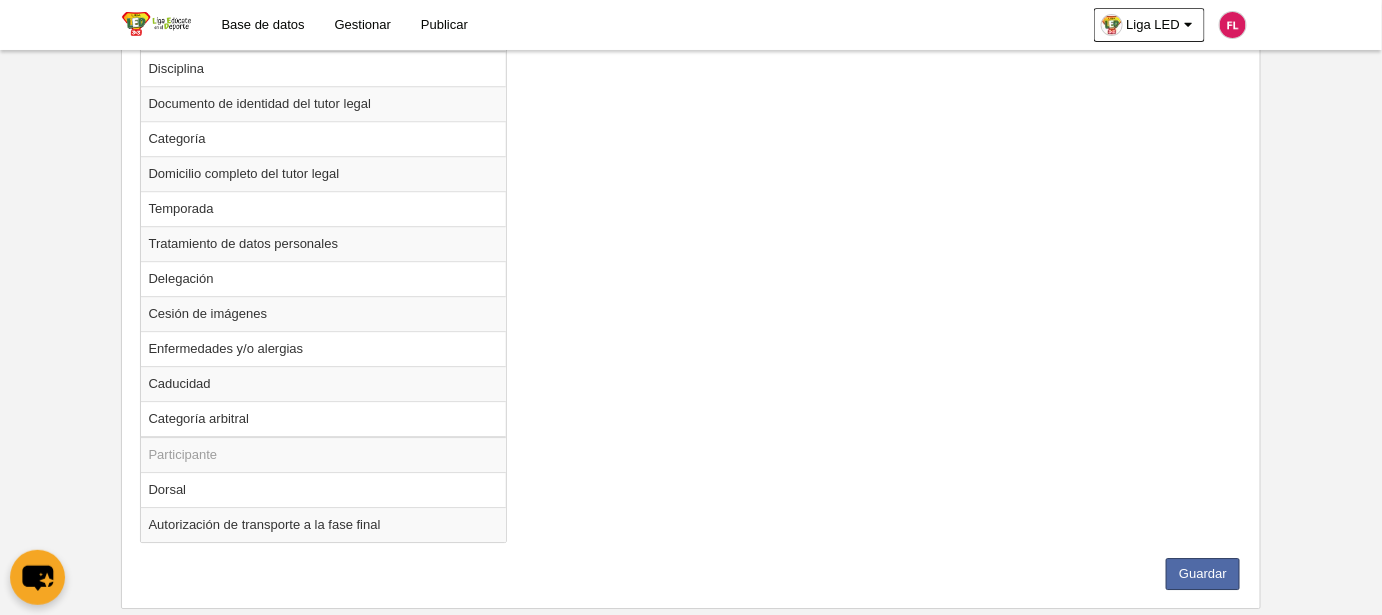 scroll, scrollTop: 1832, scrollLeft: 0, axis: vertical 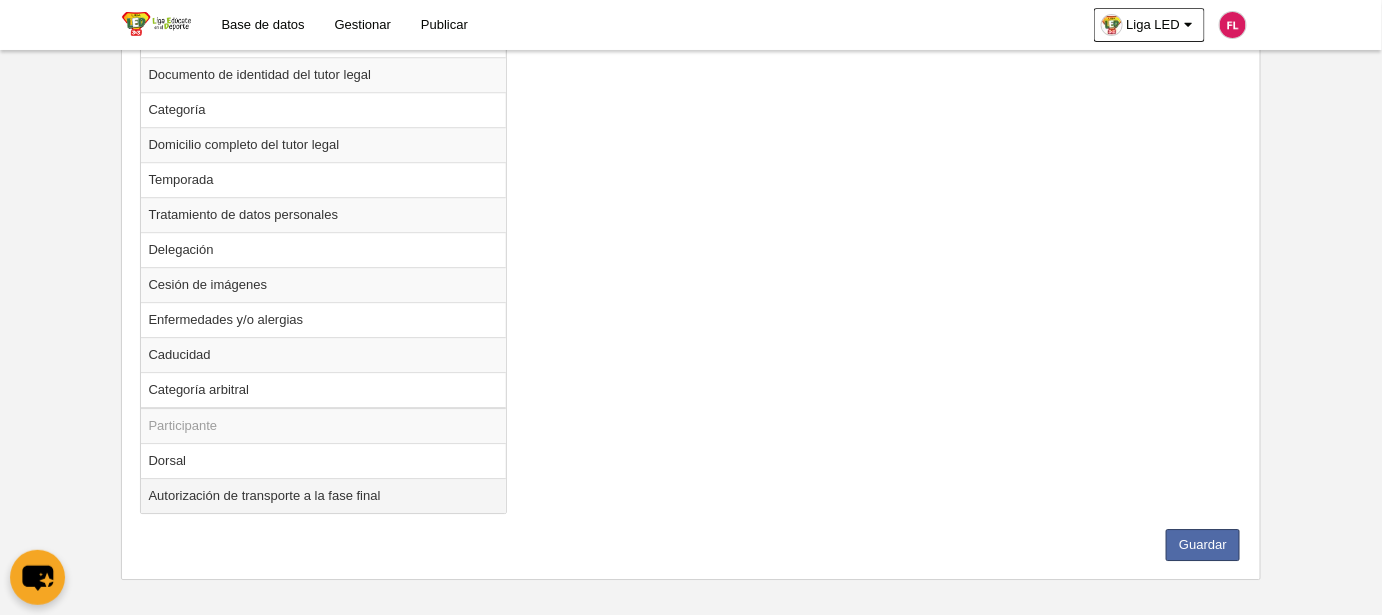 click on "Autorización de transporte a la fase final" at bounding box center (324, 495) 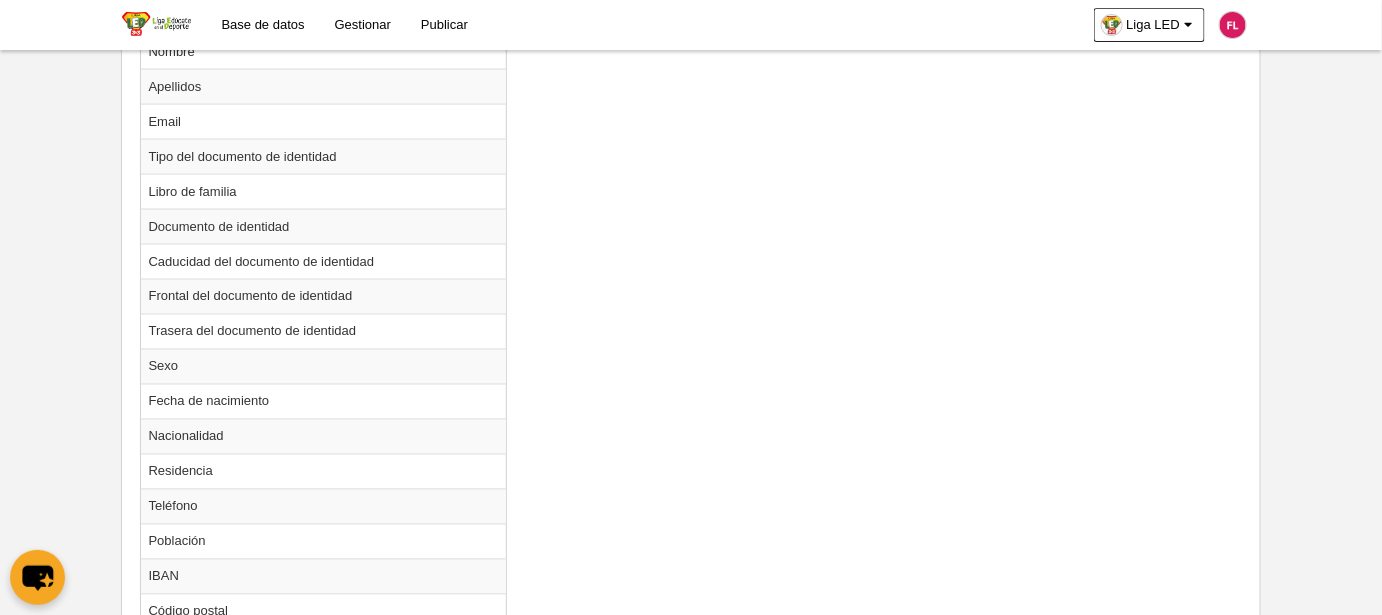 scroll, scrollTop: 832, scrollLeft: 0, axis: vertical 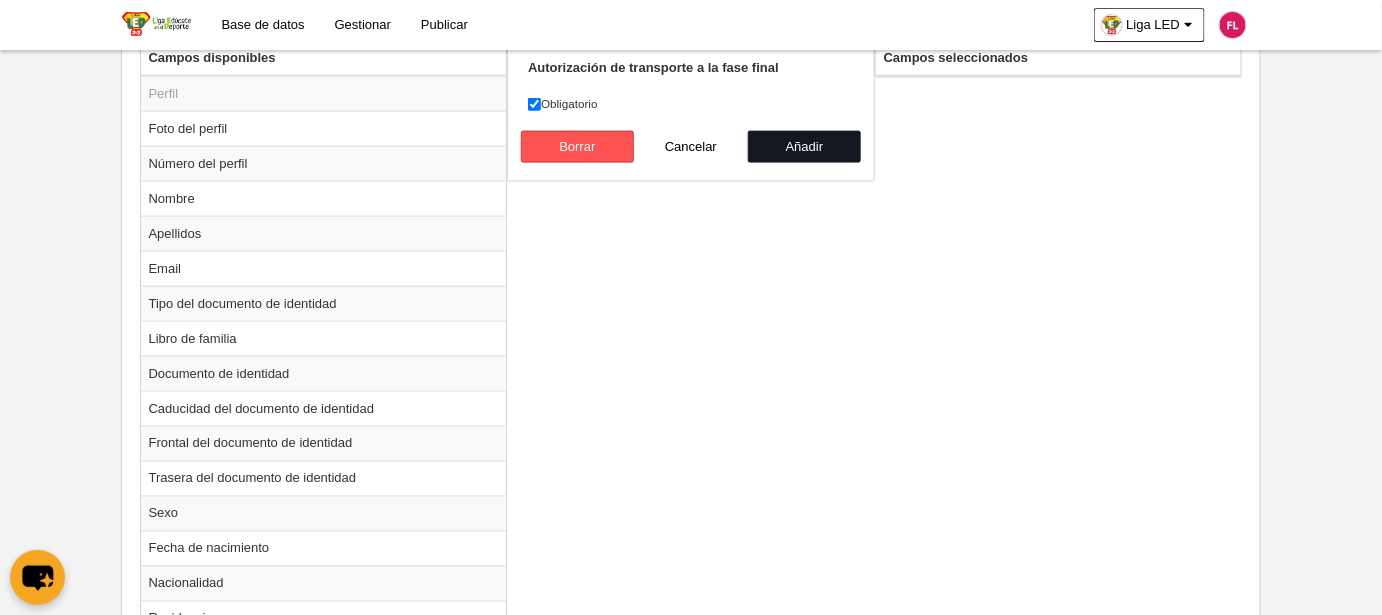 click on "Añadir" at bounding box center [805, 147] 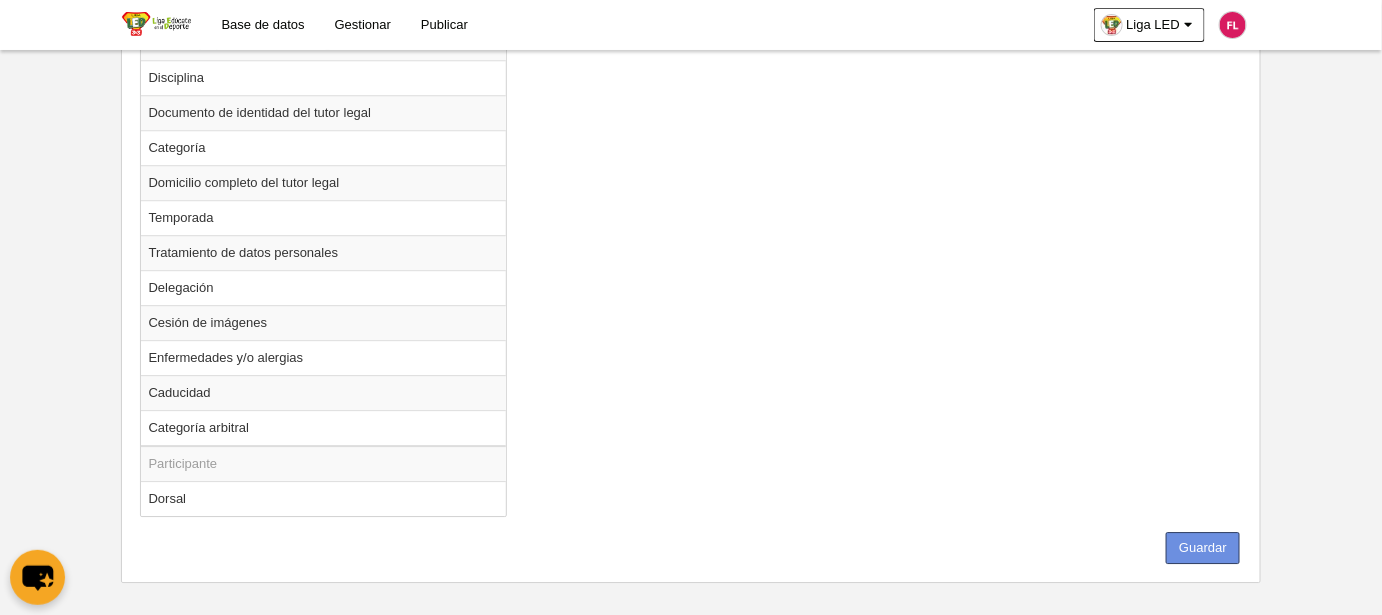 scroll, scrollTop: 1797, scrollLeft: 0, axis: vertical 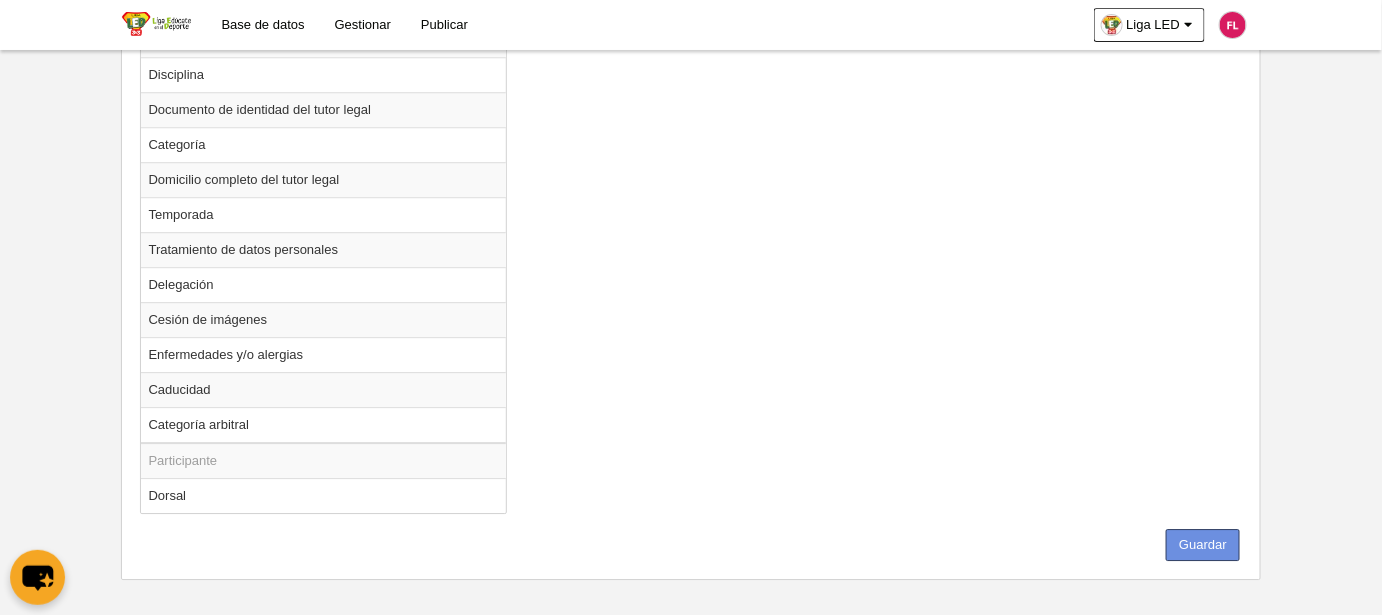 click on "Guardar" at bounding box center (1203, 545) 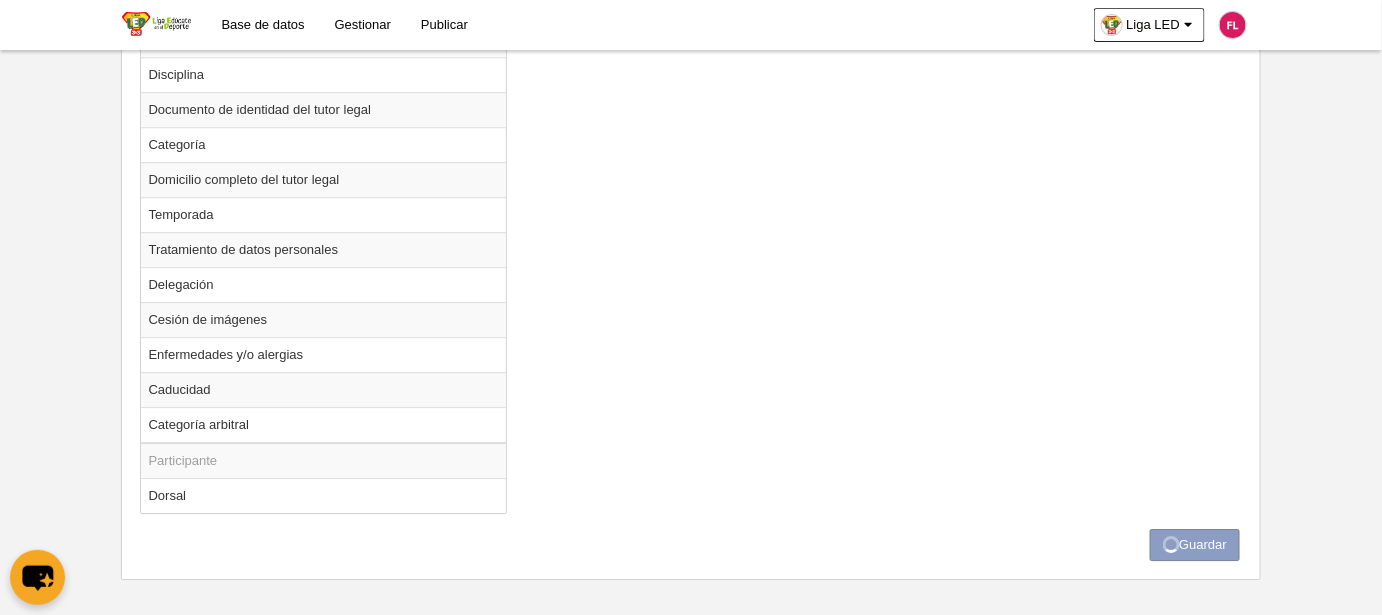 scroll, scrollTop: 0, scrollLeft: 0, axis: both 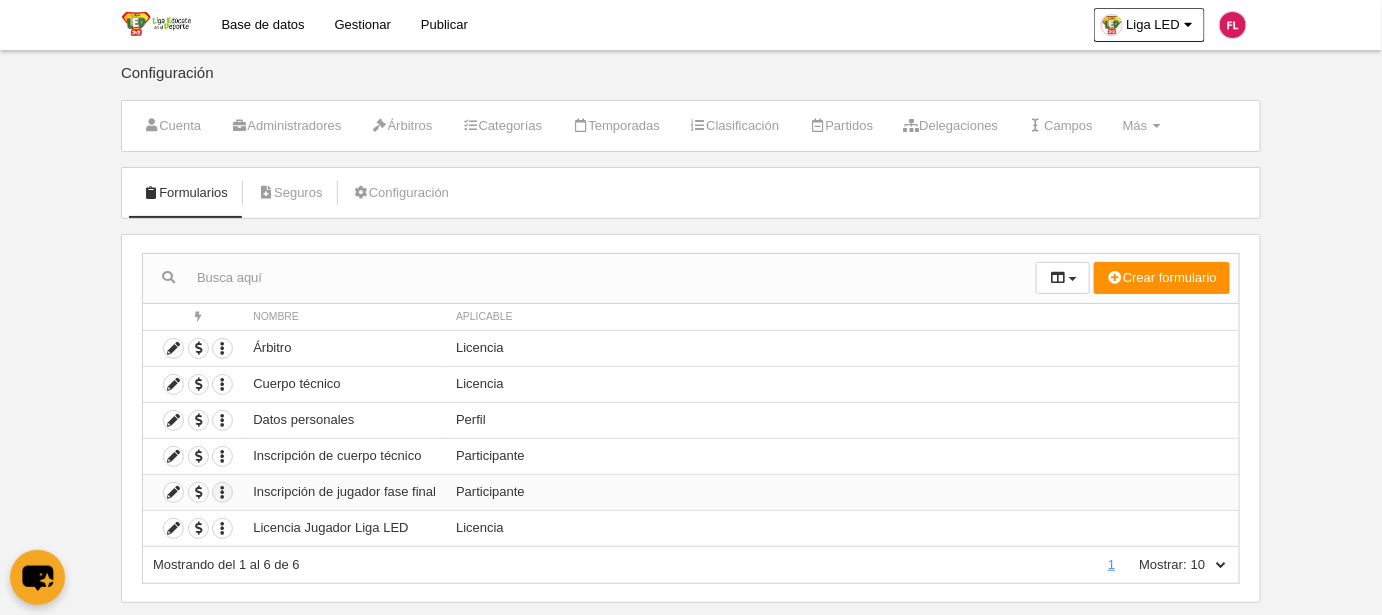 click at bounding box center (222, 492) 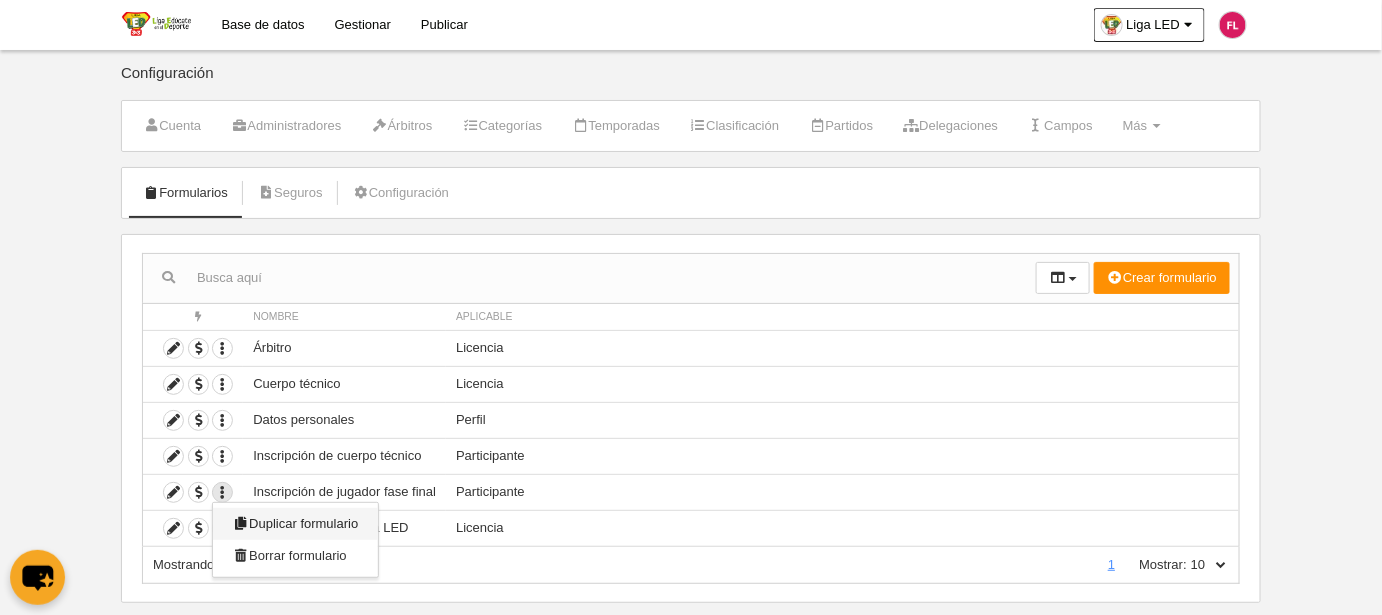 click on "Duplicar formulario" at bounding box center [295, 524] 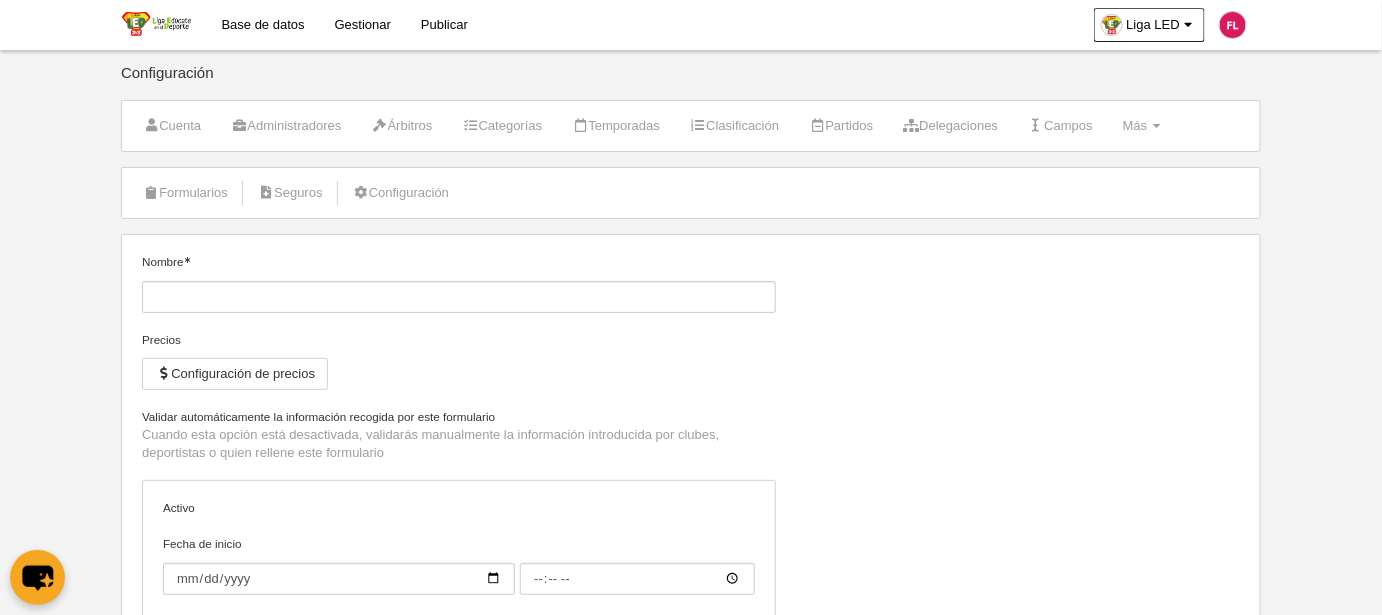 type on "Inscripción de jugador fase final (Copia)" 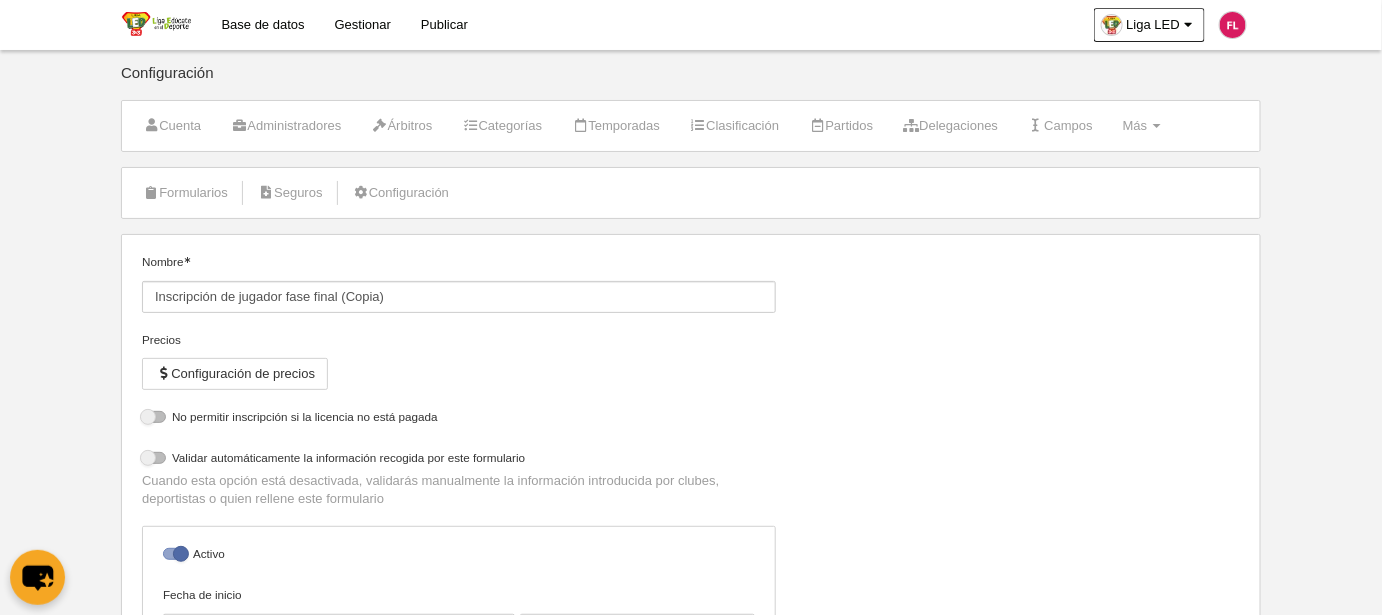 select on "selected" 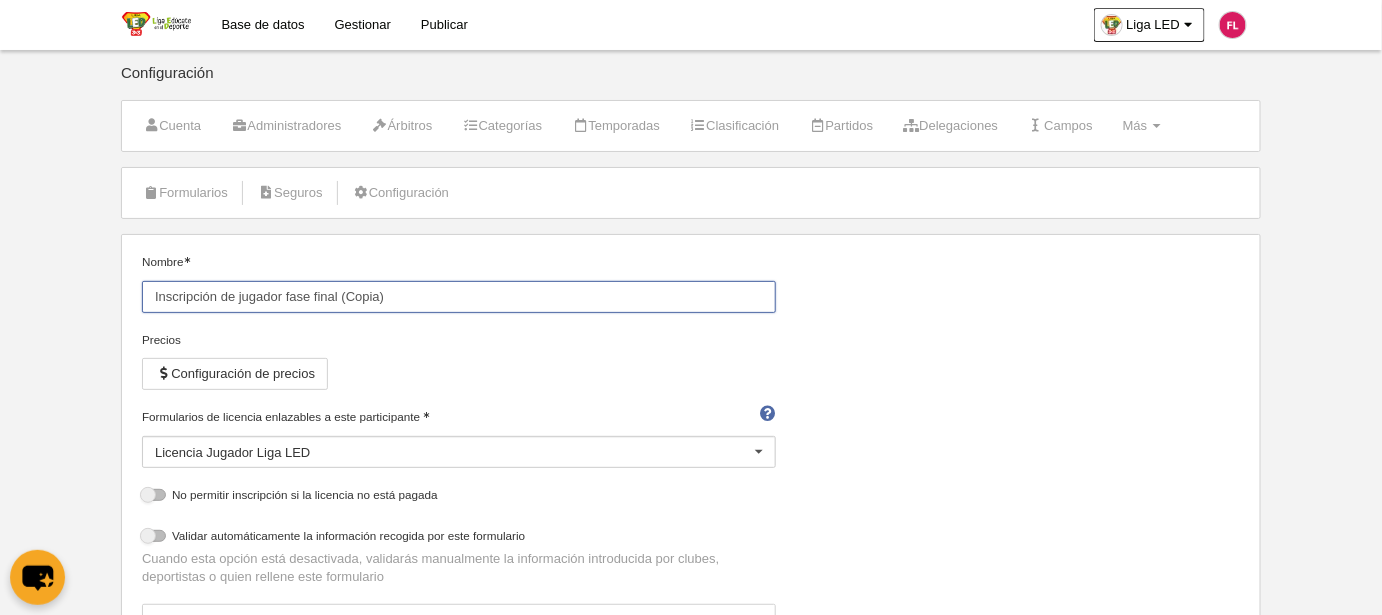 drag, startPoint x: 392, startPoint y: 296, endPoint x: 287, endPoint y: 295, distance: 105.00476 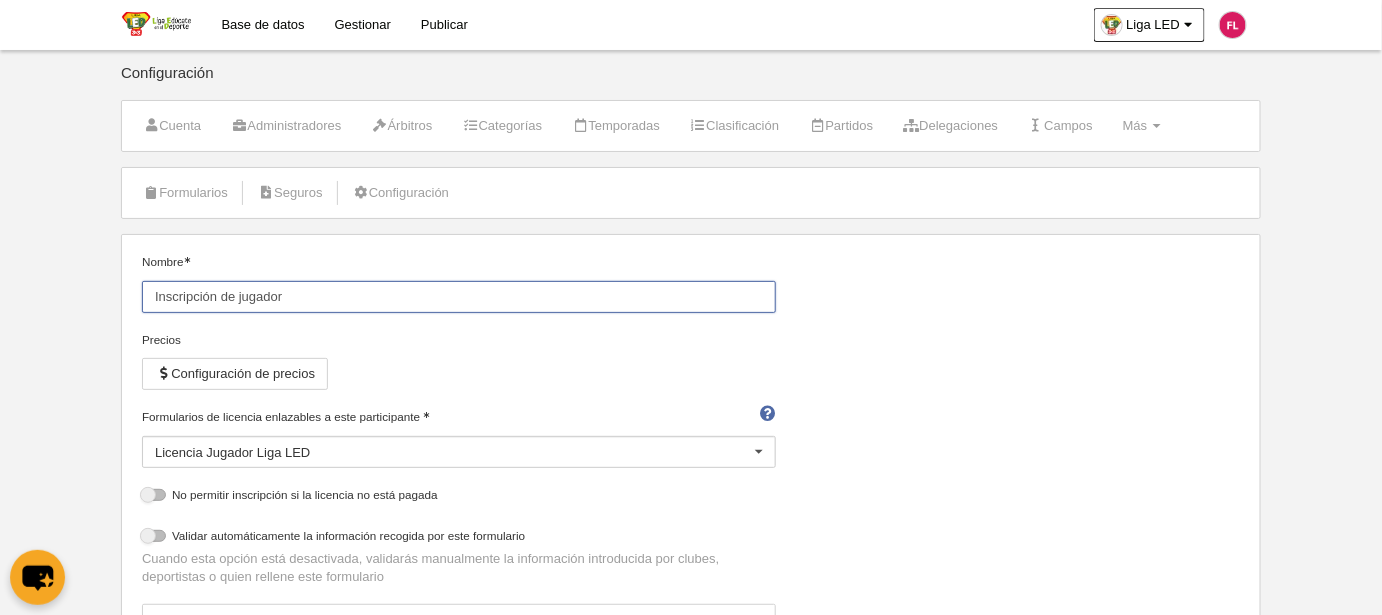type on "Inscripción de jugador" 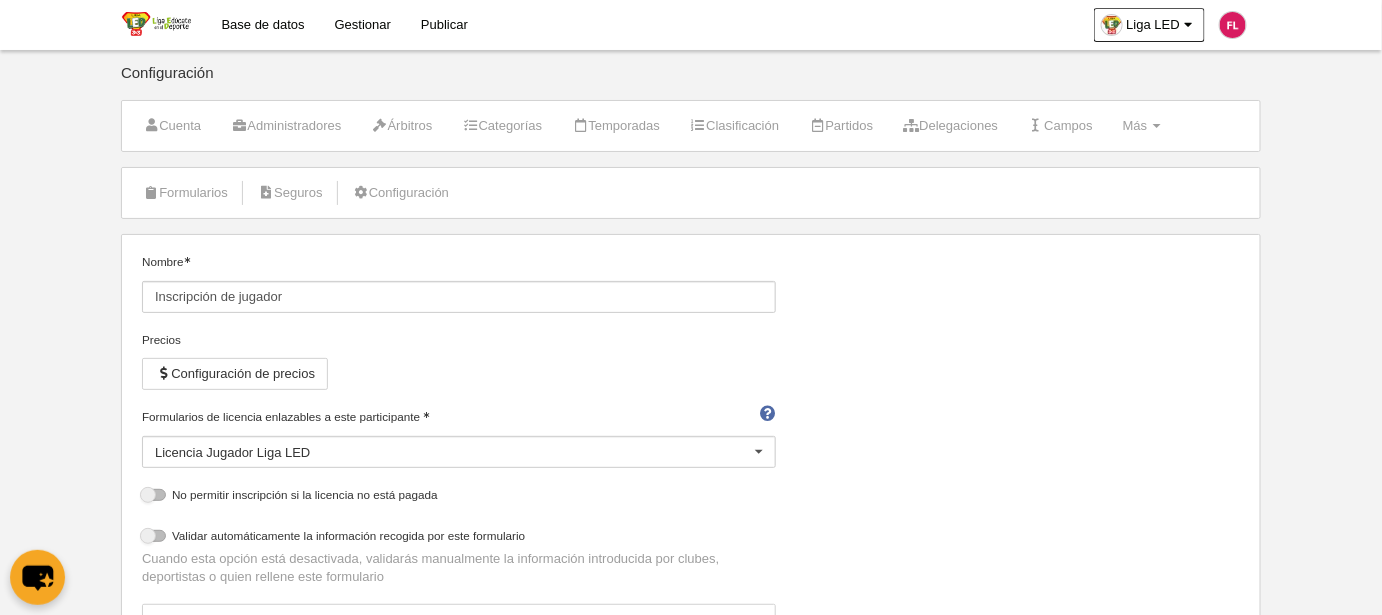 click on "Nombre
Inscripción de jugador
Precios
Configuración de precios
Formularios de licencia enlazables a este participante
Licencia Jugador Liga LED                   Árbitro     Licencia Jugador Liga LED     Cuerpo técnico     No hay resultados para la búsqueda   No hay opciones
No permitir inscripción si la licencia no está pagada
Validar automáticamente la información recogida por este formulario
Cuando esta opción está desactivada, validarás manualmente la información introducida por clubes, deportistas o quien rellene este formulario
Activo
Fecha de inicio
Fecha de fin" at bounding box center (691, 562) 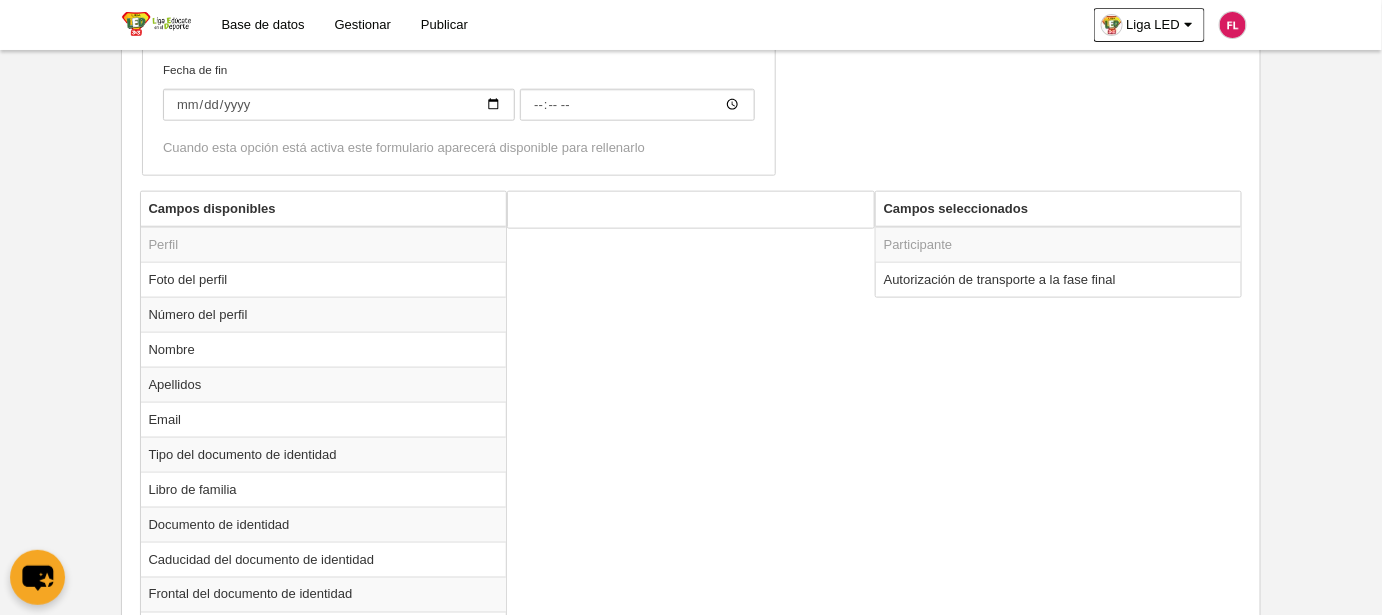 scroll, scrollTop: 727, scrollLeft: 0, axis: vertical 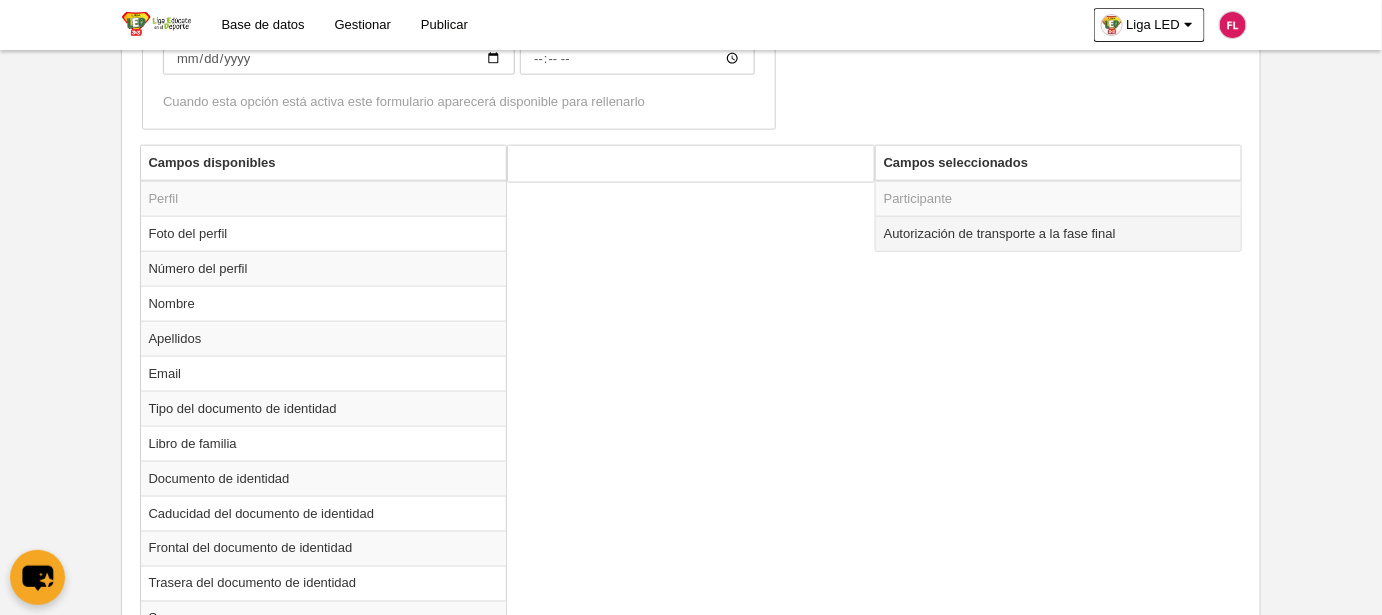 click on "Autorización de transporte a la fase final" at bounding box center [1059, 233] 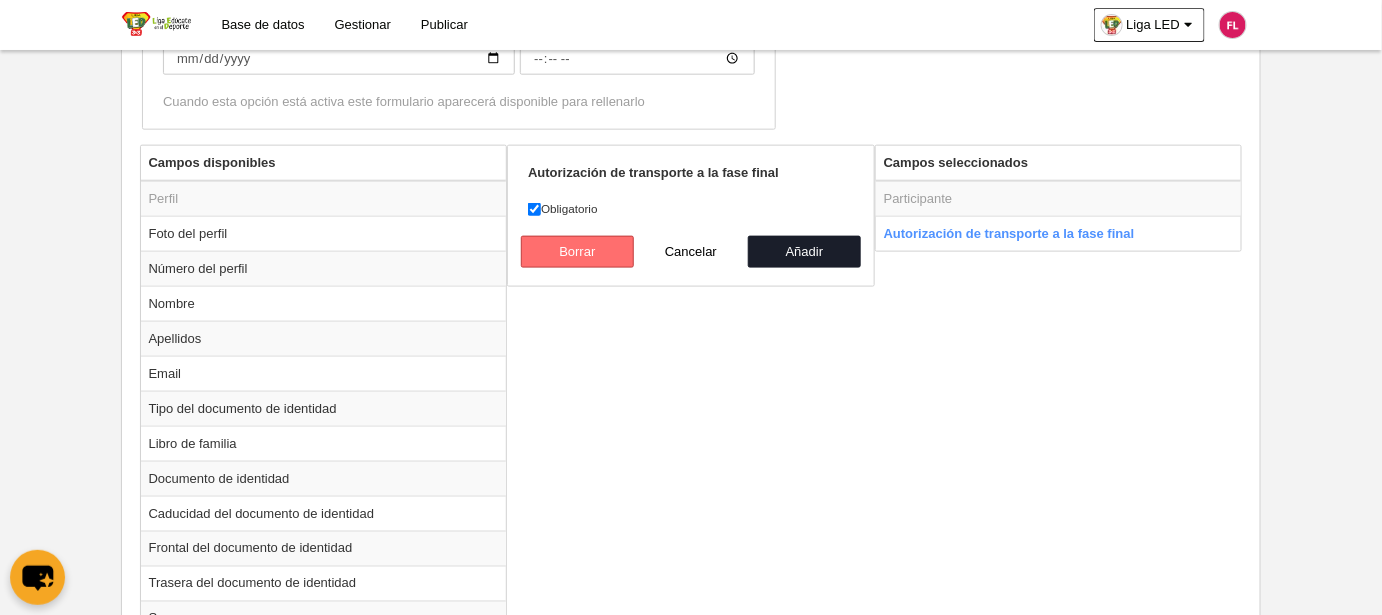 click on "Borrar" at bounding box center (578, 252) 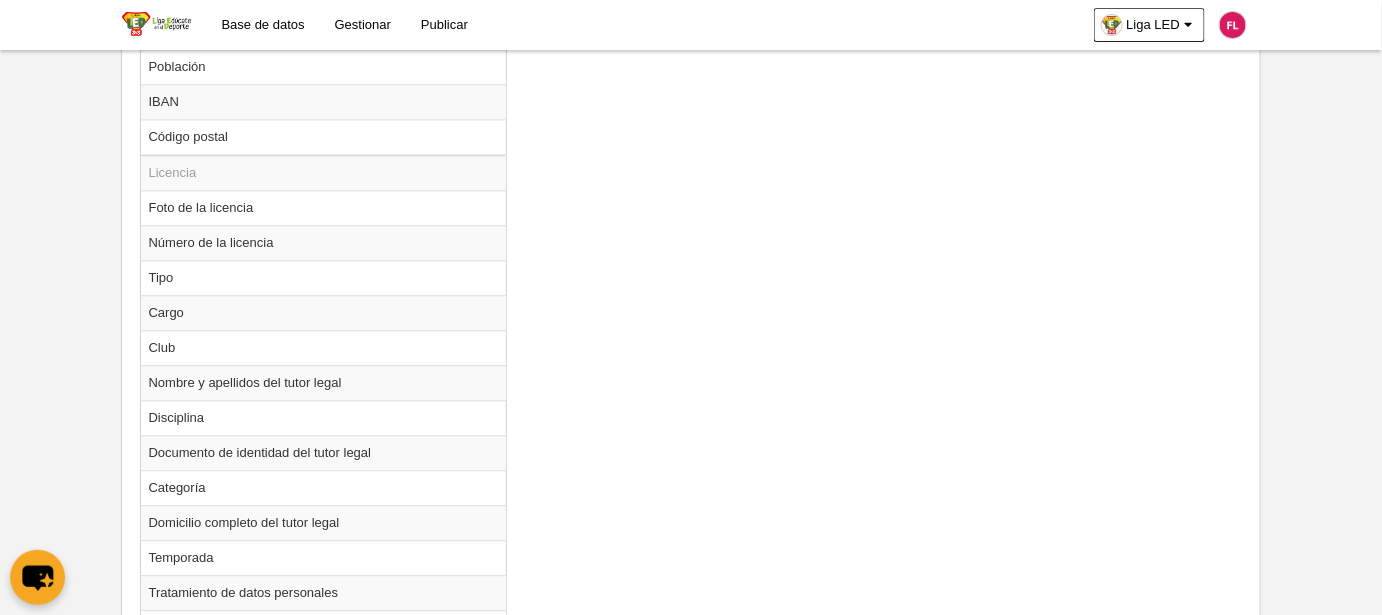 scroll, scrollTop: 1832, scrollLeft: 0, axis: vertical 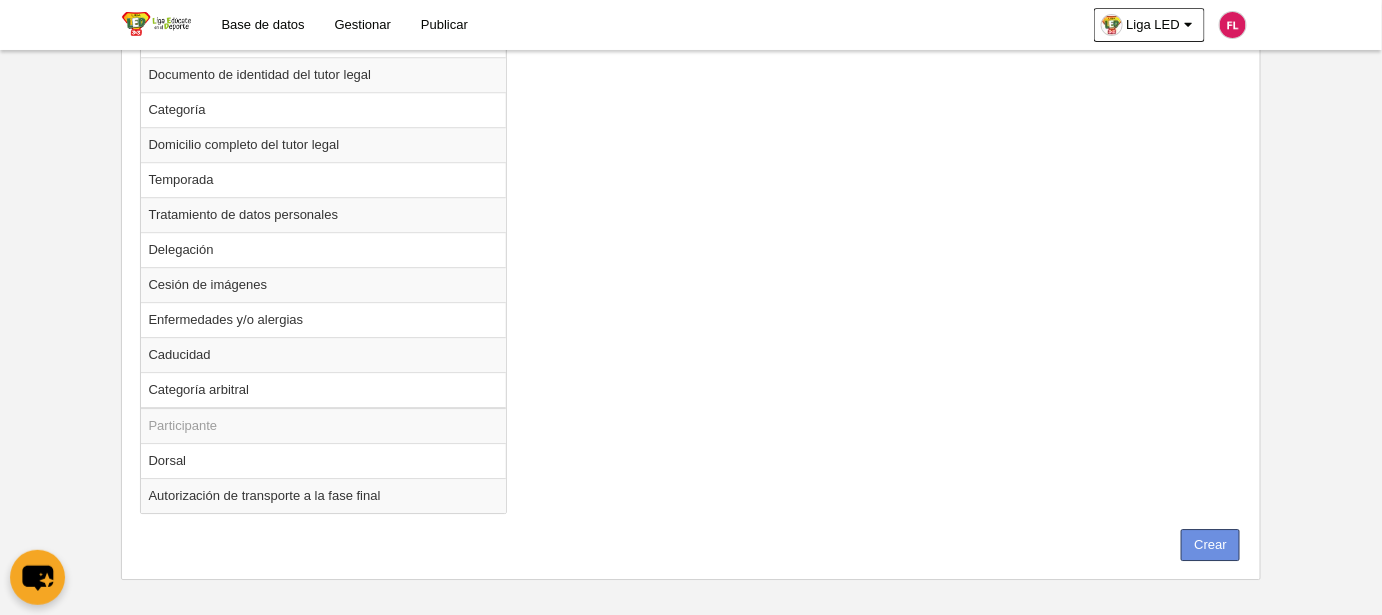 click on "Crear" at bounding box center (1210, 545) 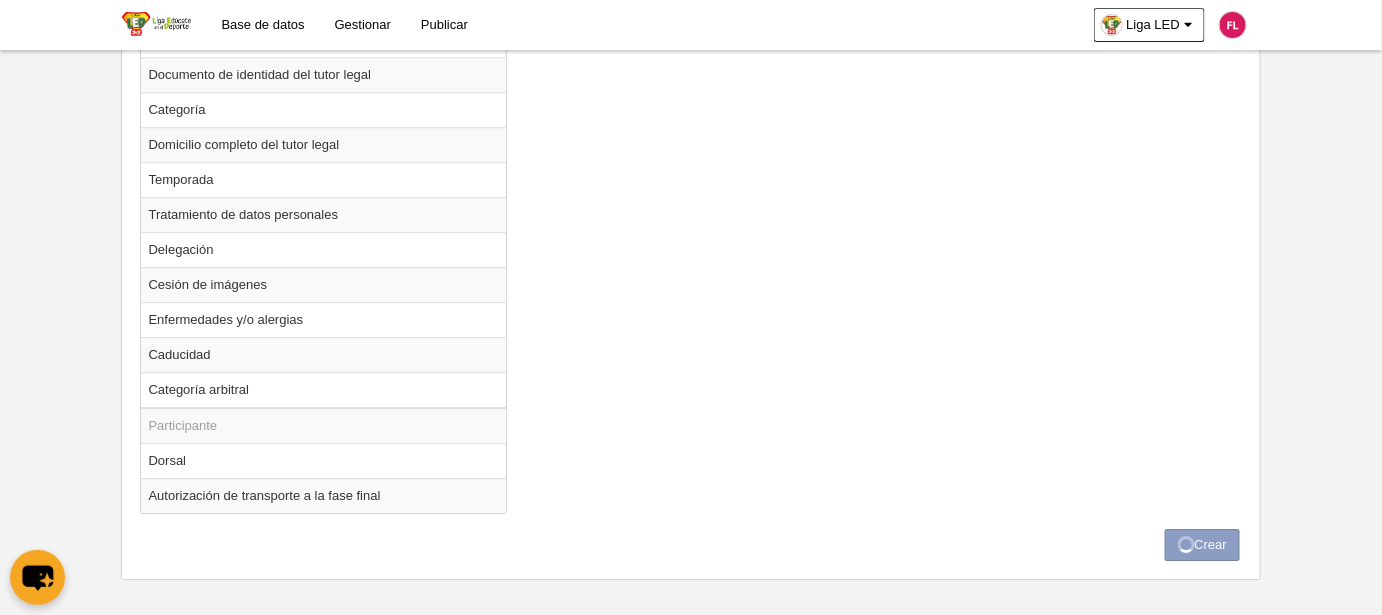 scroll, scrollTop: 0, scrollLeft: 0, axis: both 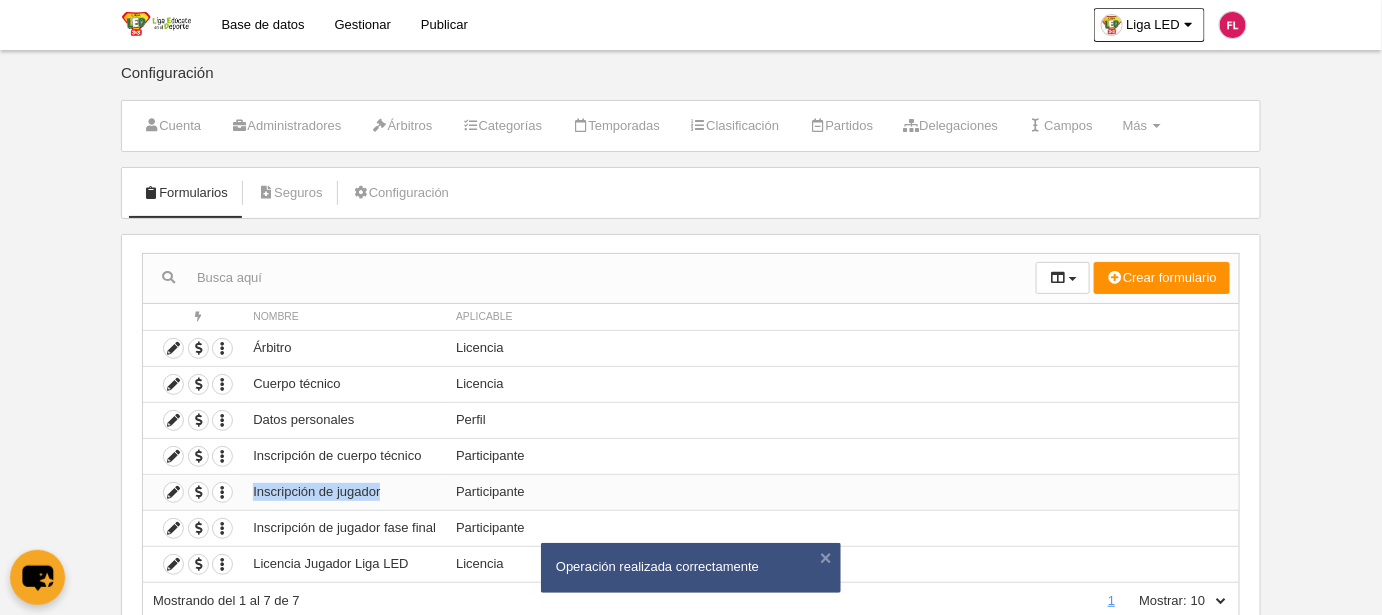 drag, startPoint x: 388, startPoint y: 493, endPoint x: 244, endPoint y: 501, distance: 144.22205 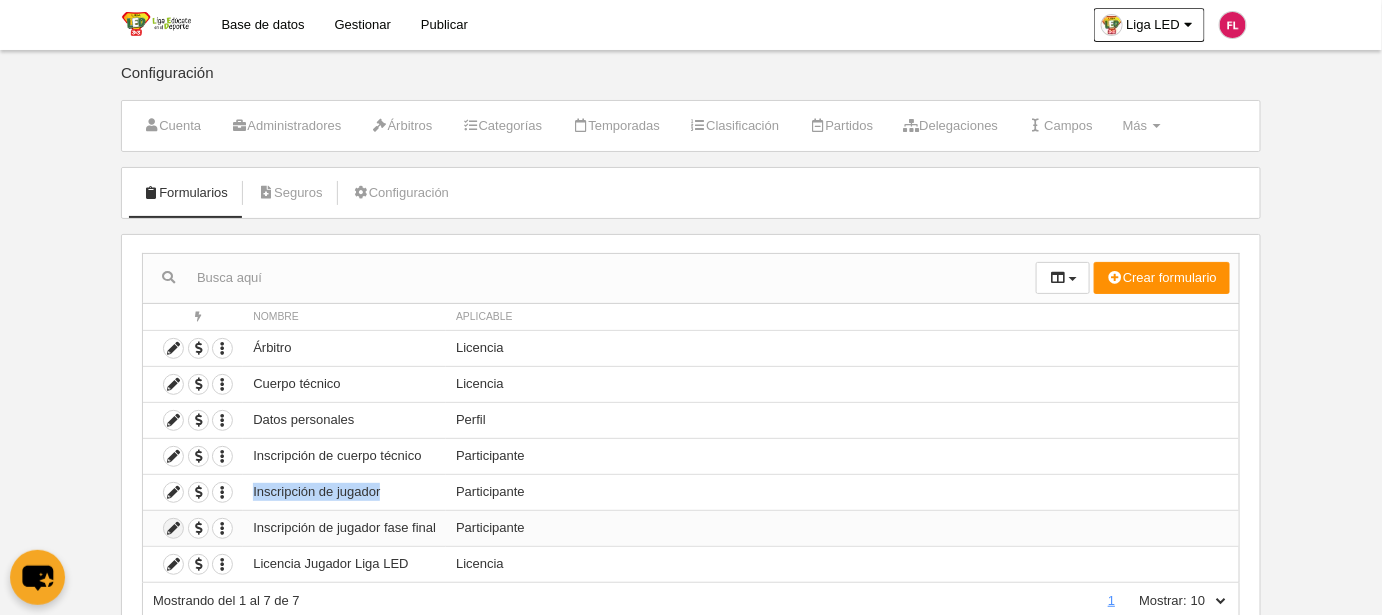 click at bounding box center [173, 528] 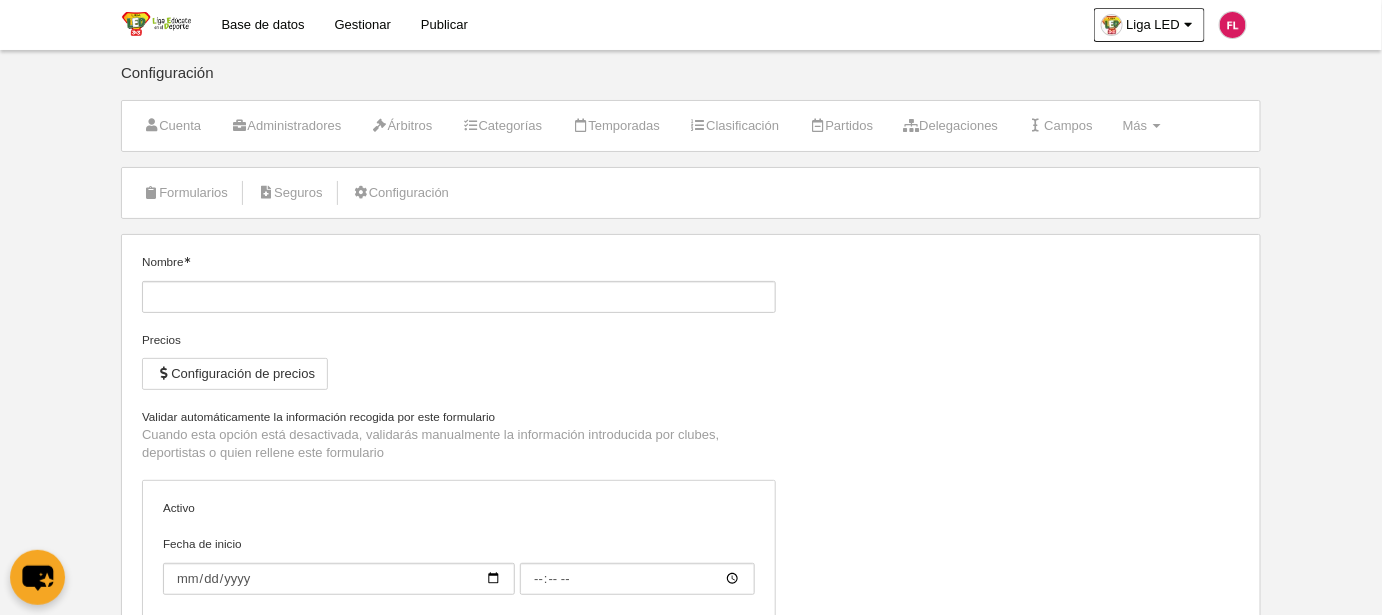 type on "Inscripción de jugador fase final" 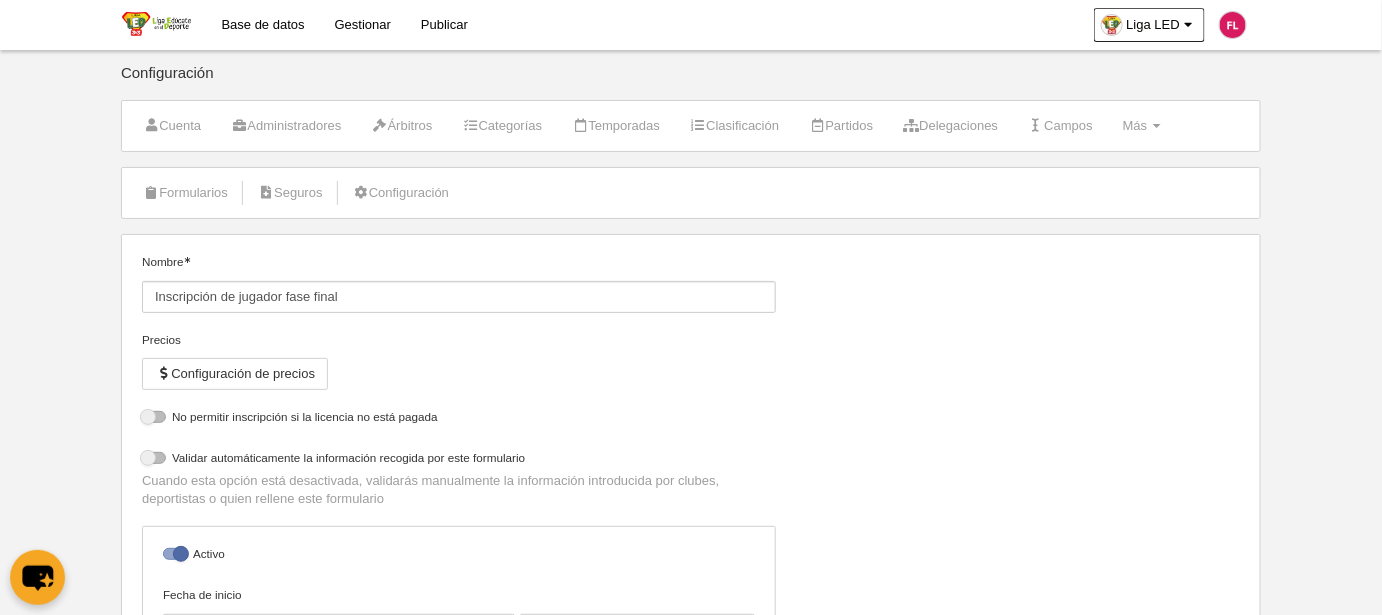 select on "selected" 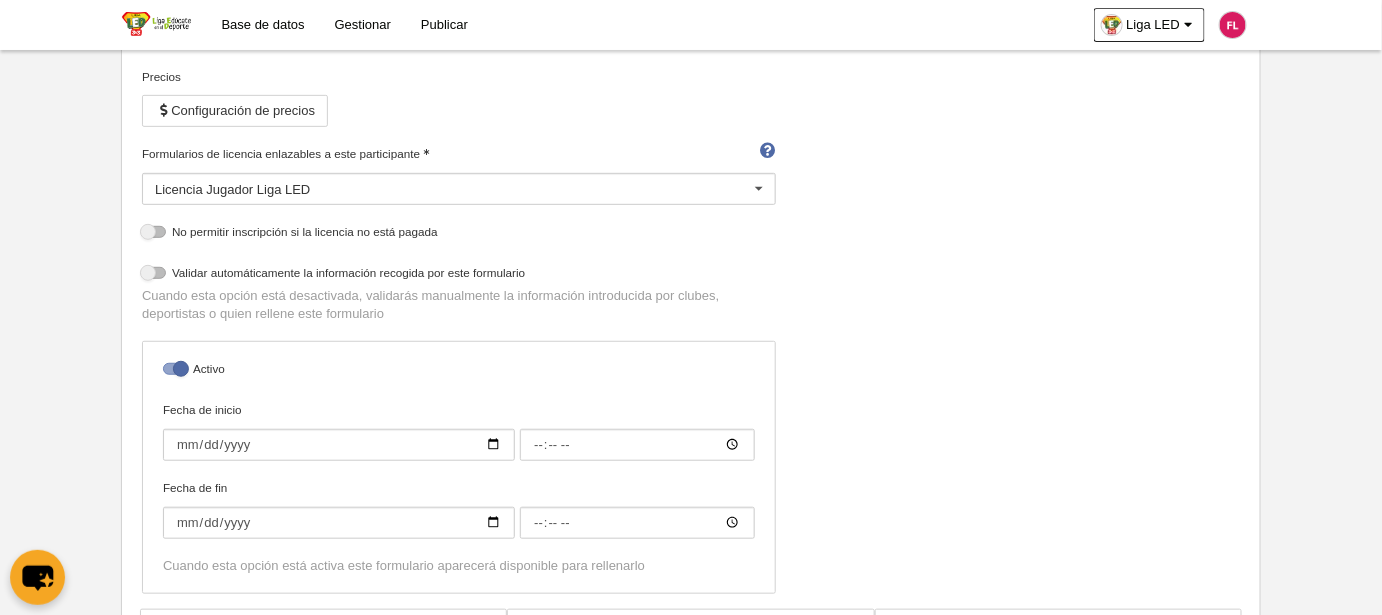 scroll, scrollTop: 272, scrollLeft: 0, axis: vertical 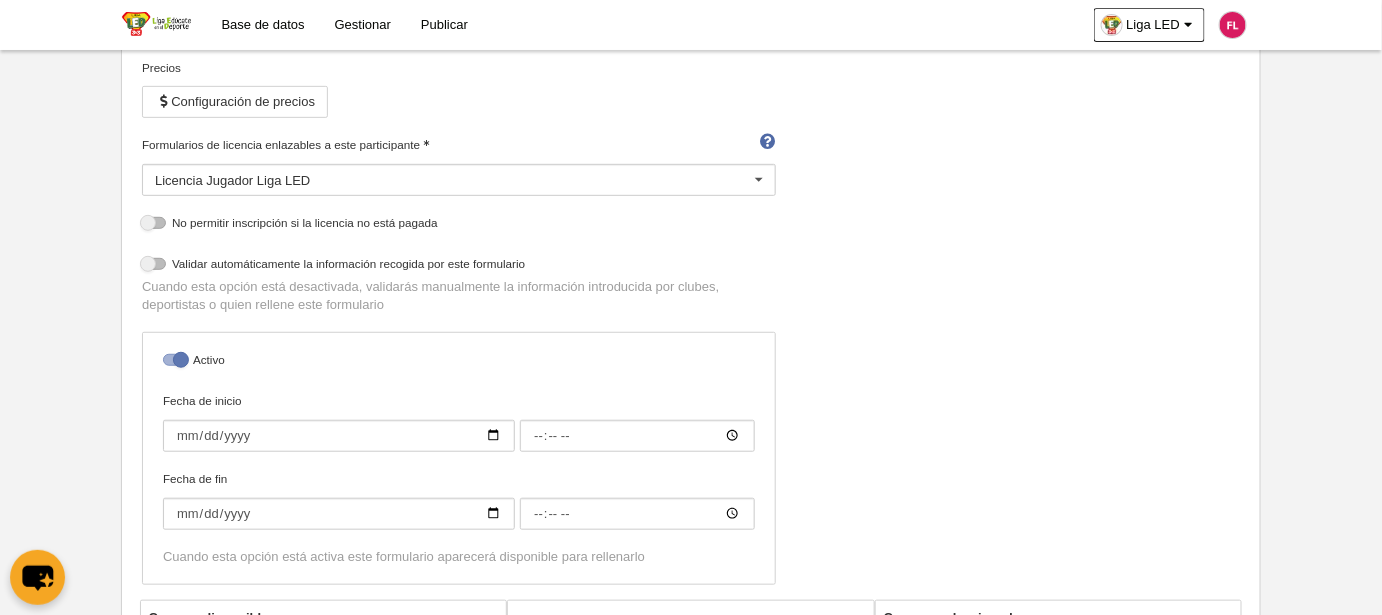 click at bounding box center [175, 360] 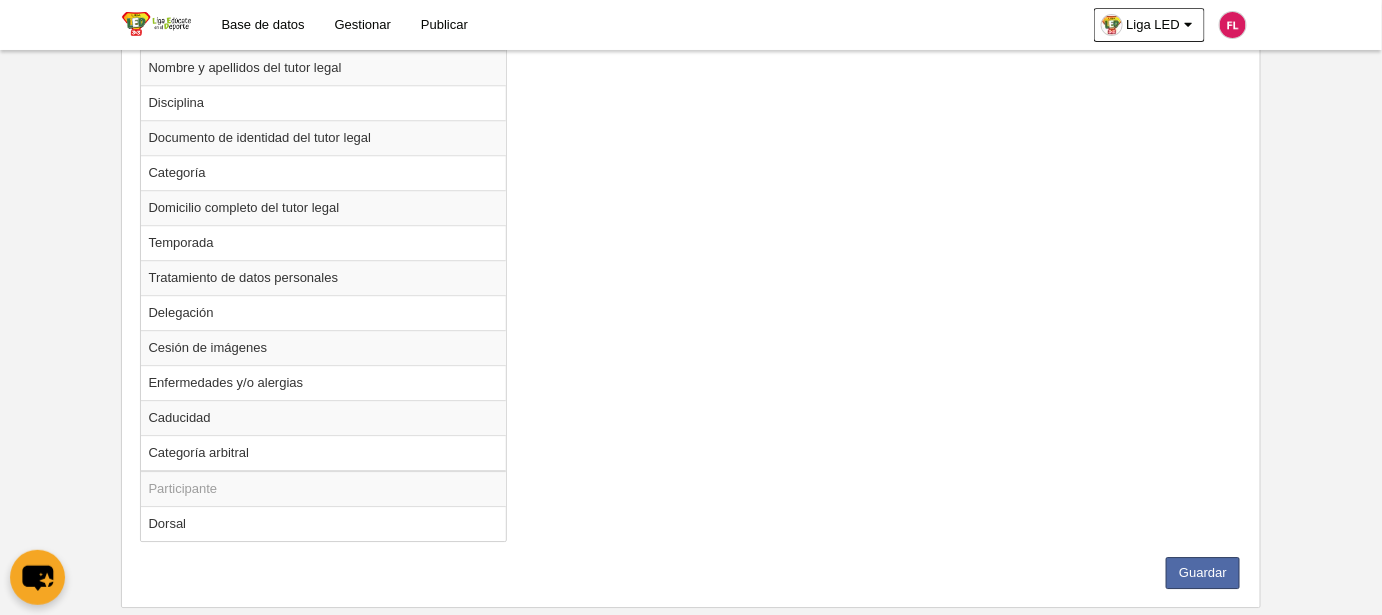 scroll, scrollTop: 1797, scrollLeft: 0, axis: vertical 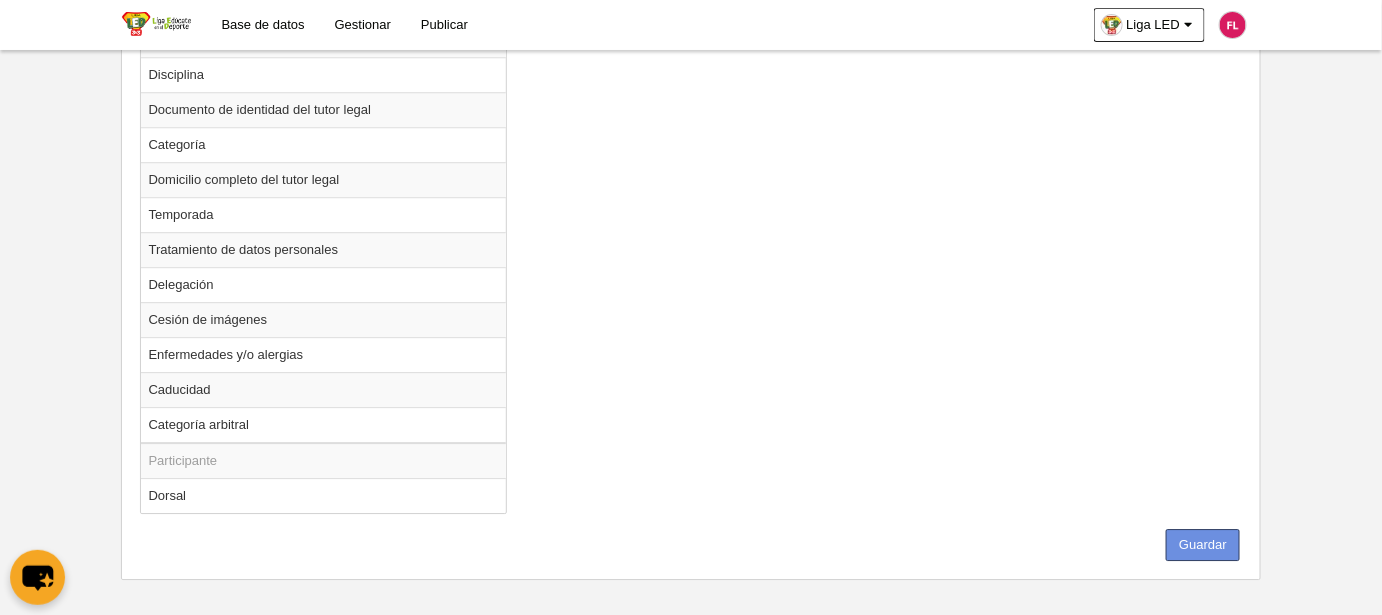 click on "Guardar" at bounding box center (1203, 545) 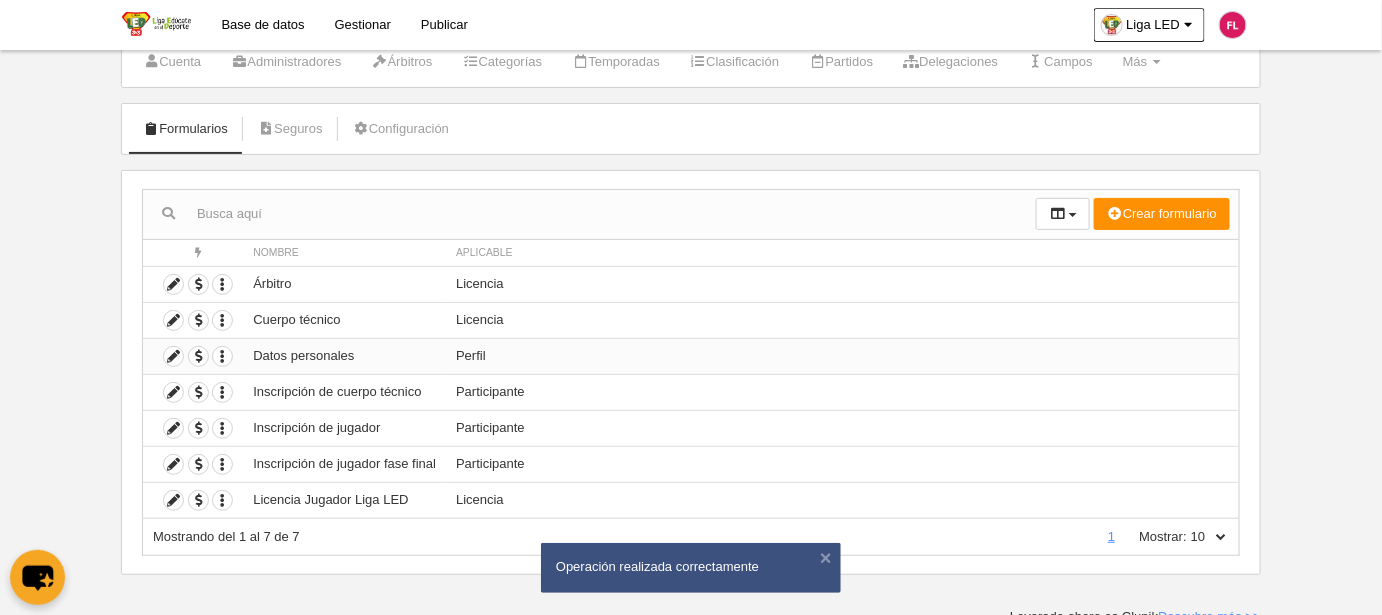 scroll, scrollTop: 69, scrollLeft: 0, axis: vertical 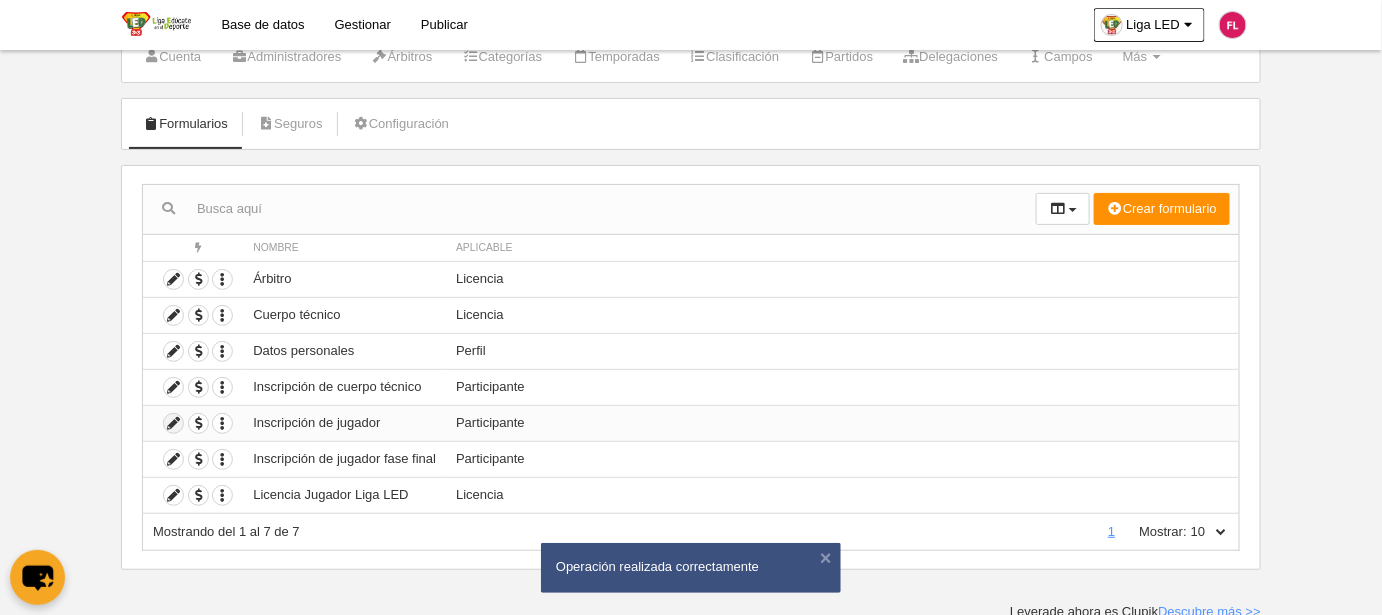 click at bounding box center (173, 423) 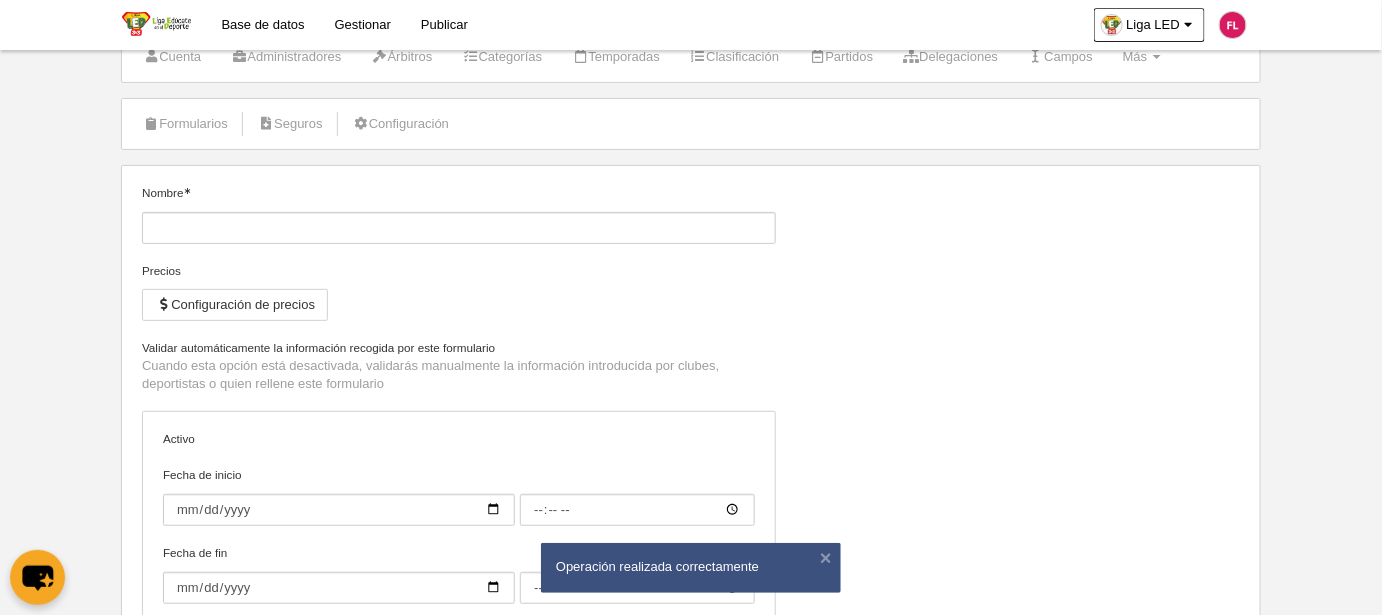 type on "Inscripción de jugador" 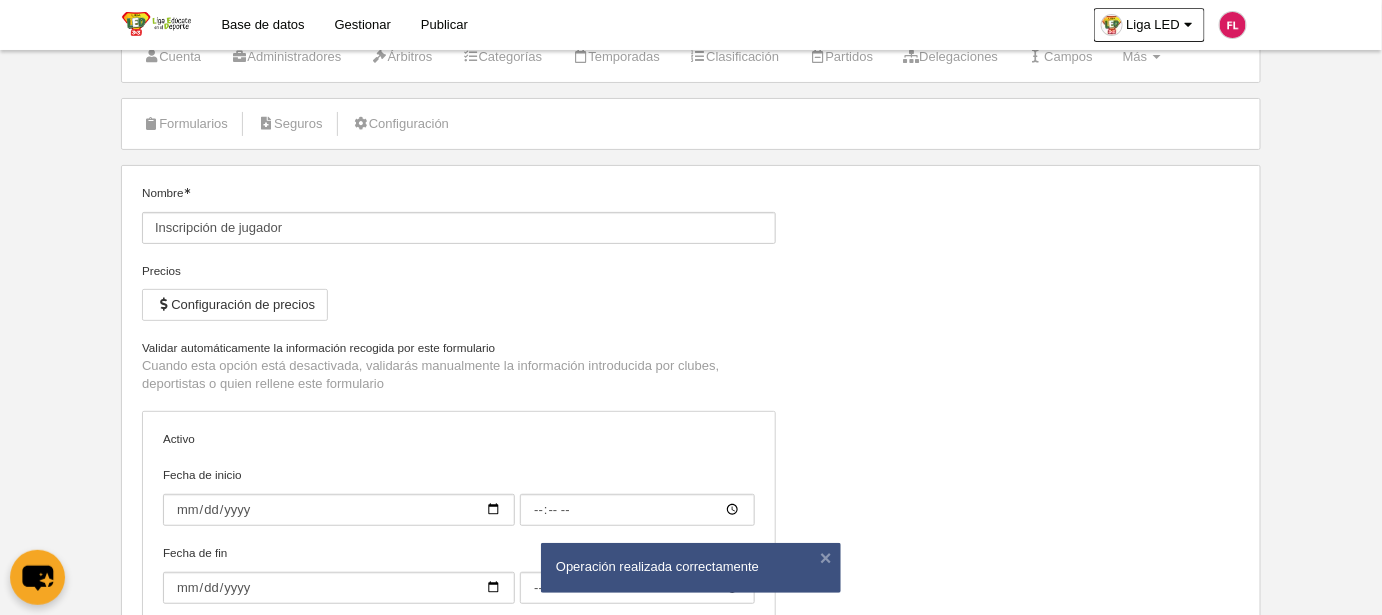 select on "selected" 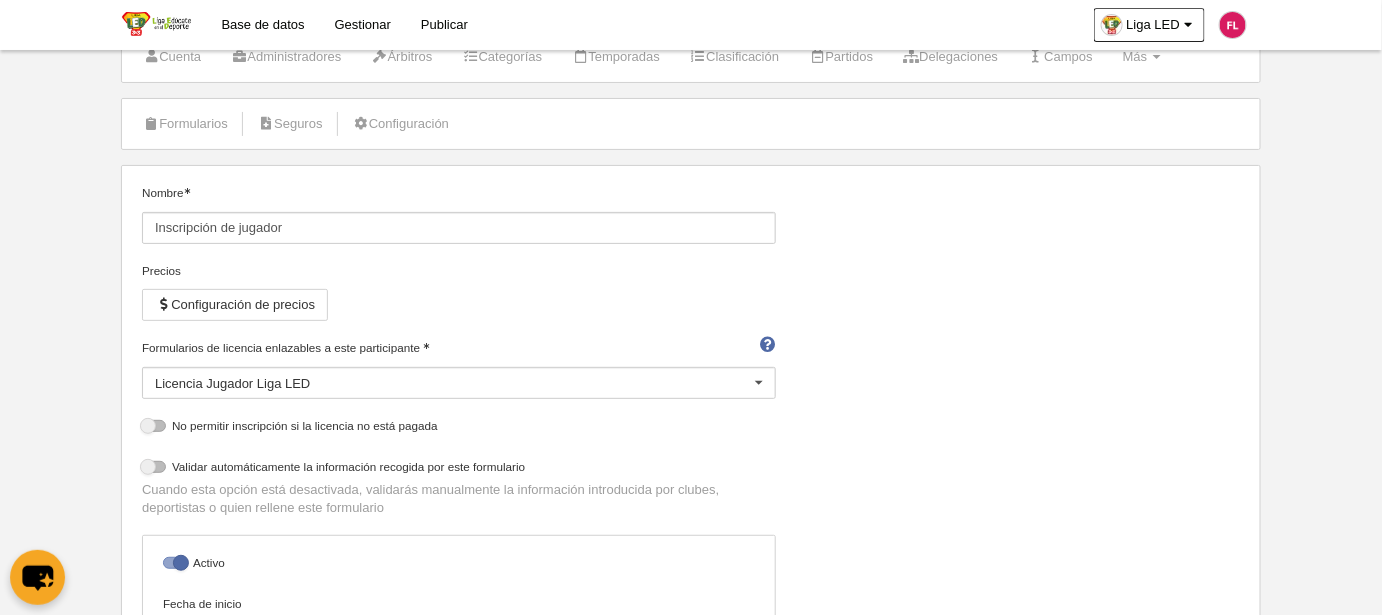 click on "Nombre
Inscripción de jugador
Precios
Configuración de precios
Formularios de licencia enlazables a este participante
Licencia Jugador Liga LED                   Árbitro     Licencia Jugador Liga LED     Cuerpo técnico     No hay resultados para la búsqueda   No hay opciones
No permitir inscripción si la licencia no está pagada
Validar automáticamente la información recogida por este formulario
Cuando esta opción está desactivada, validarás manualmente la información introducida por clubes, deportistas o quien rellene este formulario
Activo
Fecha de inicio
Fecha de fin" at bounding box center (691, 493) 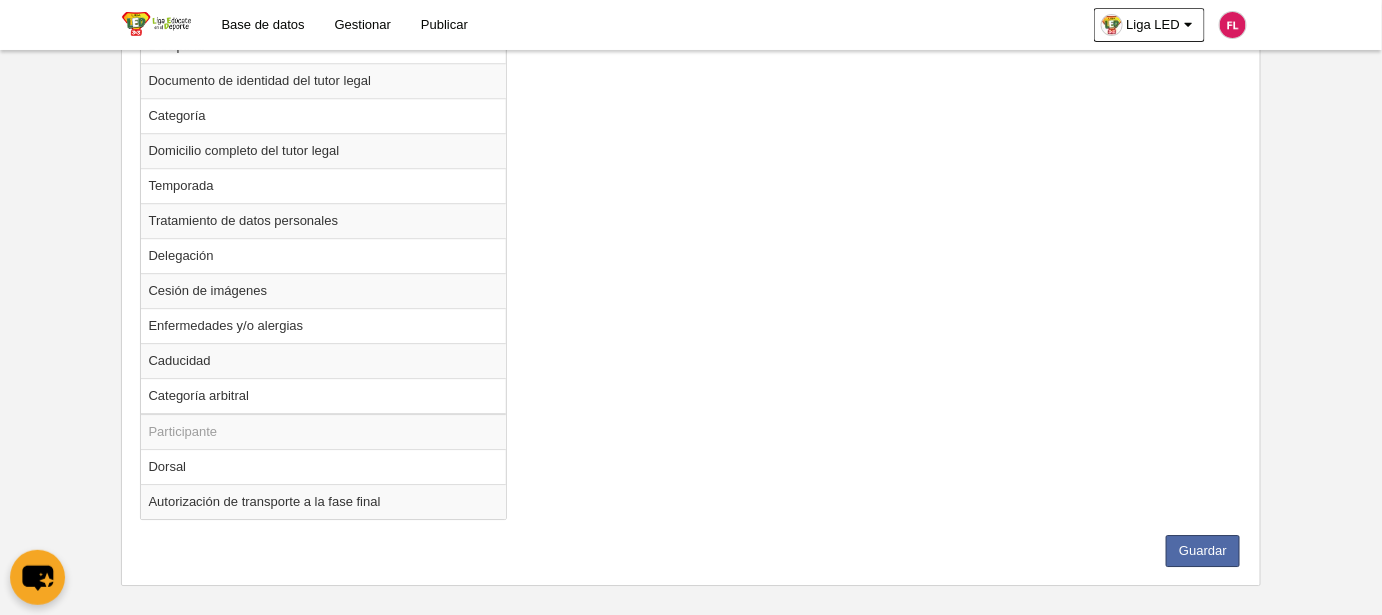 scroll, scrollTop: 1832, scrollLeft: 0, axis: vertical 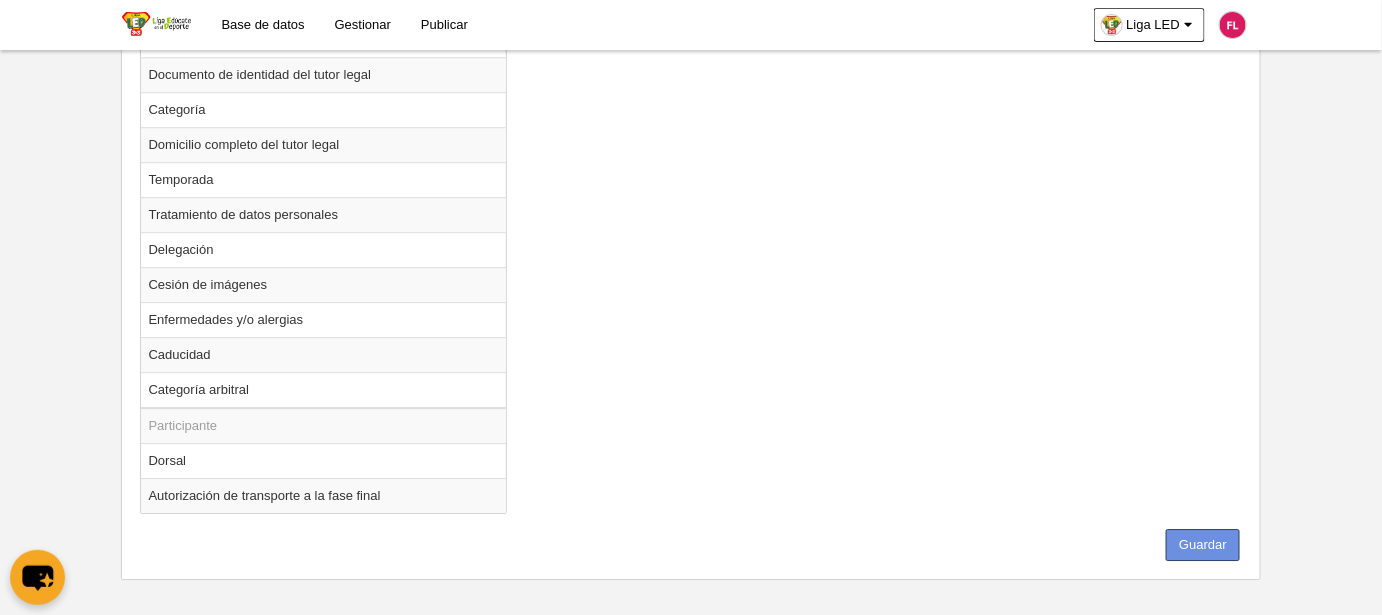 click on "Guardar" at bounding box center (1203, 545) 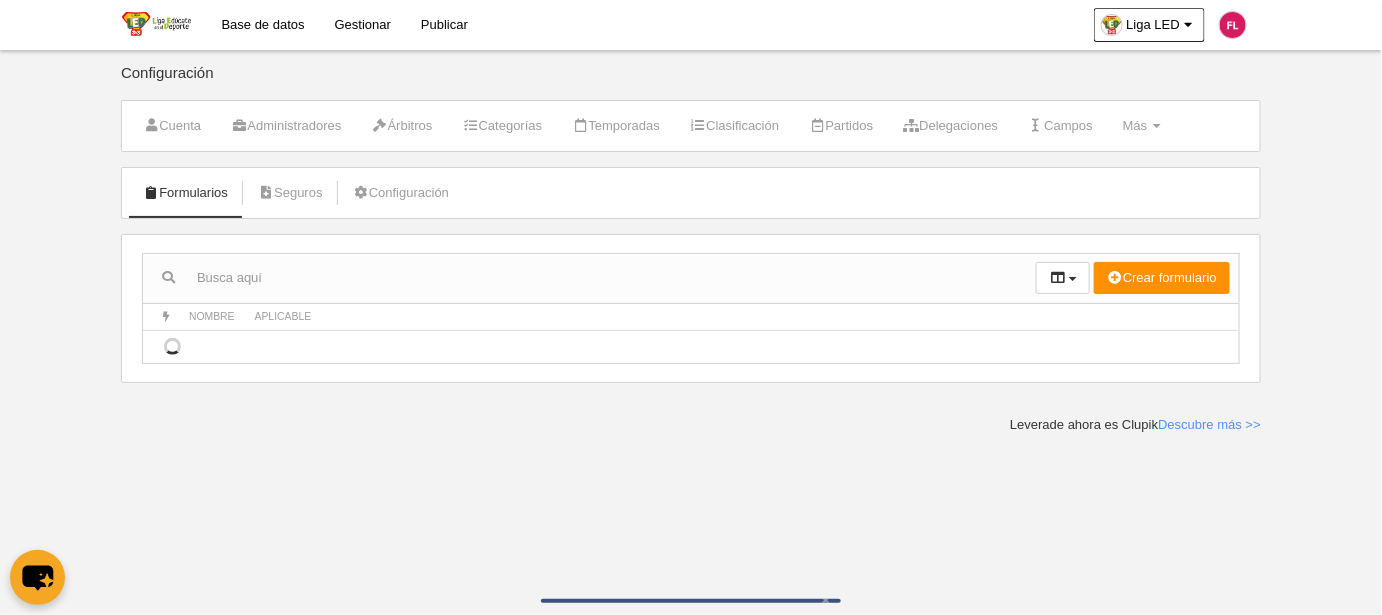 scroll, scrollTop: 0, scrollLeft: 0, axis: both 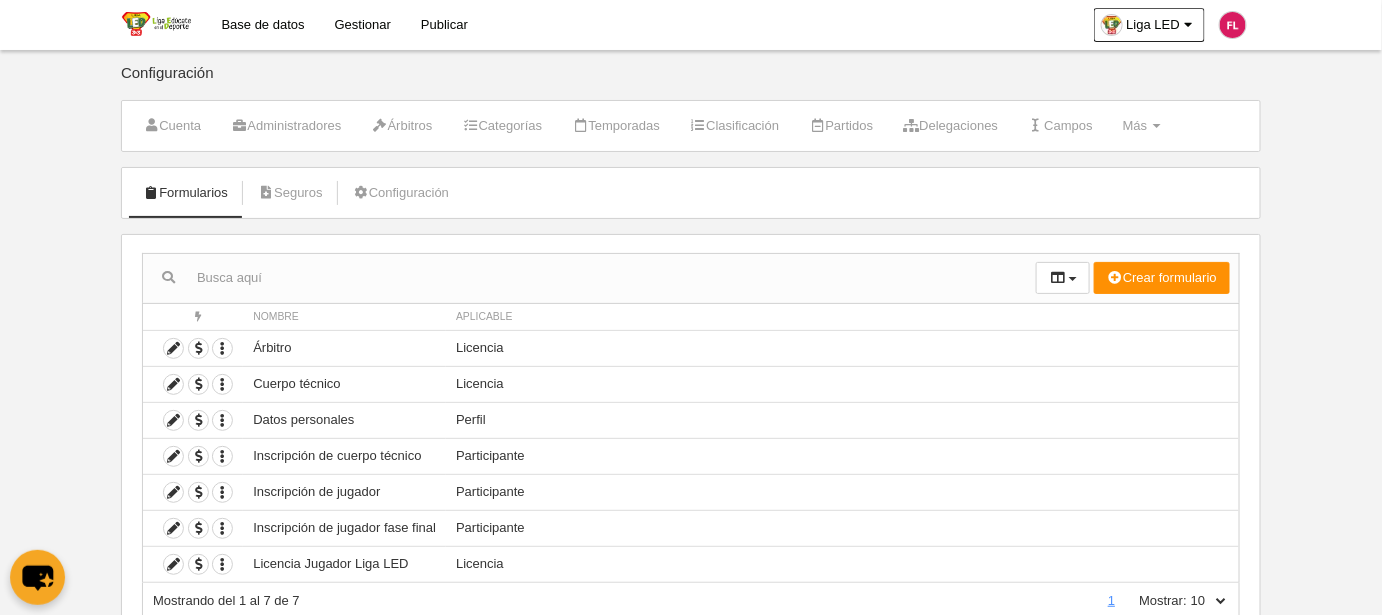 click on "Gestionar" at bounding box center (363, 25) 